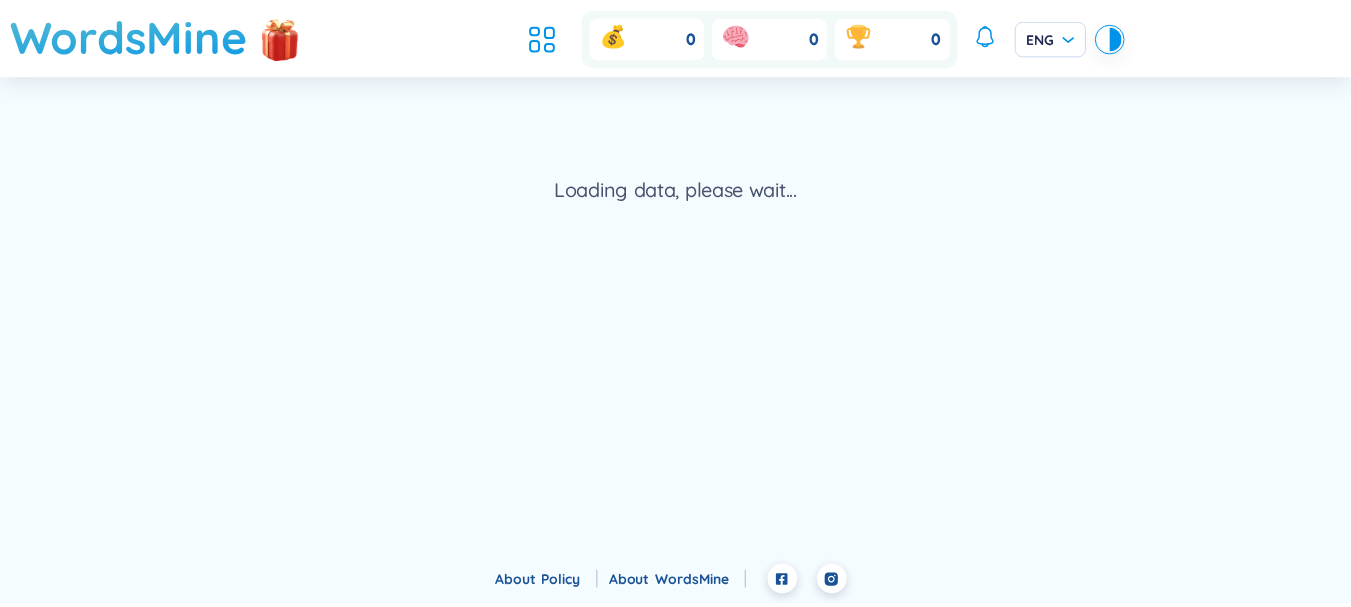 scroll, scrollTop: 0, scrollLeft: 0, axis: both 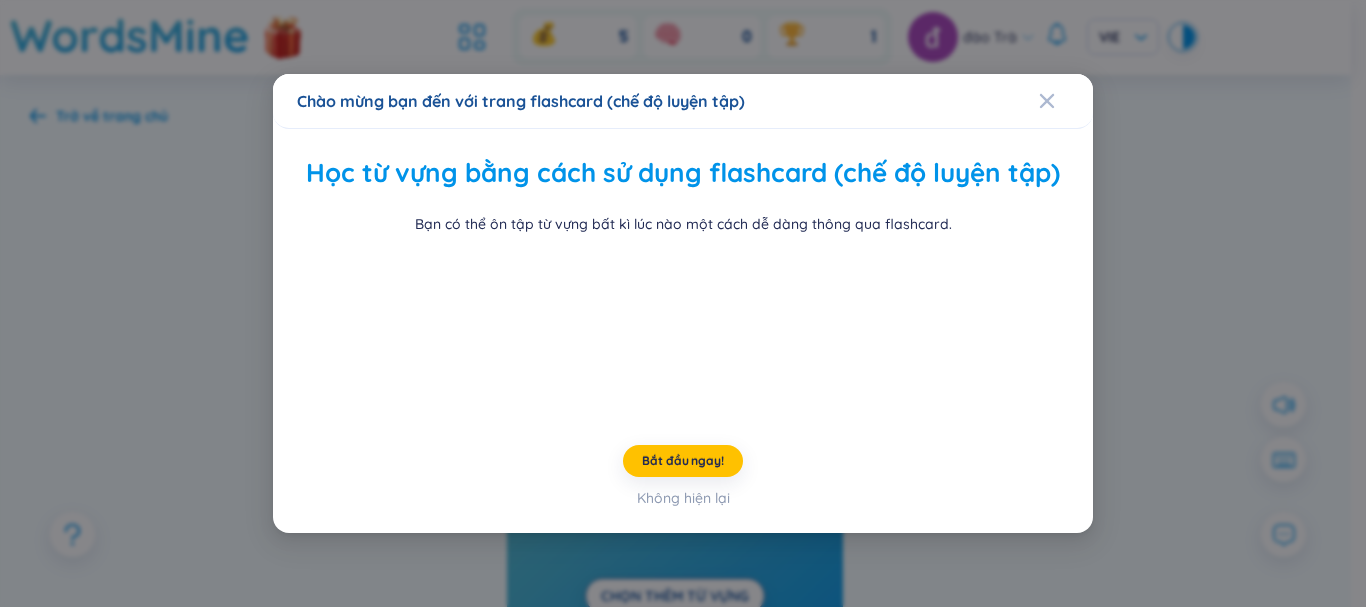 click on "Chào mừng bạn đến với trang flashcard (chế độ luyện tập) Học từ vựng bằng cách sử dụng flashcard (chế độ luyện tập) Bạn có thể ôn tập từ vựng bất kì lúc nào một cách dễ dàng thông qua flashcard. Bắt đầu ngay! Không hiện lại" at bounding box center (683, 303) 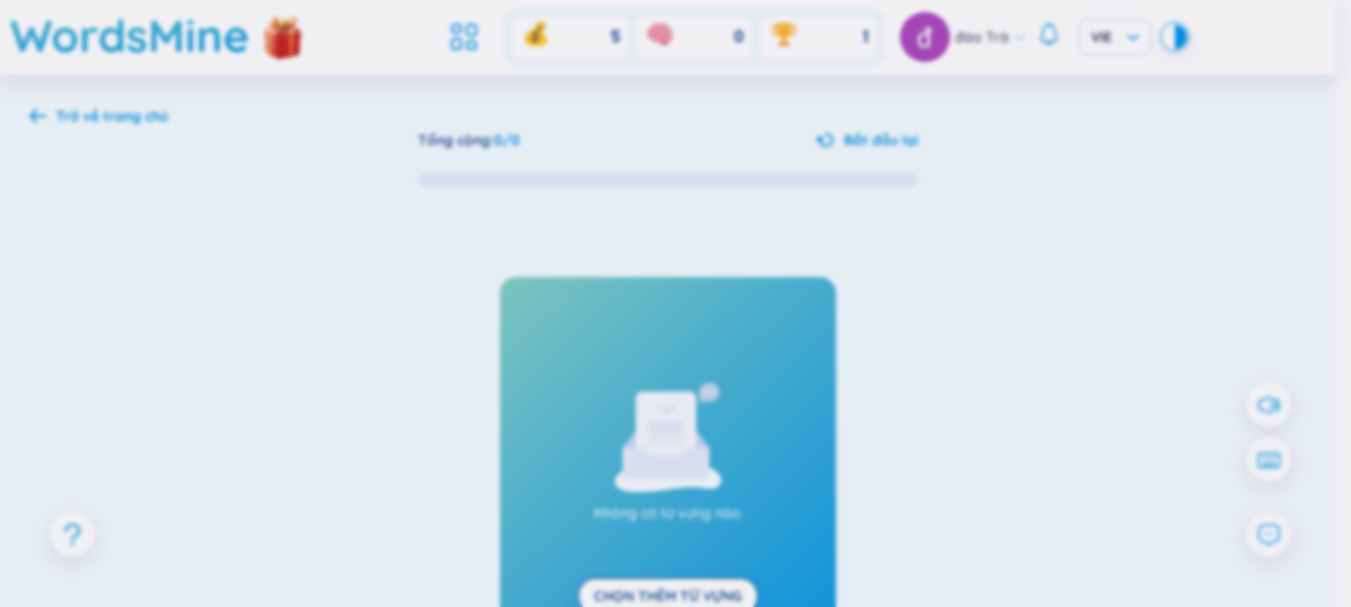 scroll, scrollTop: 0, scrollLeft: 0, axis: both 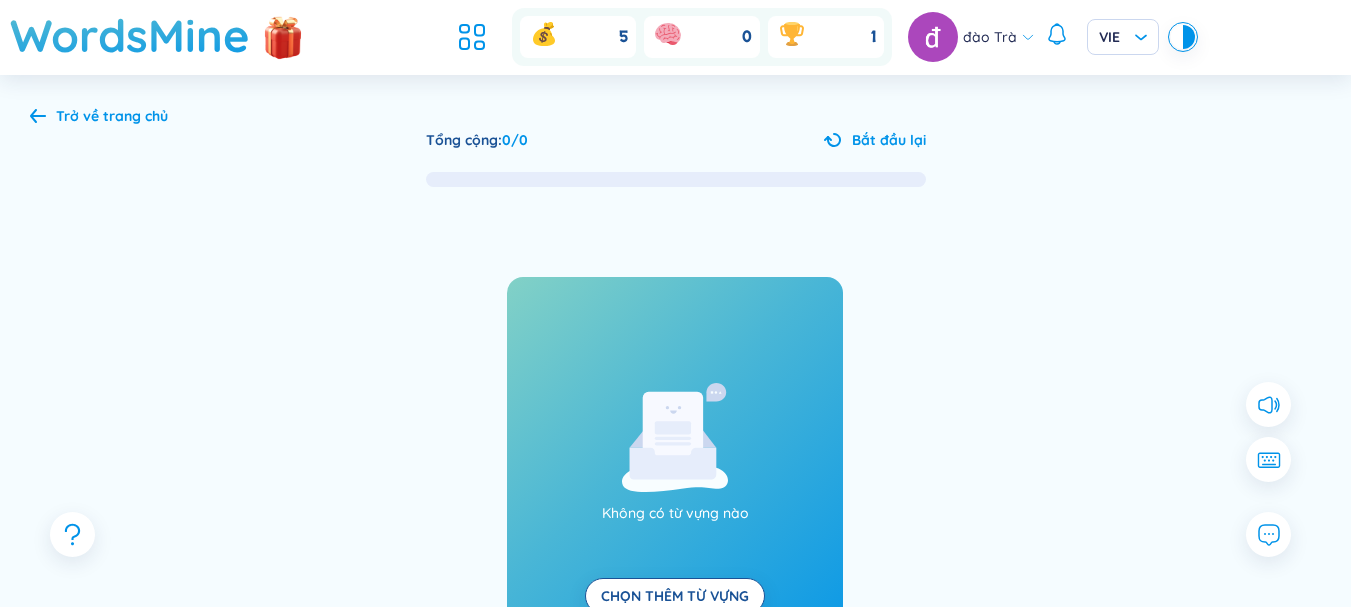 click on "Trở về trang chủ" at bounding box center [99, 116] 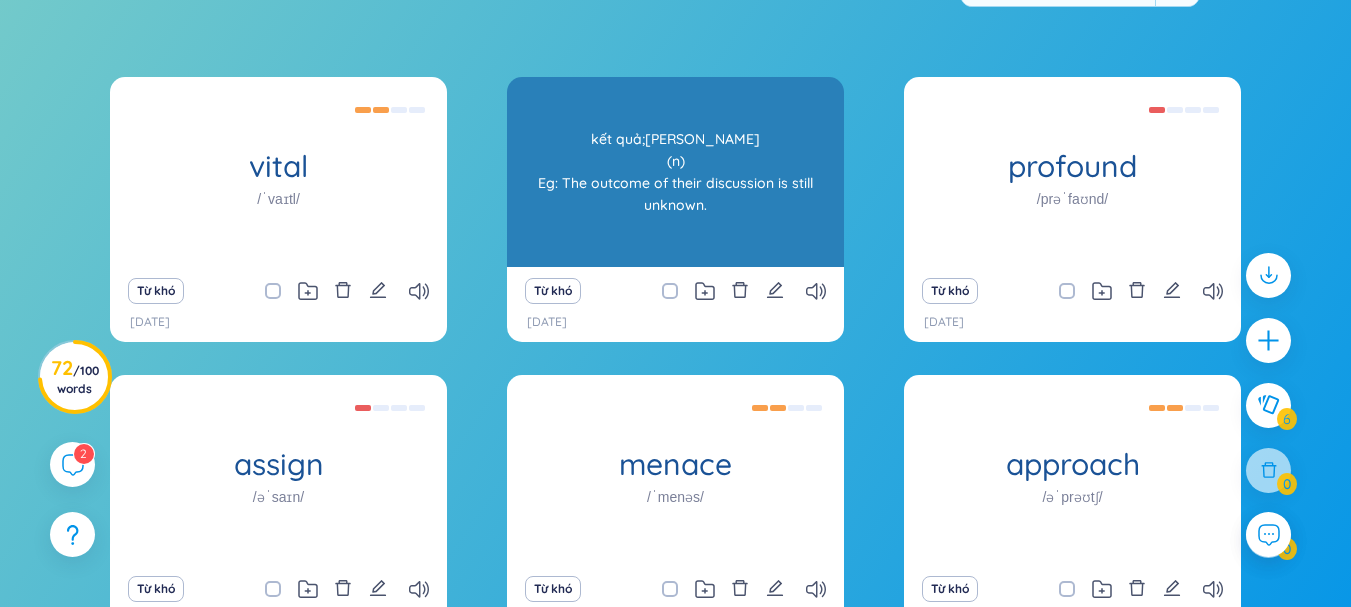 scroll, scrollTop: 524, scrollLeft: 0, axis: vertical 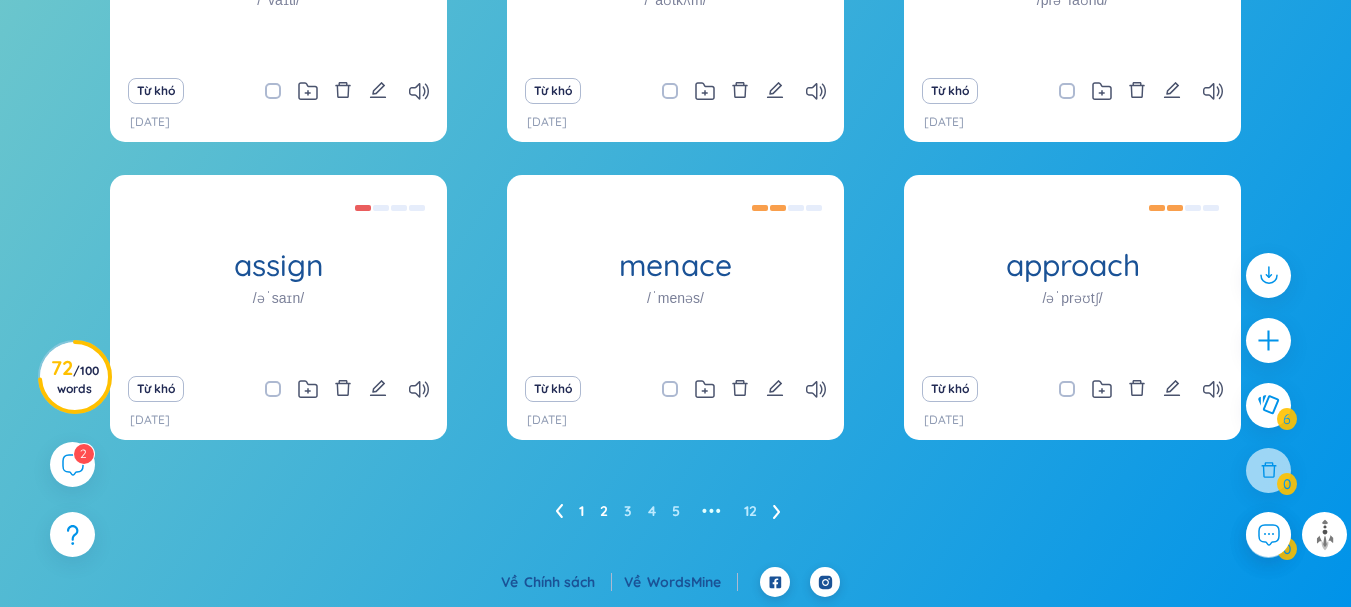 click on "2" at bounding box center (604, 511) 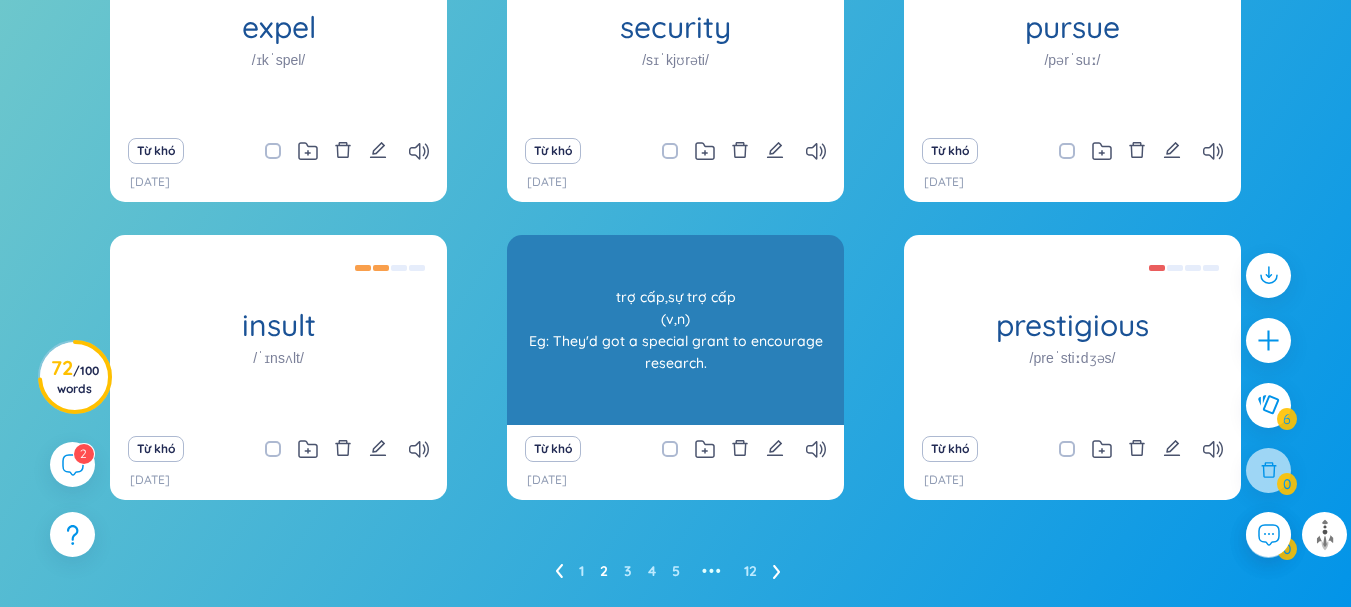 scroll, scrollTop: 524, scrollLeft: 0, axis: vertical 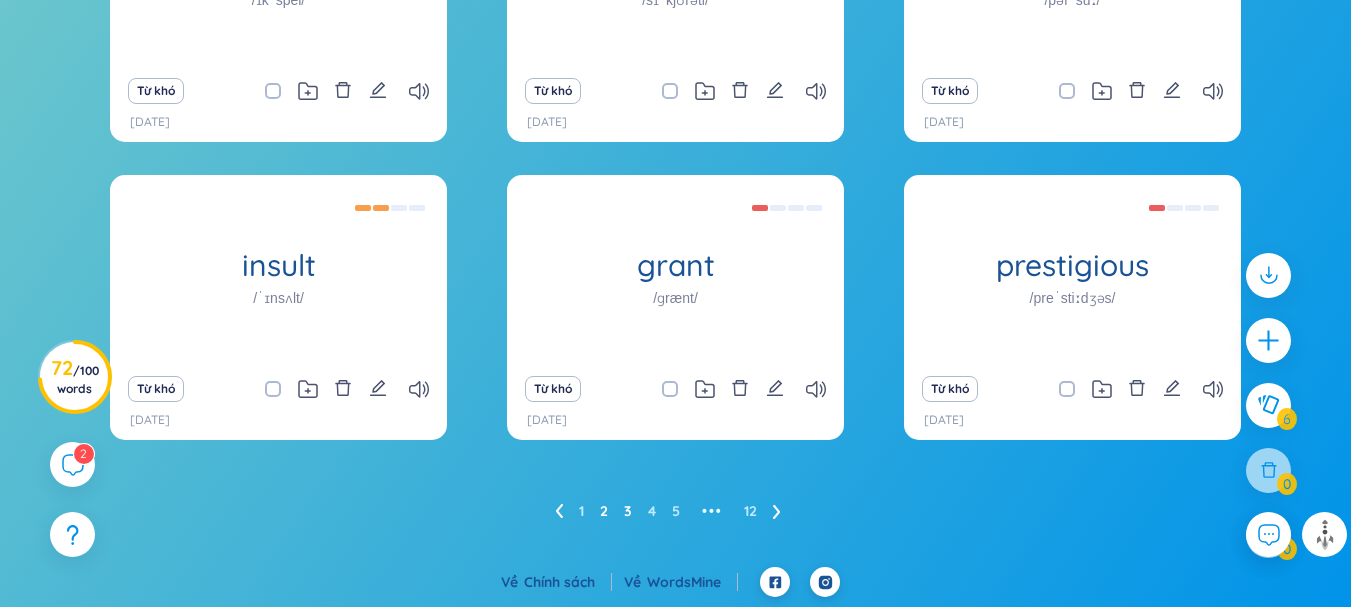 click on "3" at bounding box center (628, 511) 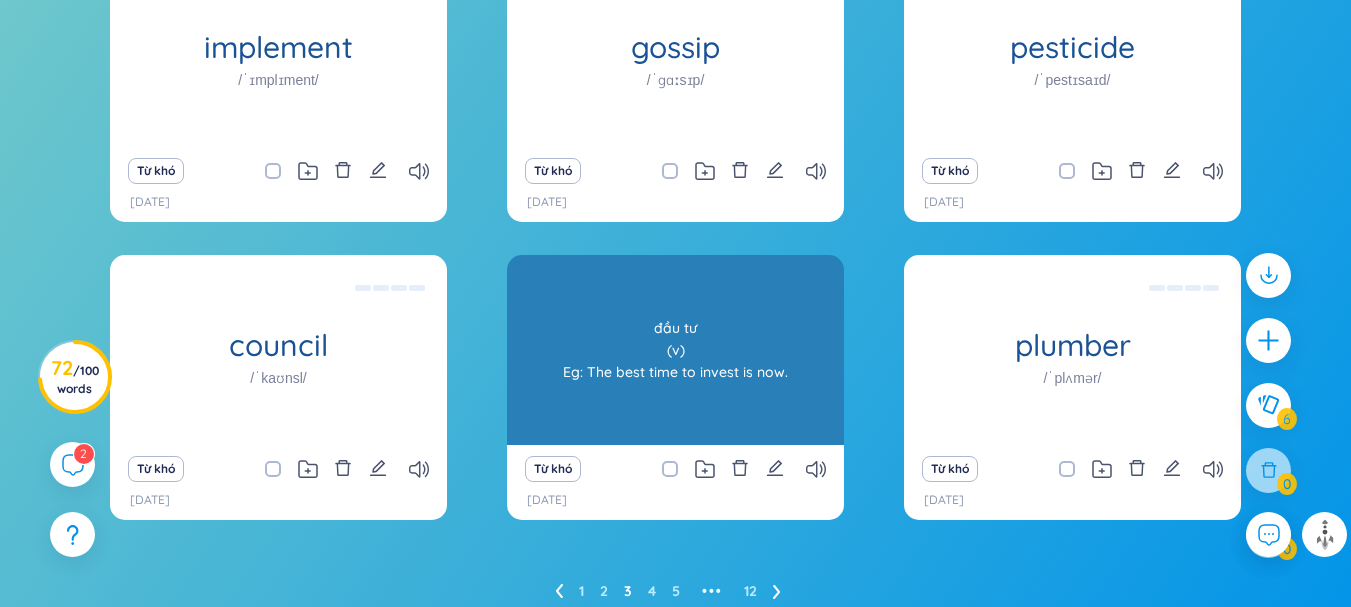 scroll, scrollTop: 524, scrollLeft: 0, axis: vertical 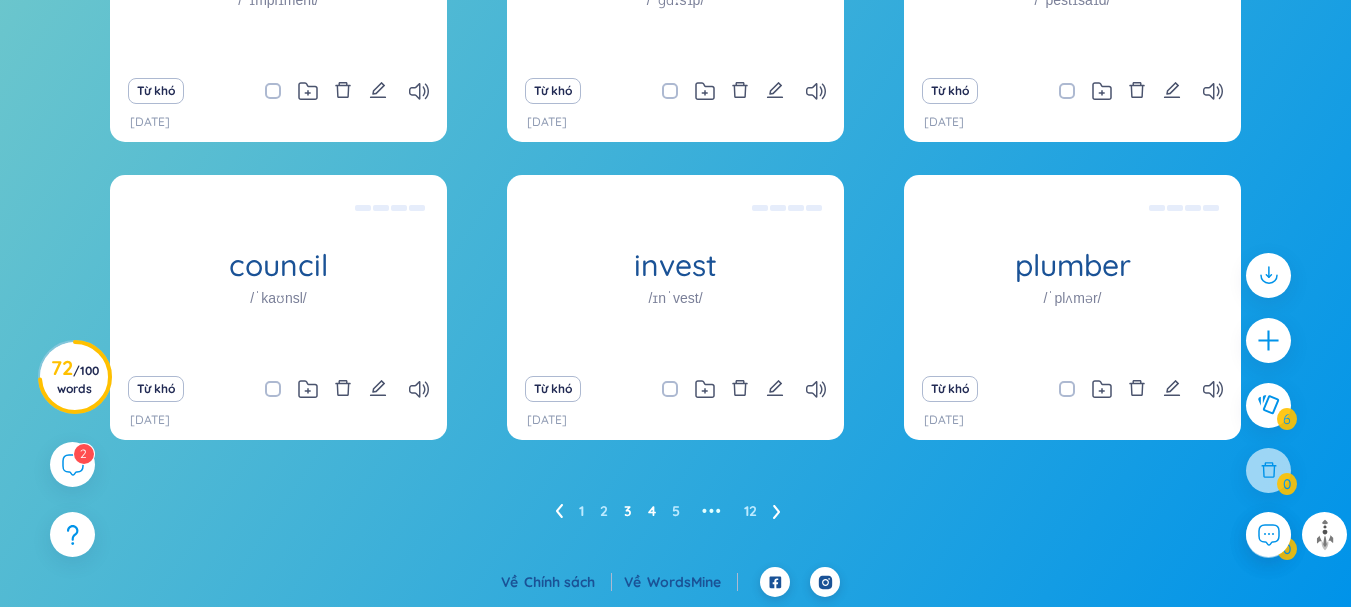 click on "4" at bounding box center (652, 511) 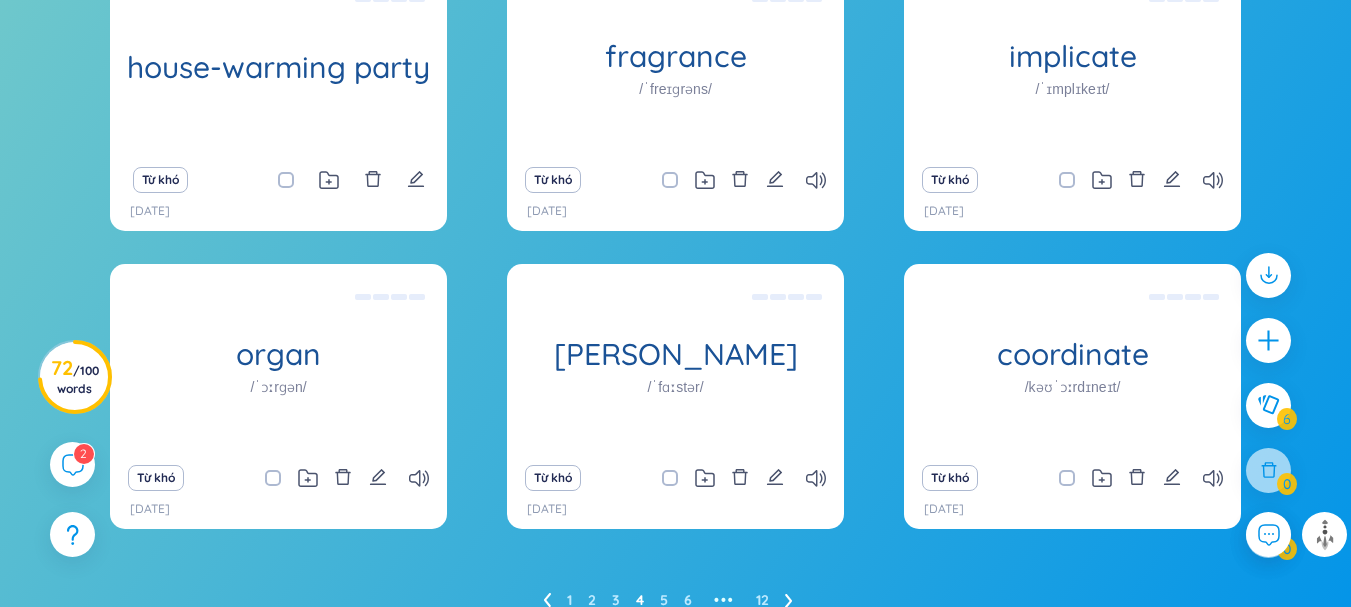 scroll, scrollTop: 524, scrollLeft: 0, axis: vertical 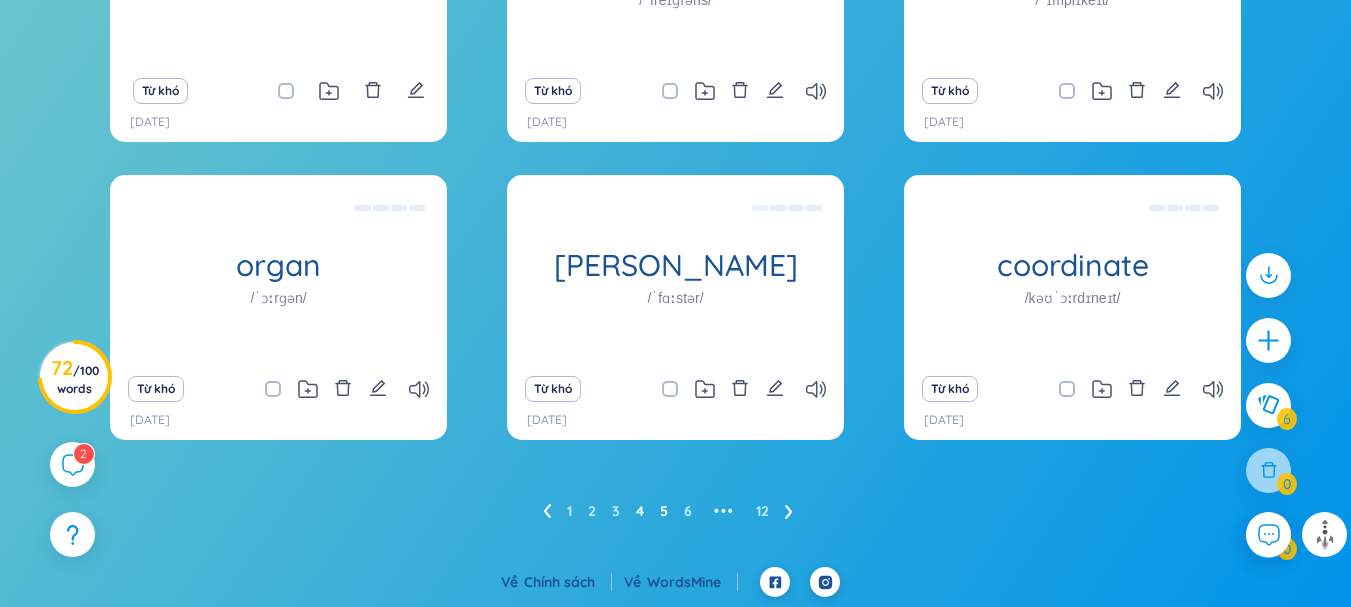 click on "5" at bounding box center [664, 511] 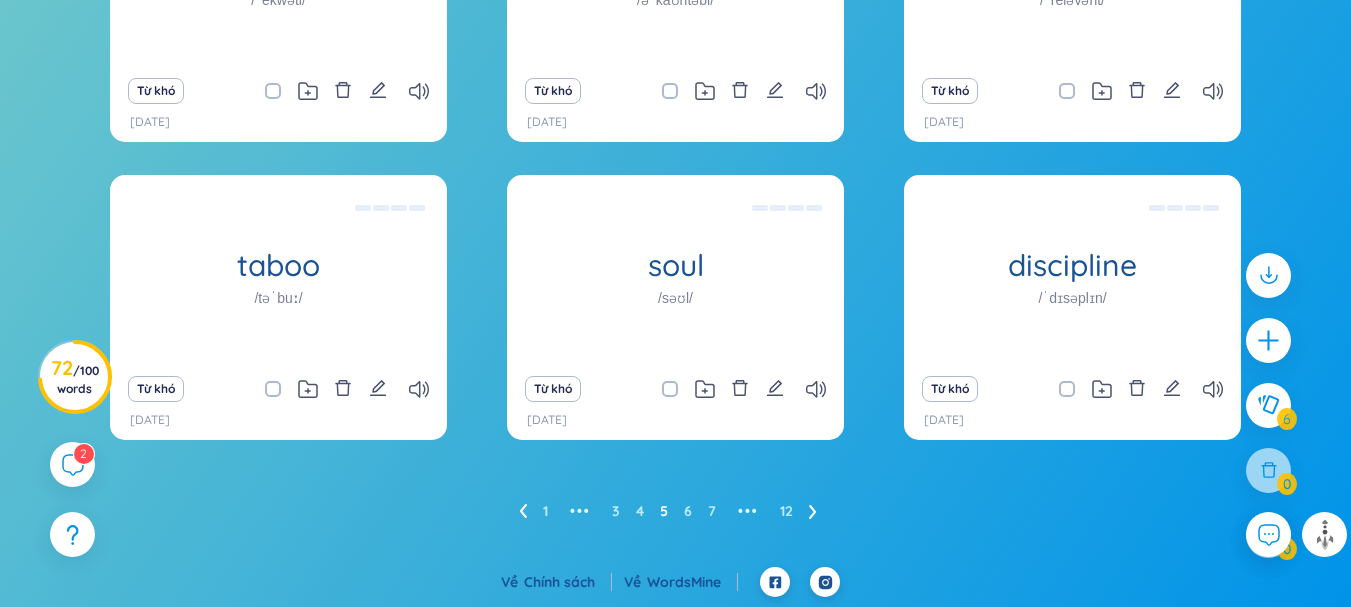 scroll, scrollTop: 413, scrollLeft: 0, axis: vertical 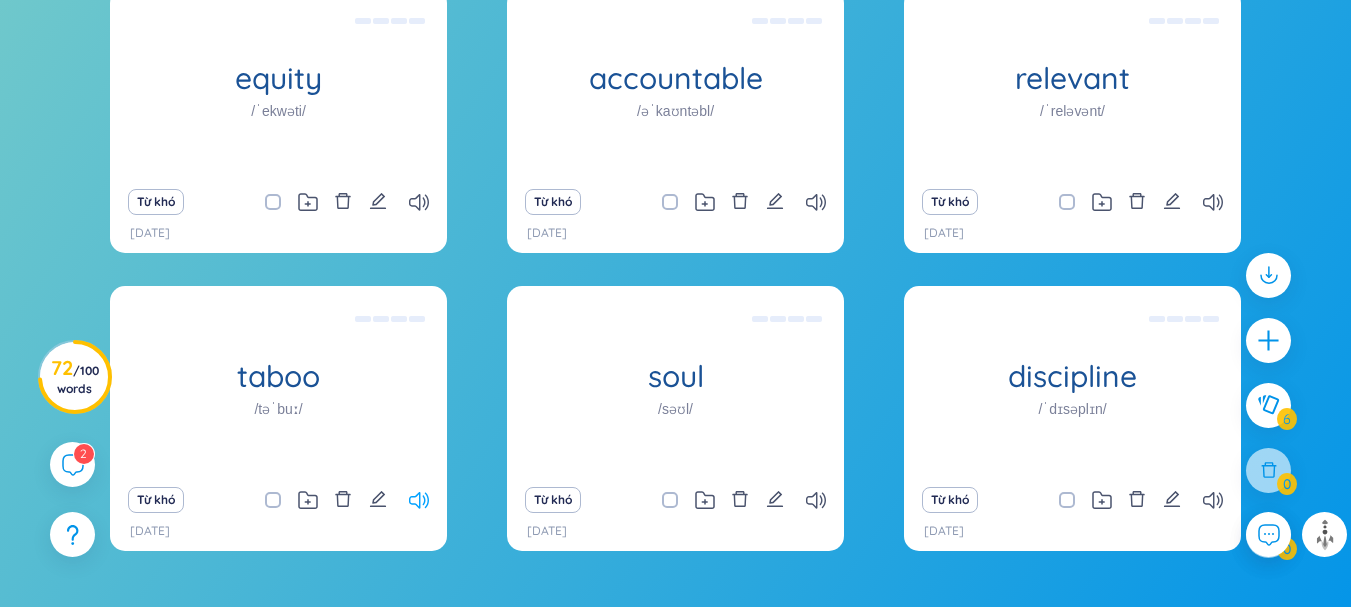 click 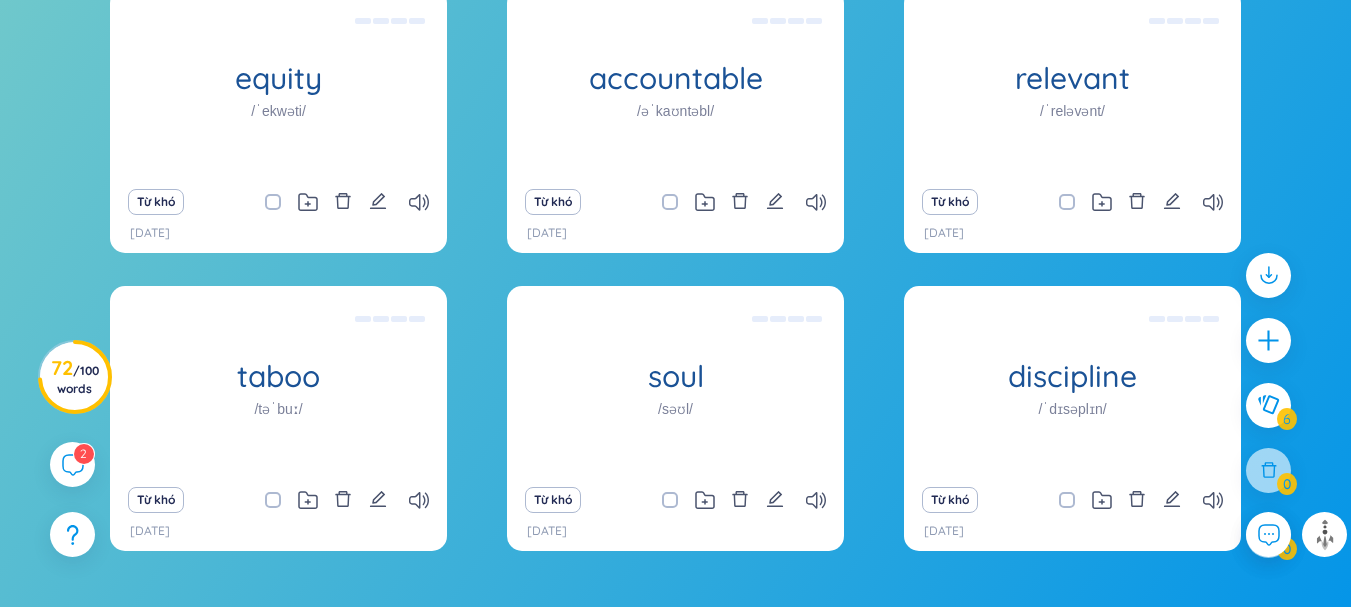 click on "Từ khó" at bounding box center (278, 500) 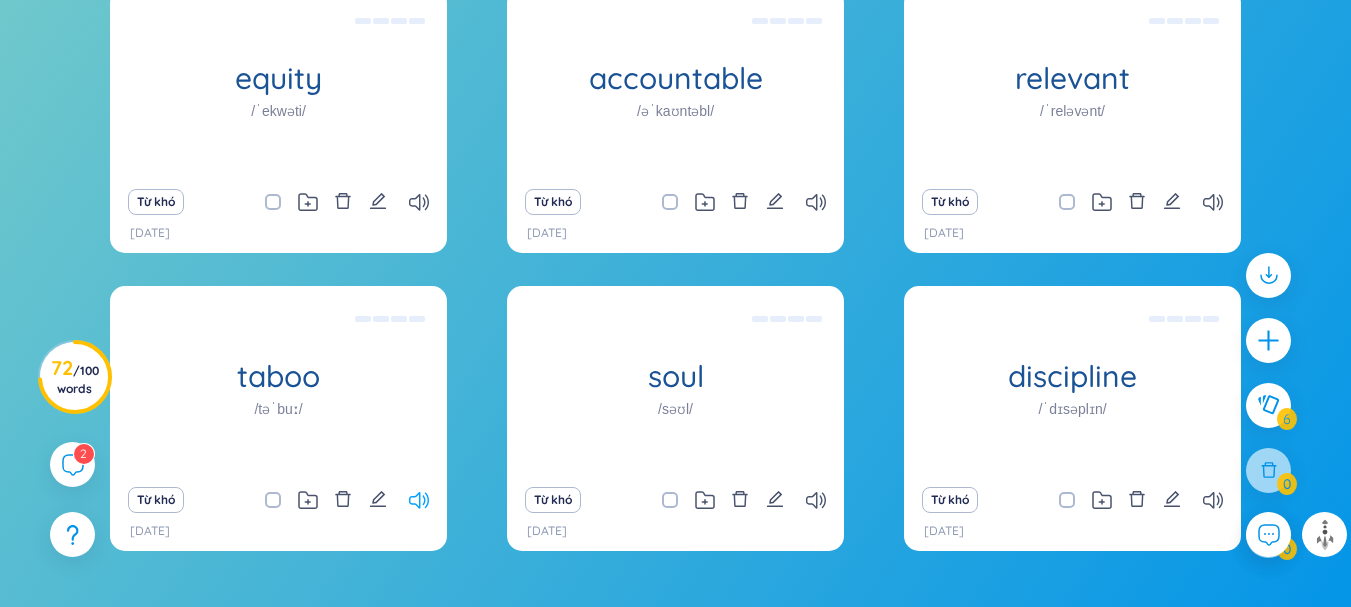 click 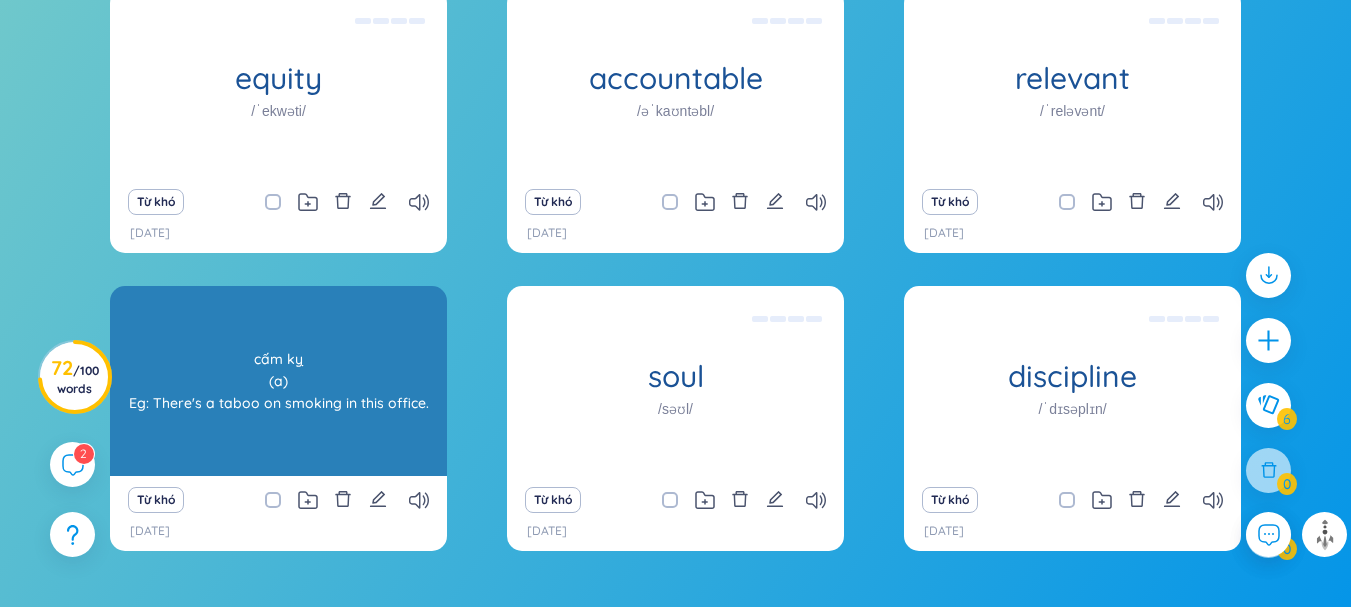 drag, startPoint x: 374, startPoint y: 306, endPoint x: 356, endPoint y: 331, distance: 30.805843 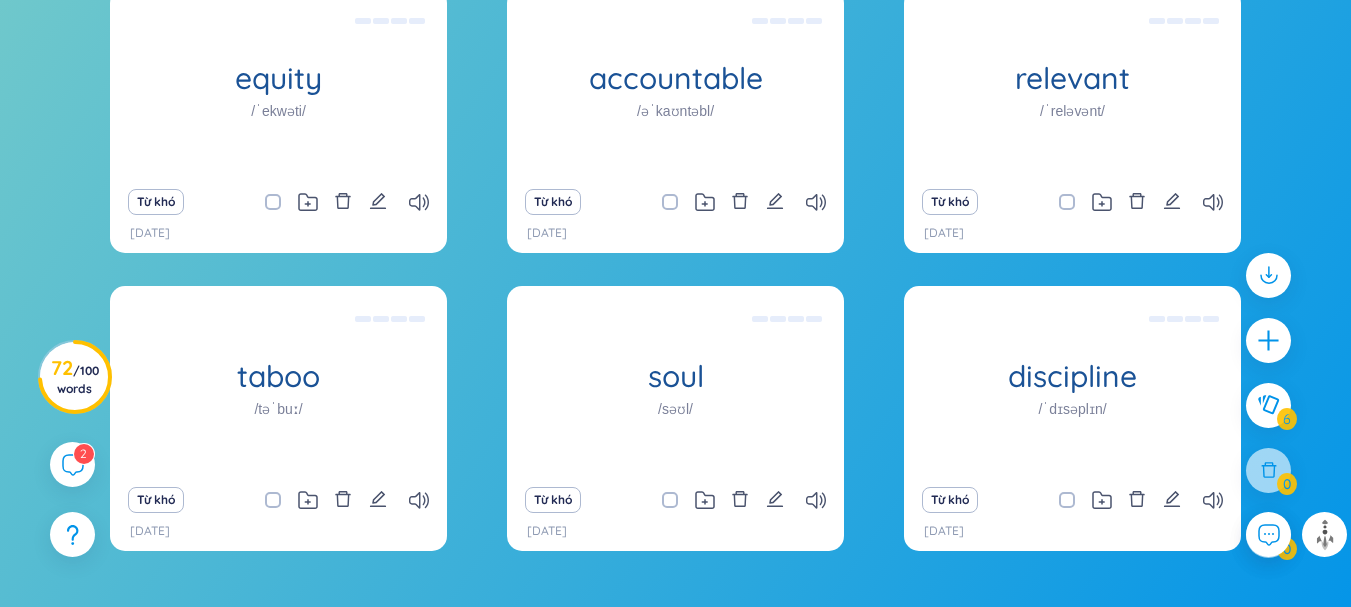 drag, startPoint x: 356, startPoint y: 331, endPoint x: 1, endPoint y: 251, distance: 363.90247 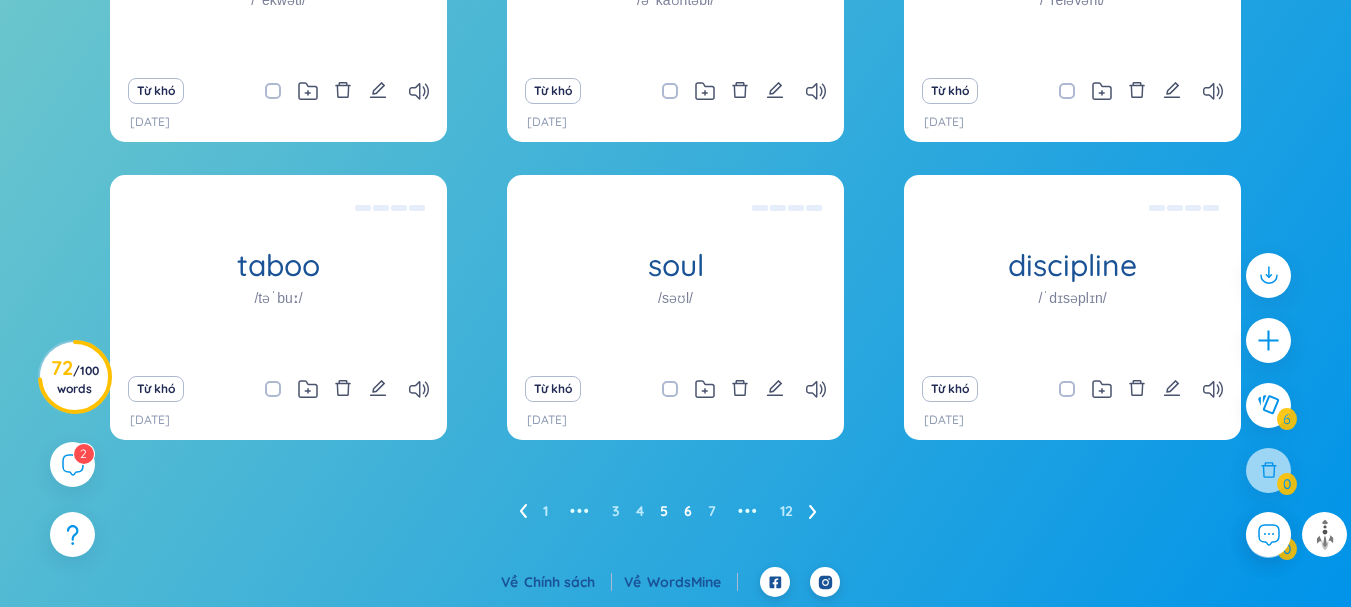 click on "6" at bounding box center (688, 511) 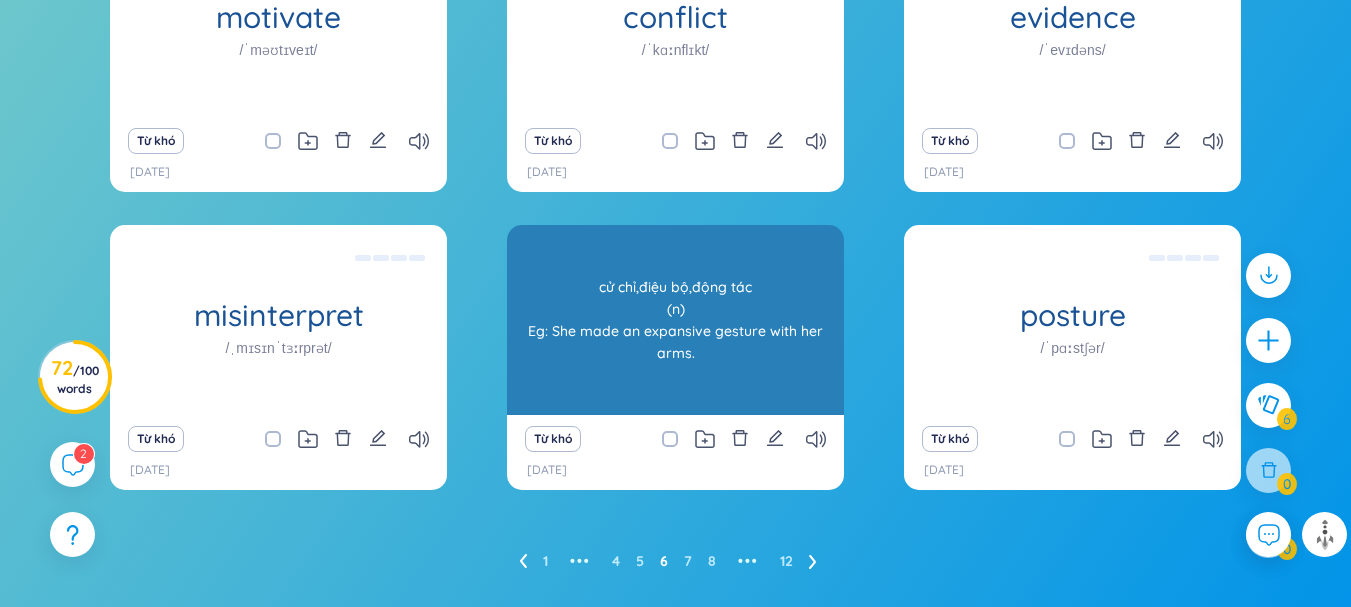 scroll, scrollTop: 524, scrollLeft: 0, axis: vertical 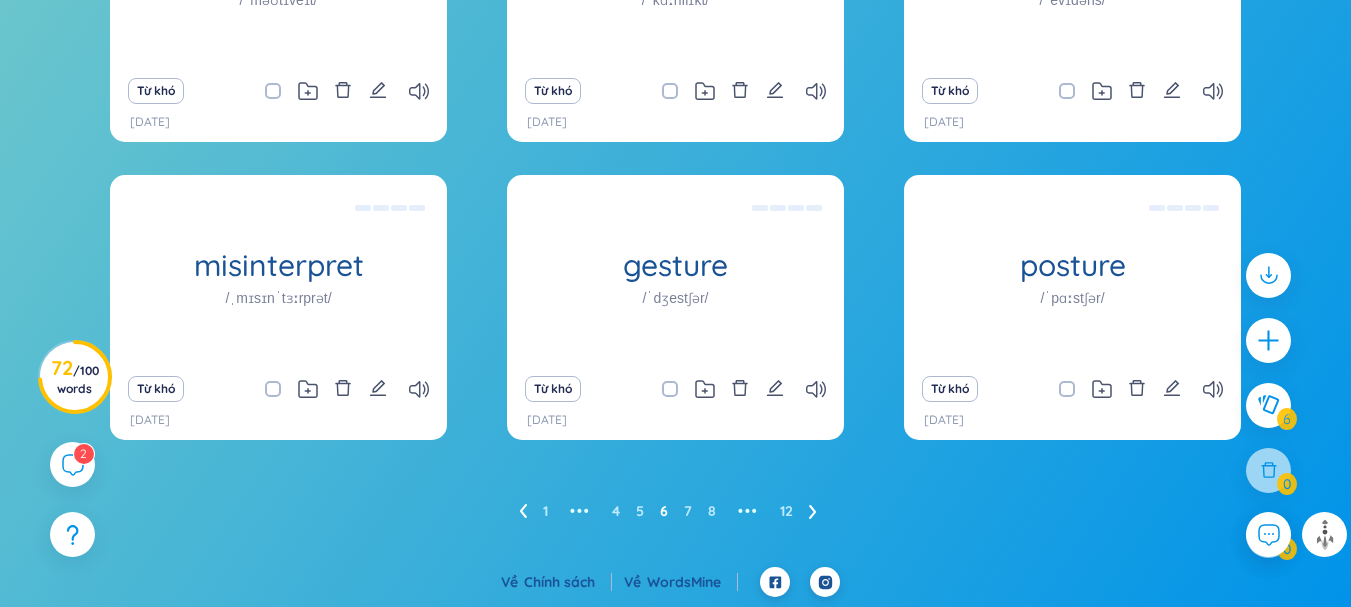 click on "1 ••• 4 5 6 7 8 ••• 12" at bounding box center [676, 511] 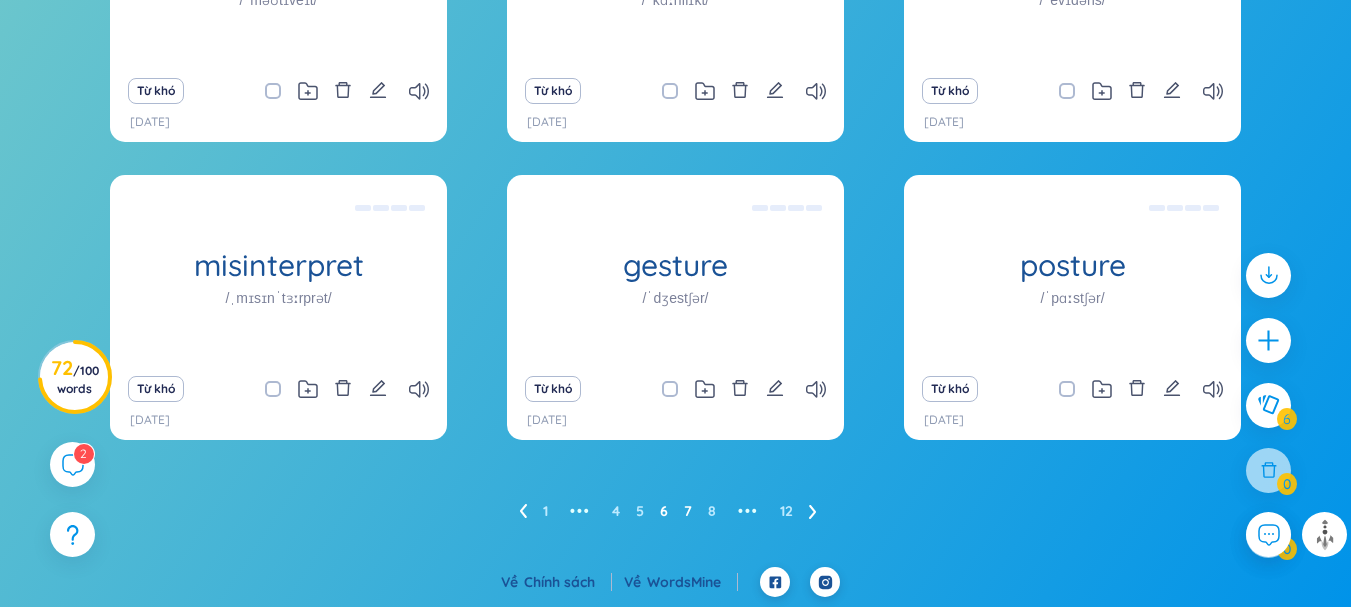 click on "7" at bounding box center (688, 511) 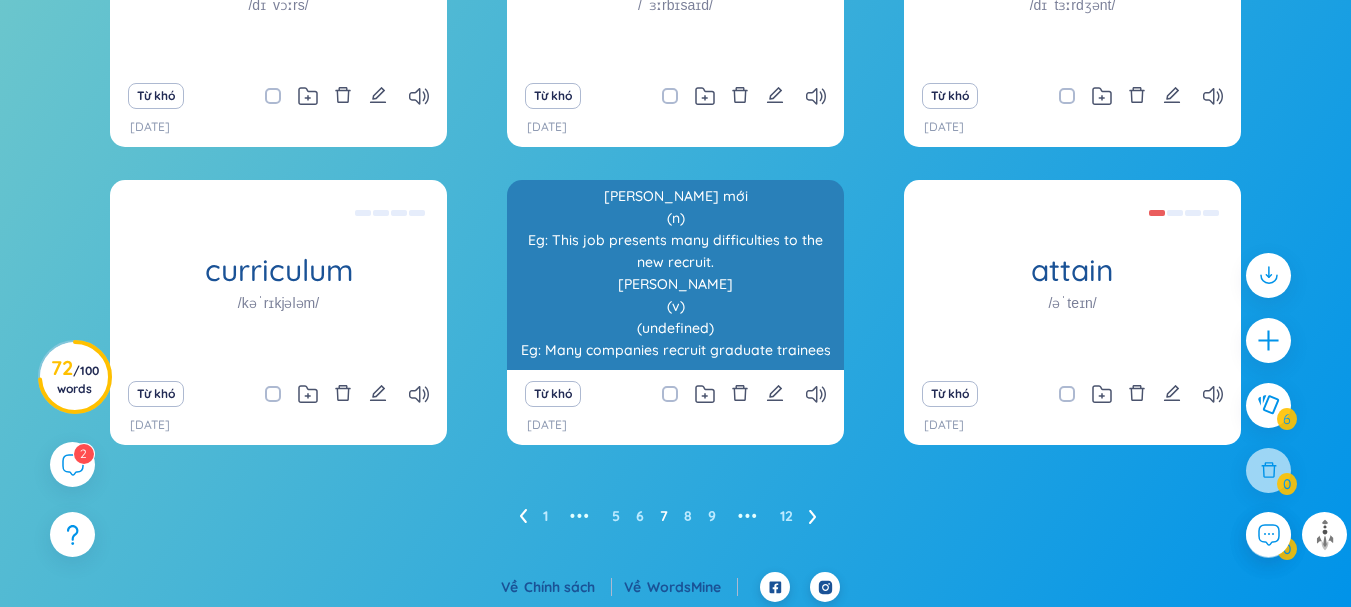 scroll, scrollTop: 524, scrollLeft: 0, axis: vertical 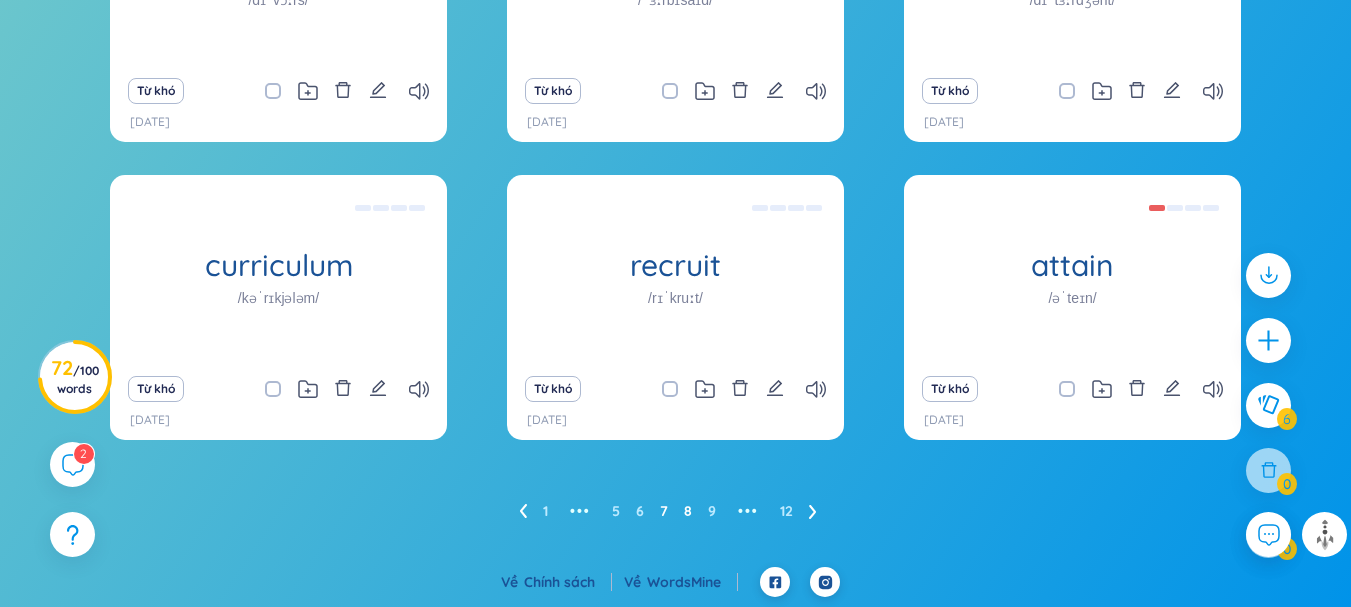 click on "8" at bounding box center [688, 511] 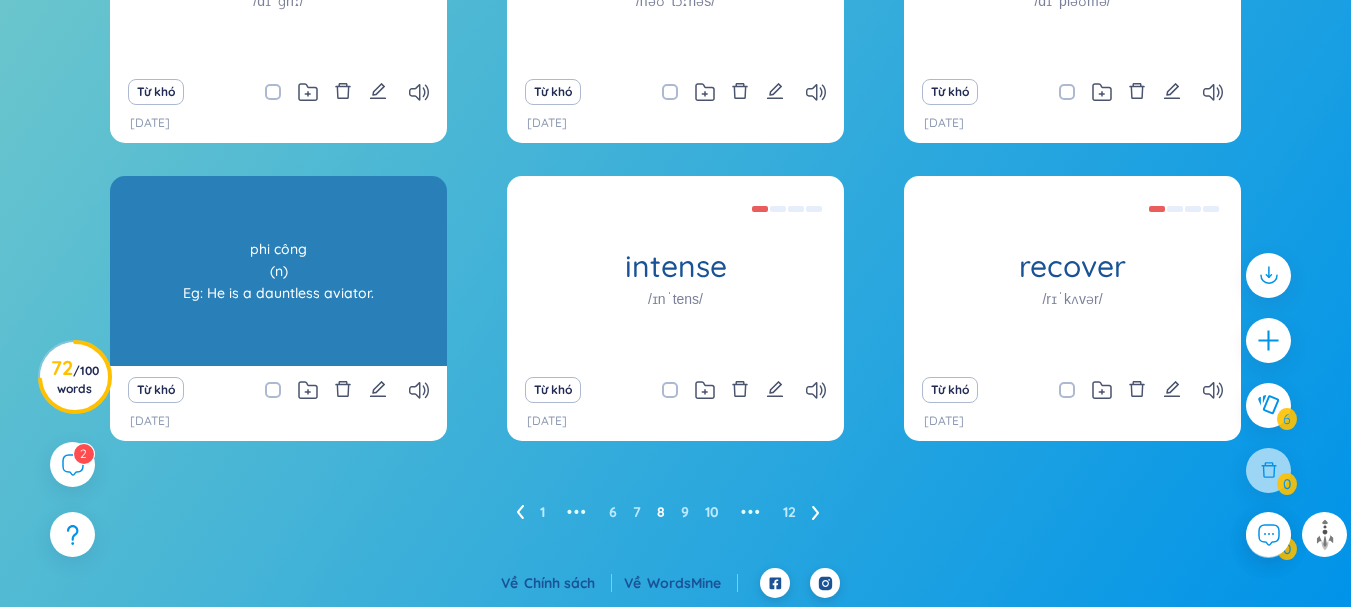 scroll, scrollTop: 524, scrollLeft: 0, axis: vertical 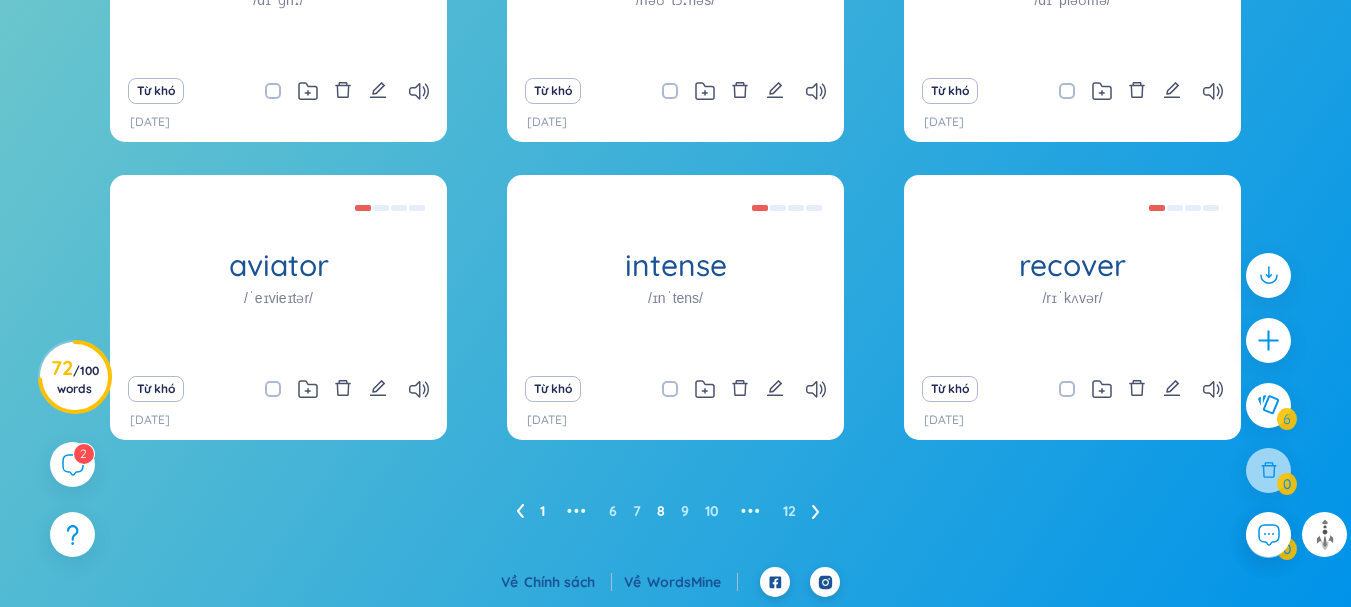 click on "1" at bounding box center [542, 511] 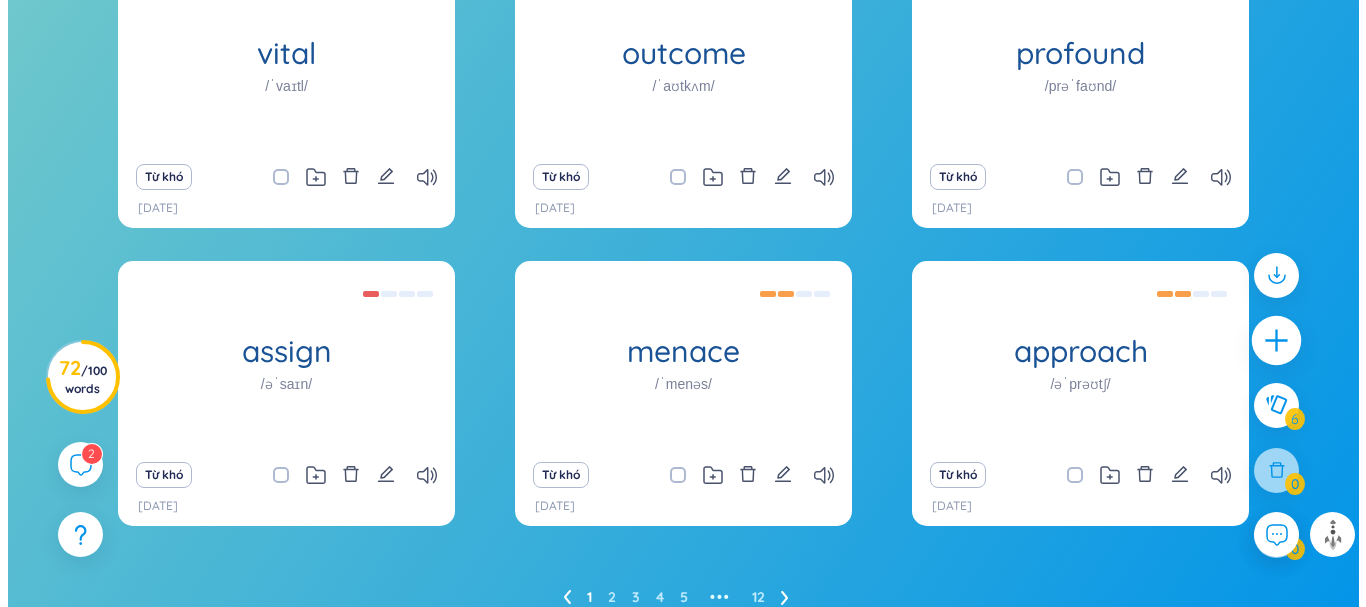 scroll, scrollTop: 413, scrollLeft: 0, axis: vertical 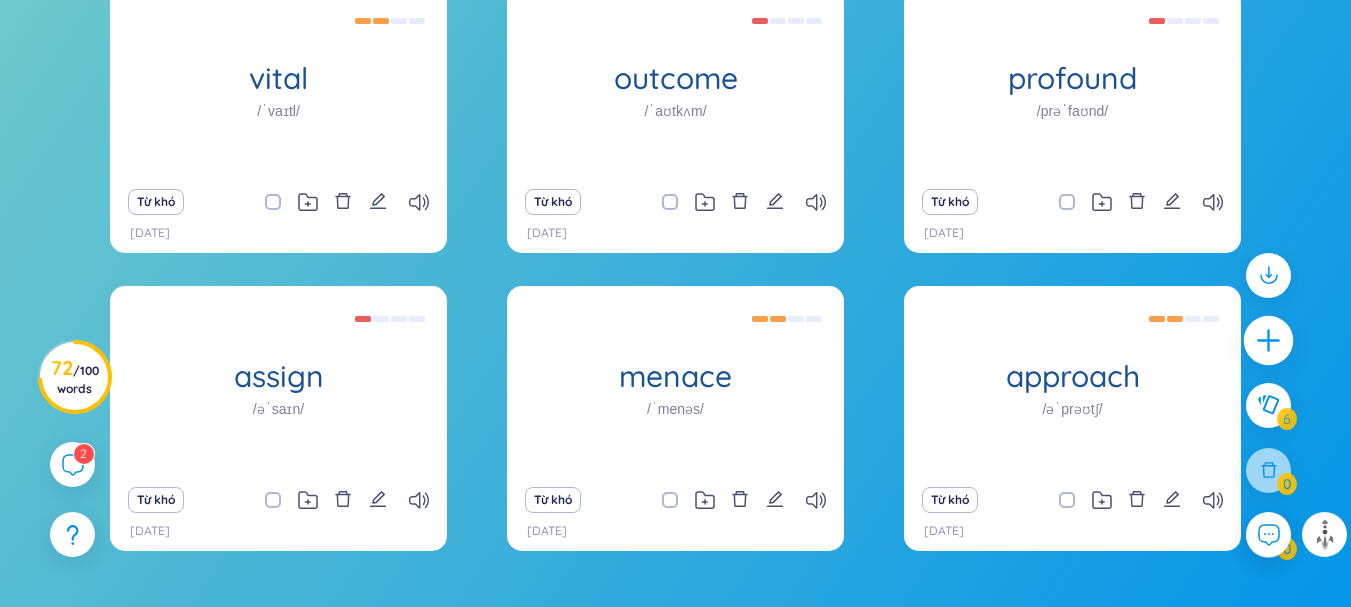 click 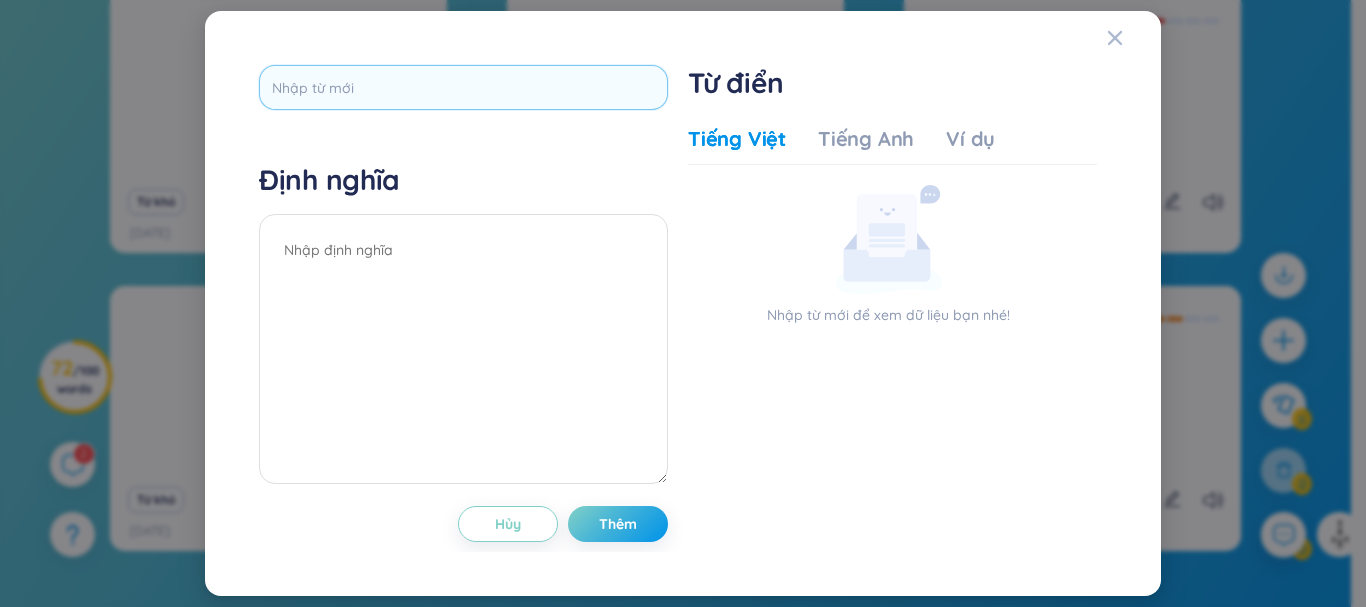 click at bounding box center [463, 87] 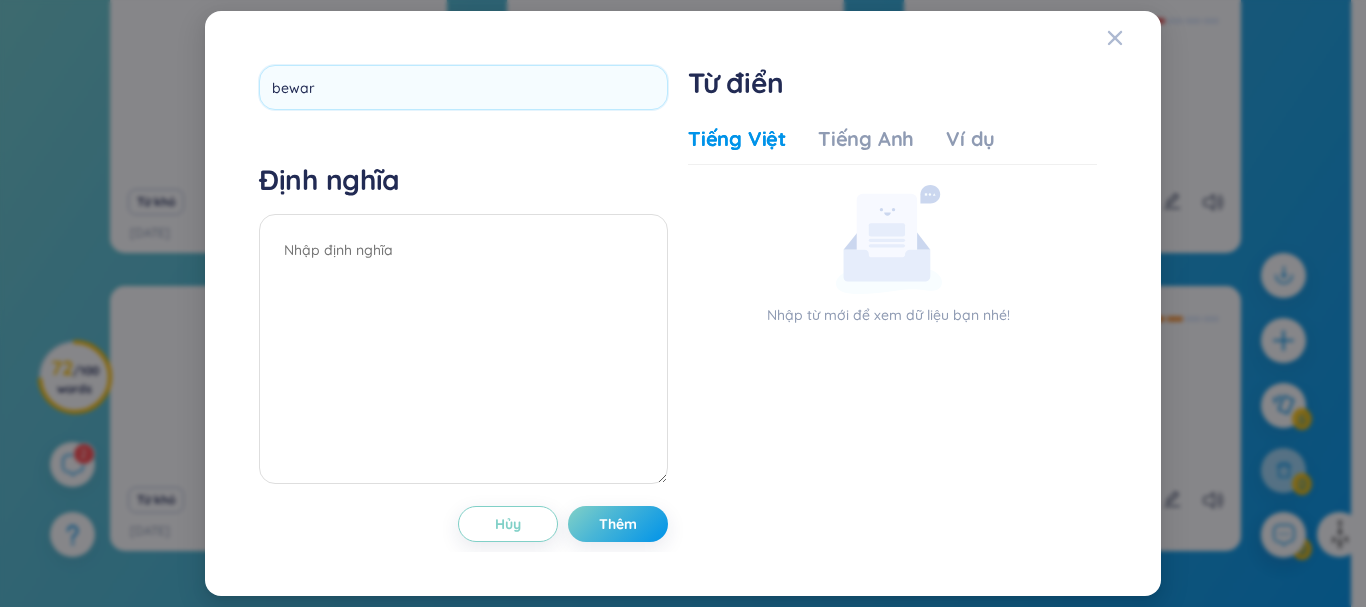 type on "beware" 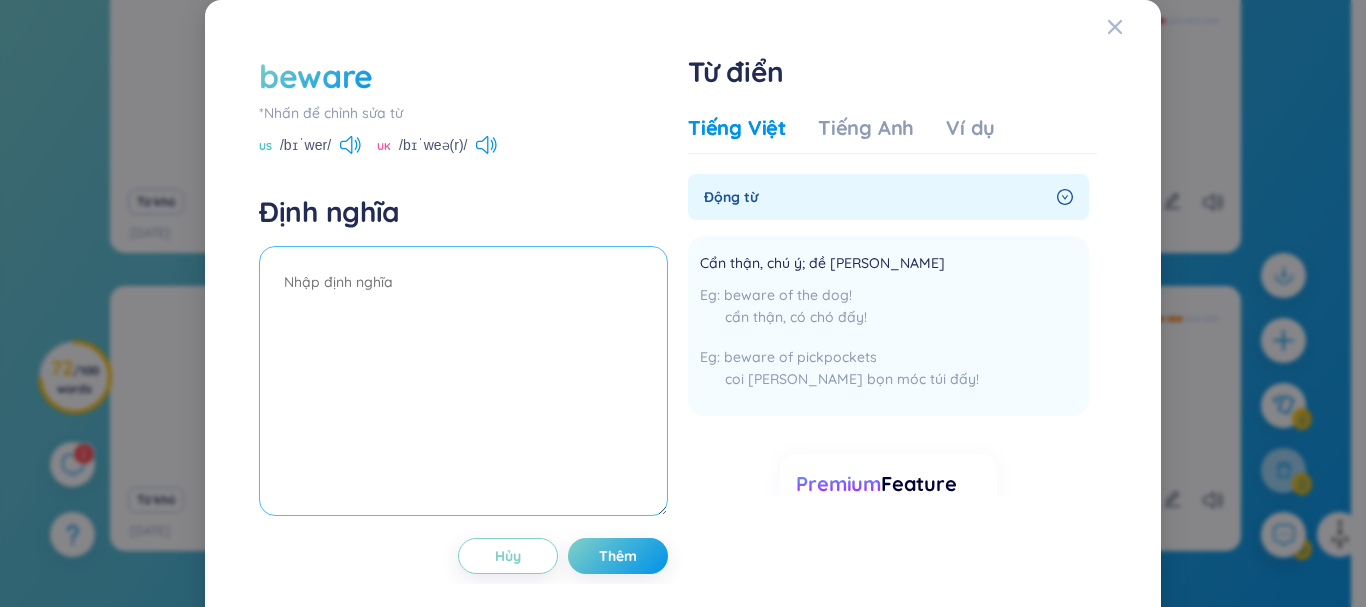 click at bounding box center (463, 381) 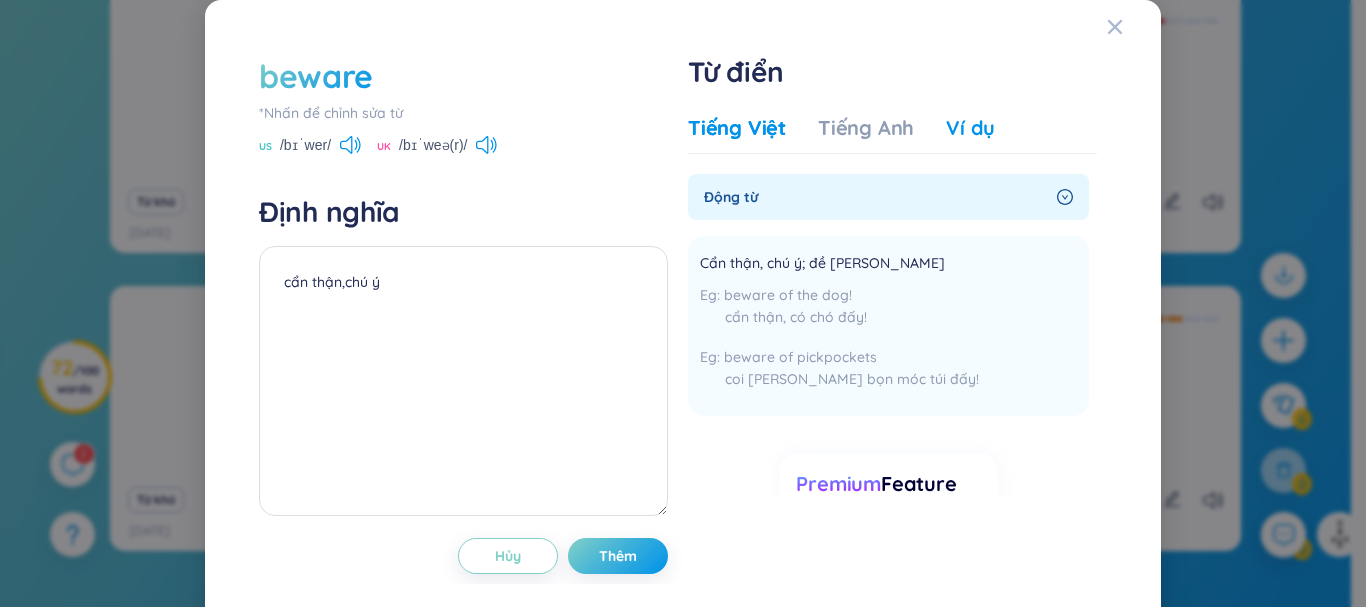 click on "Ví dụ" at bounding box center [970, 128] 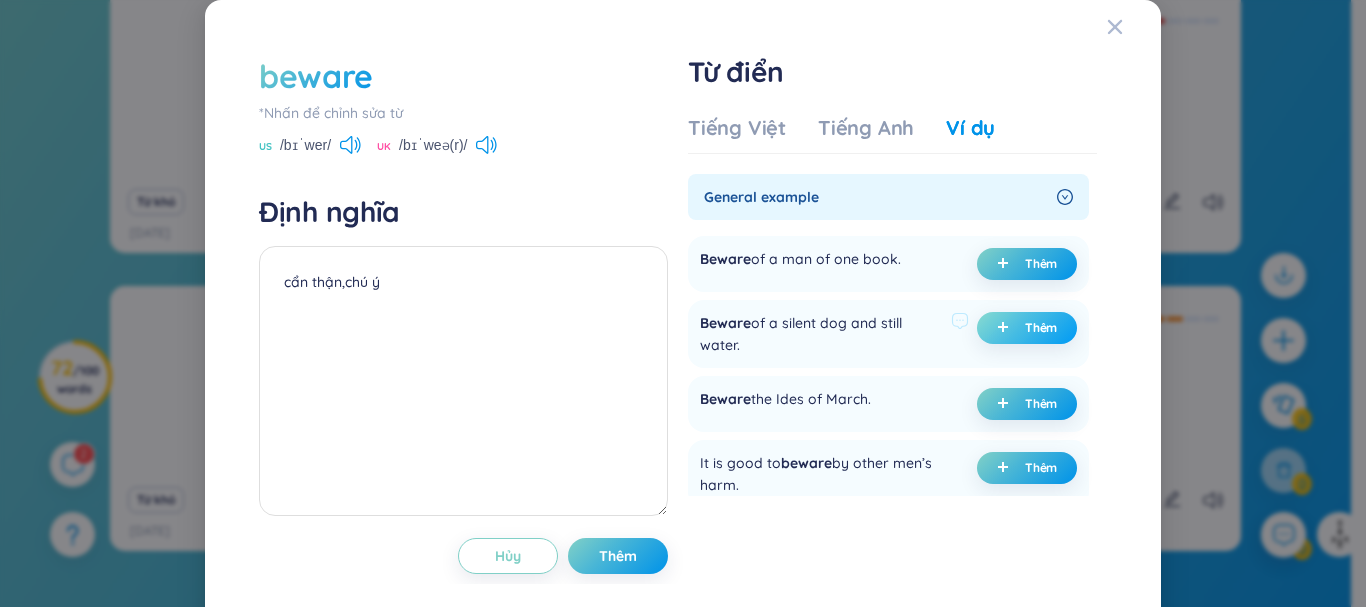 click on "Thêm" at bounding box center [1041, 328] 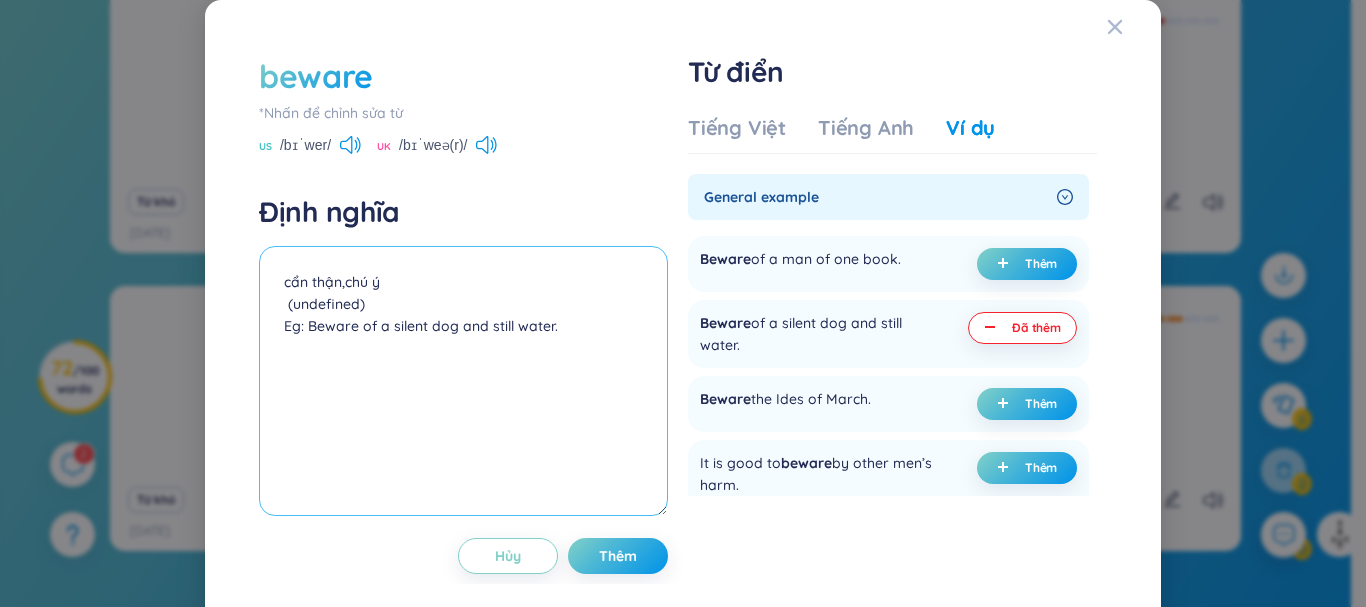 click on "cẩn thận,chú ý
(undefined)
Eg: Beware of a silent dog and still water." at bounding box center (463, 381) 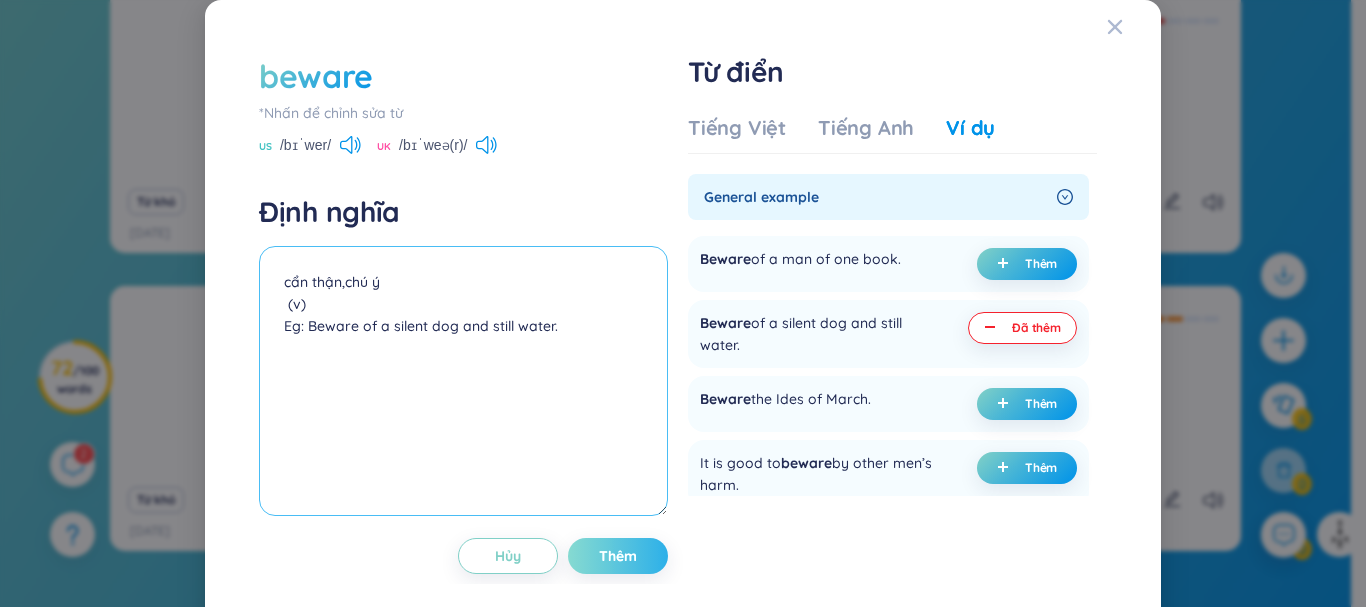 type on "cẩn thận,chú ý
(v)
Eg: Beware of a silent dog and still water." 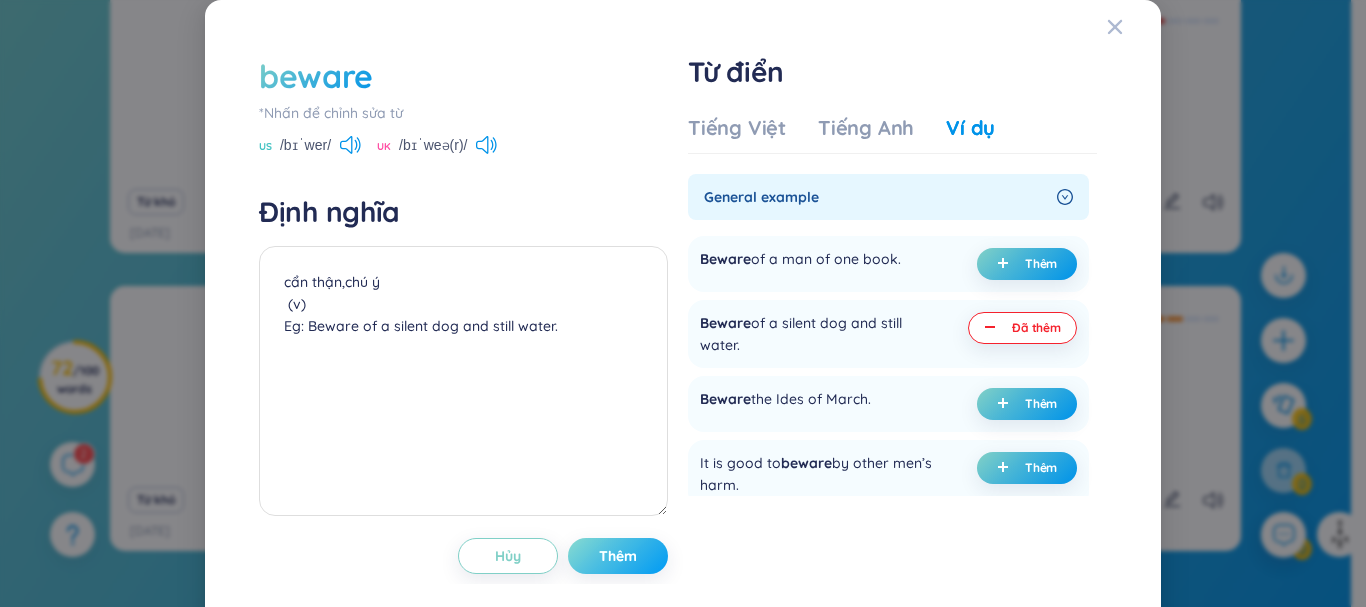 click on "Thêm" at bounding box center (618, 556) 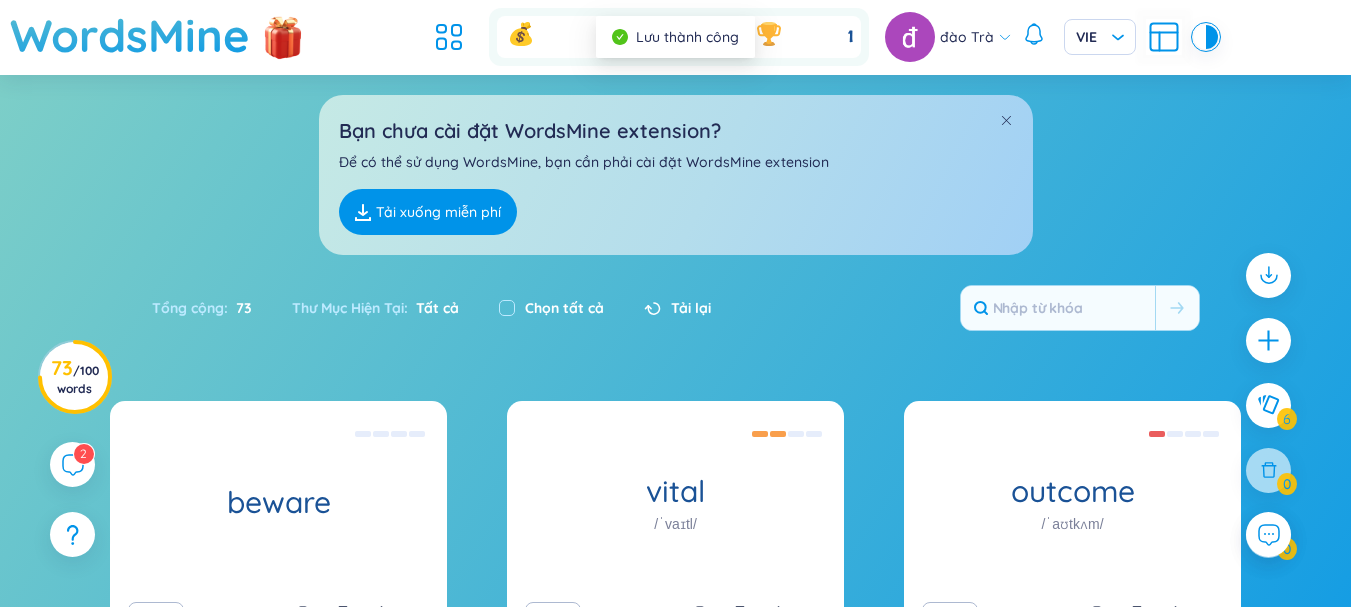 scroll, scrollTop: 100, scrollLeft: 0, axis: vertical 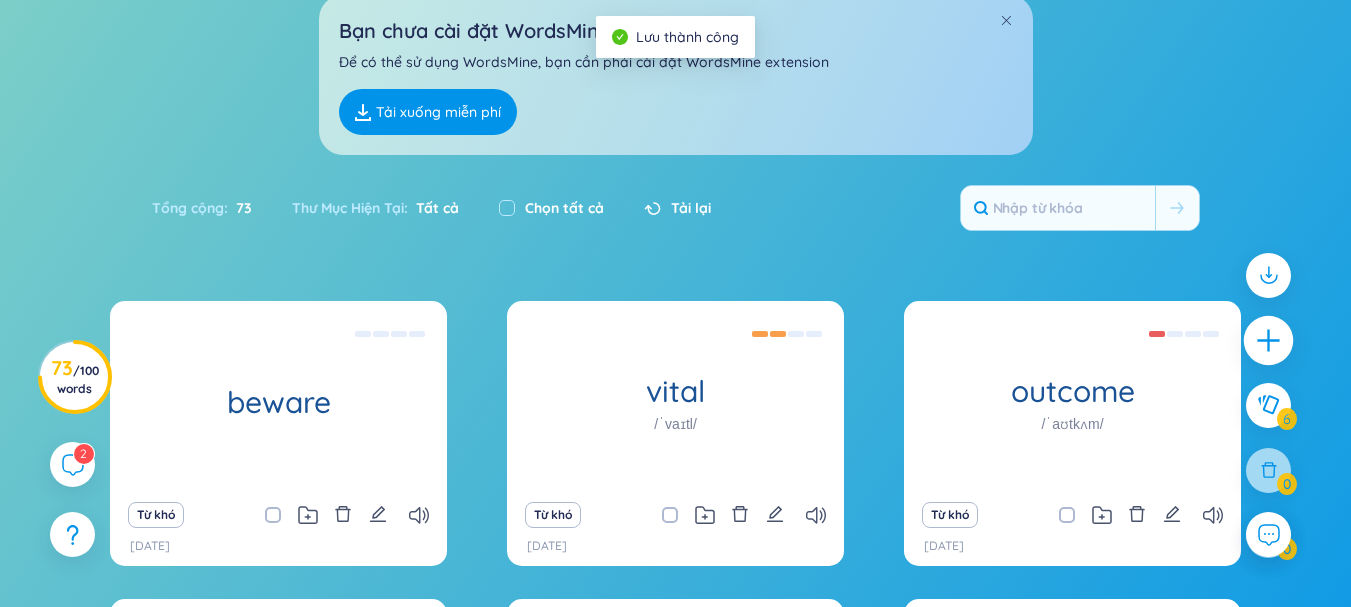 click 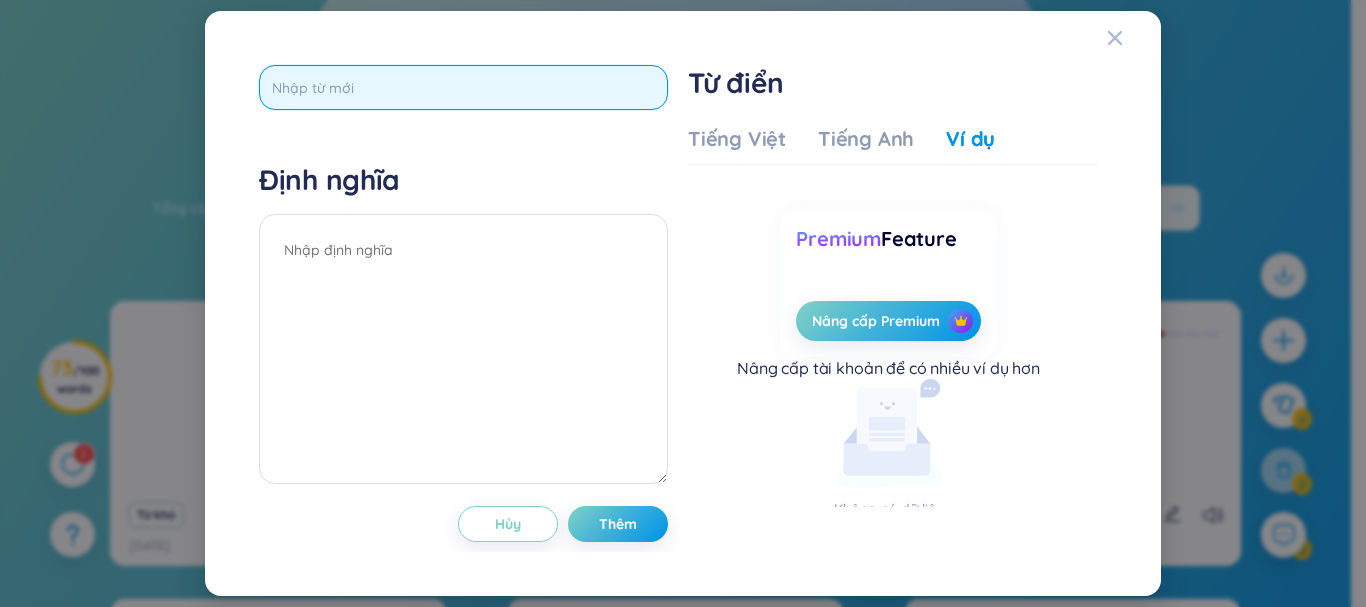 click at bounding box center (463, 87) 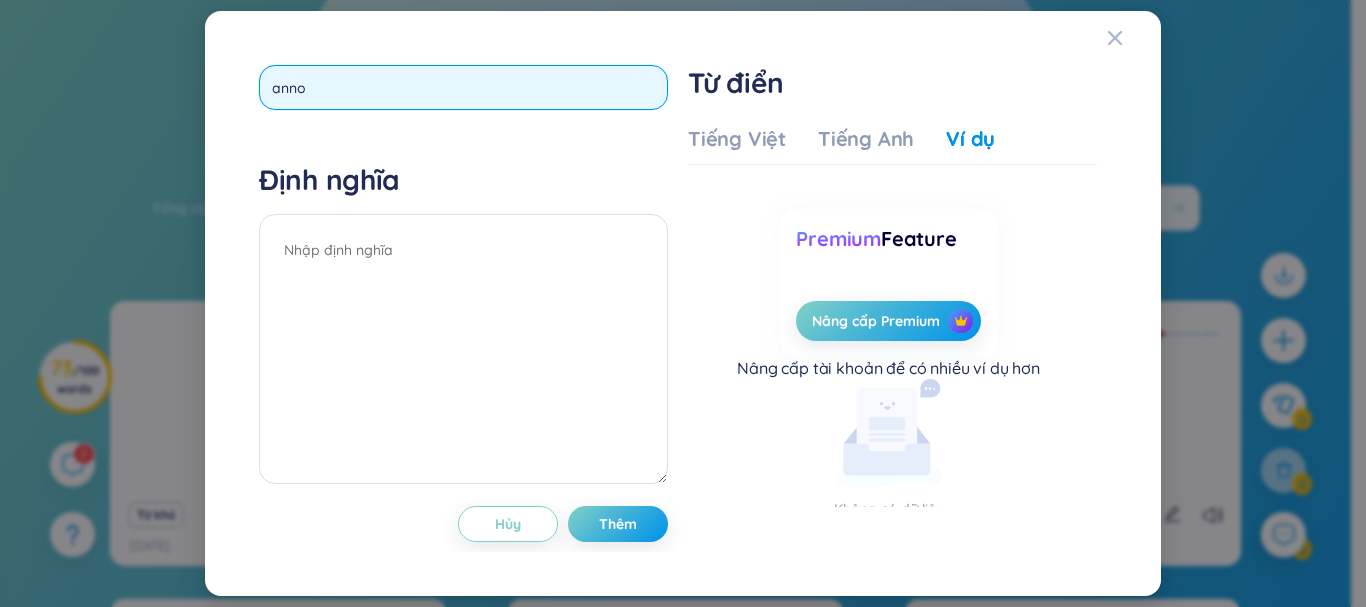type on "annoy" 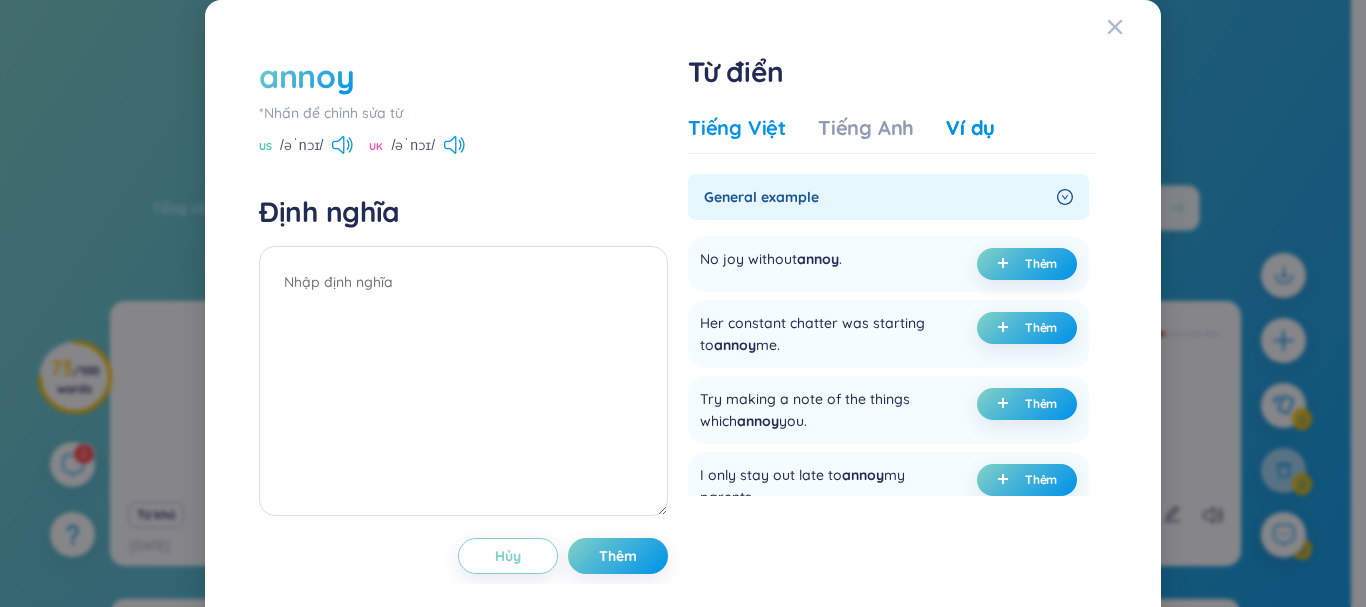click on "Tiếng Việt" at bounding box center (737, 128) 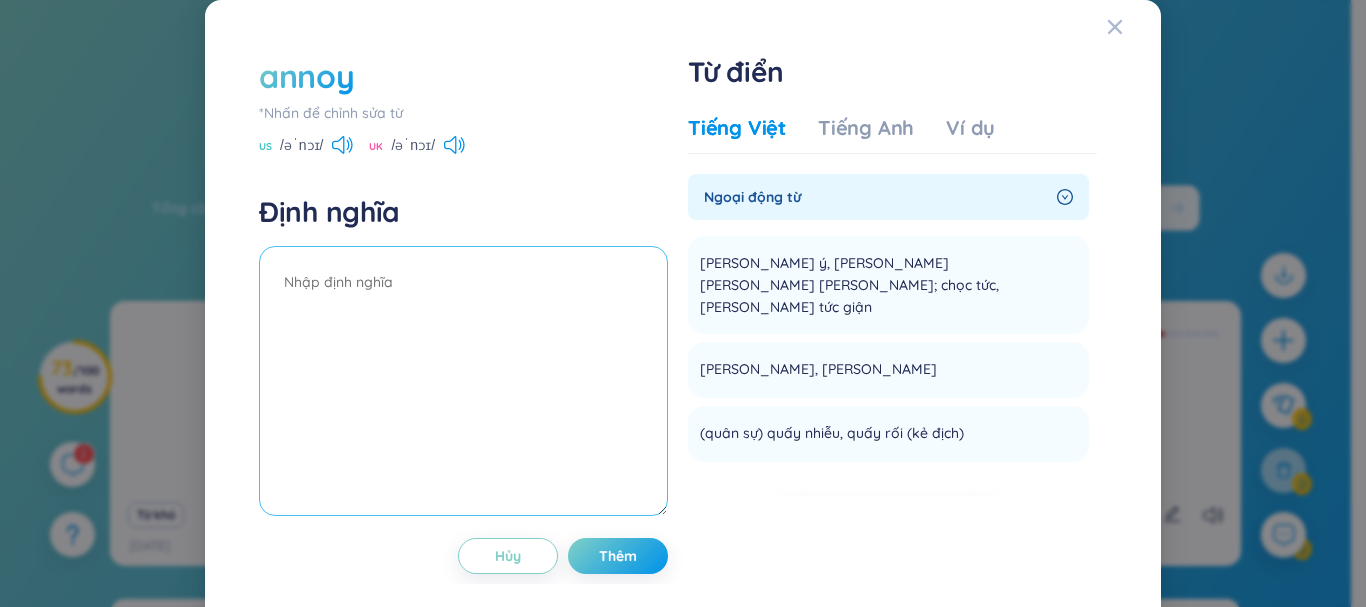 click at bounding box center (463, 381) 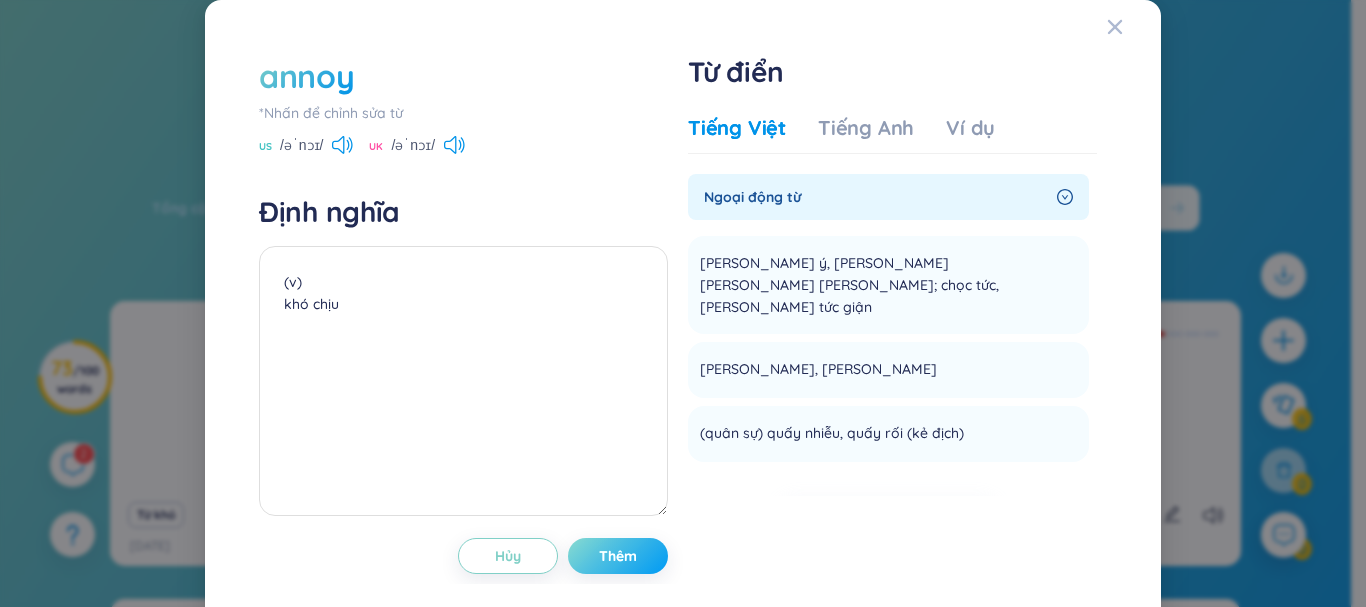 click on "Thêm" at bounding box center (618, 556) 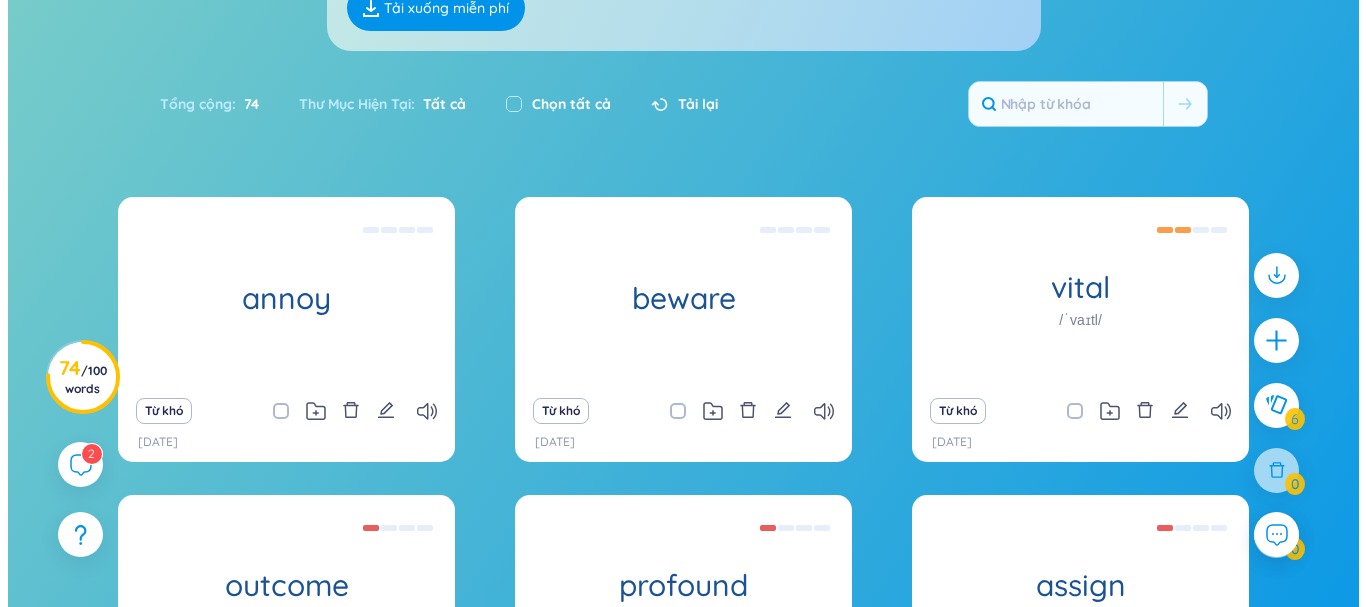 scroll, scrollTop: 300, scrollLeft: 0, axis: vertical 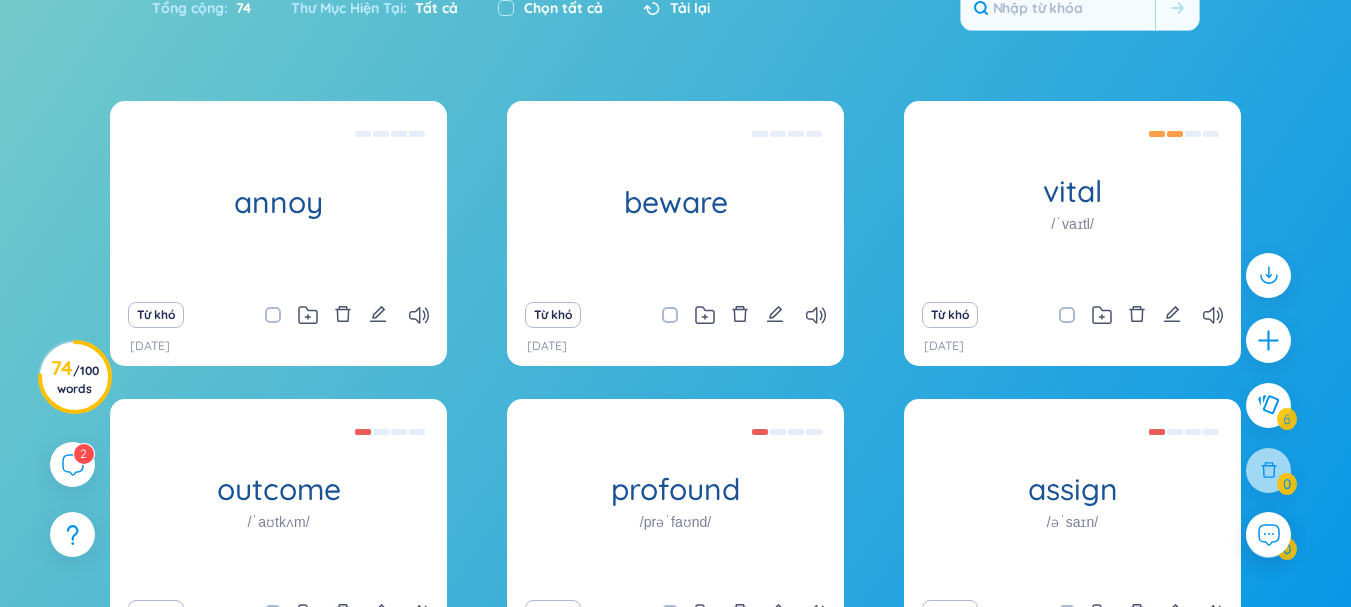 click on "Từ khó" at bounding box center [278, 315] 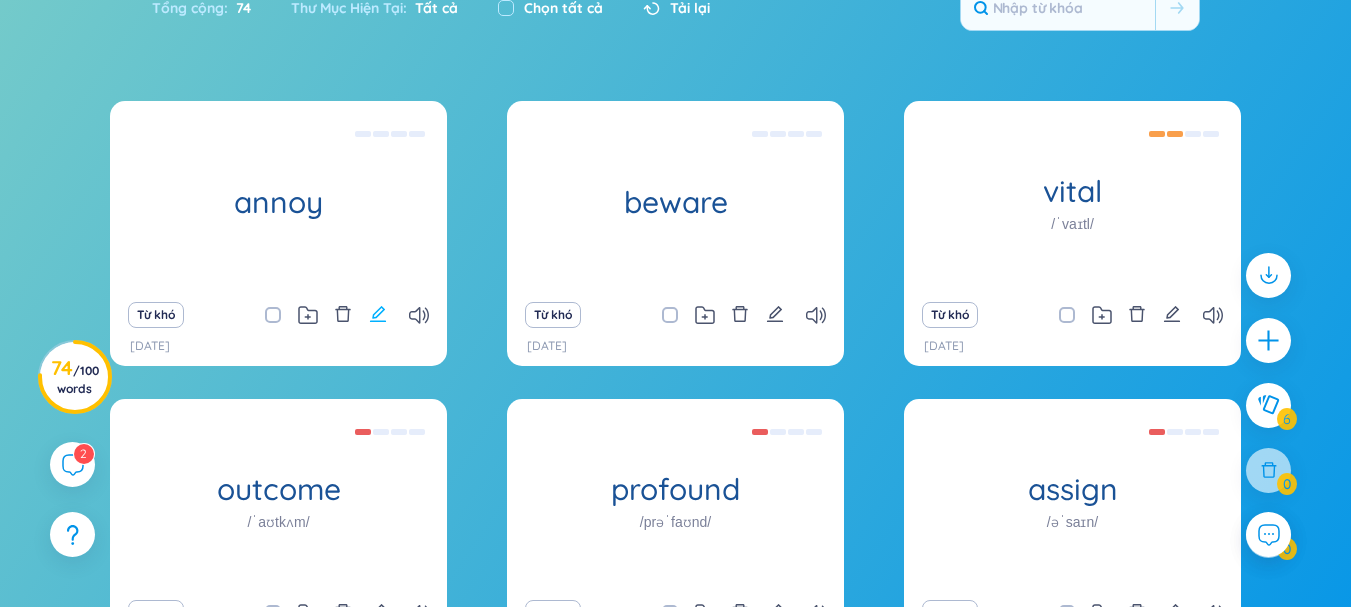 click 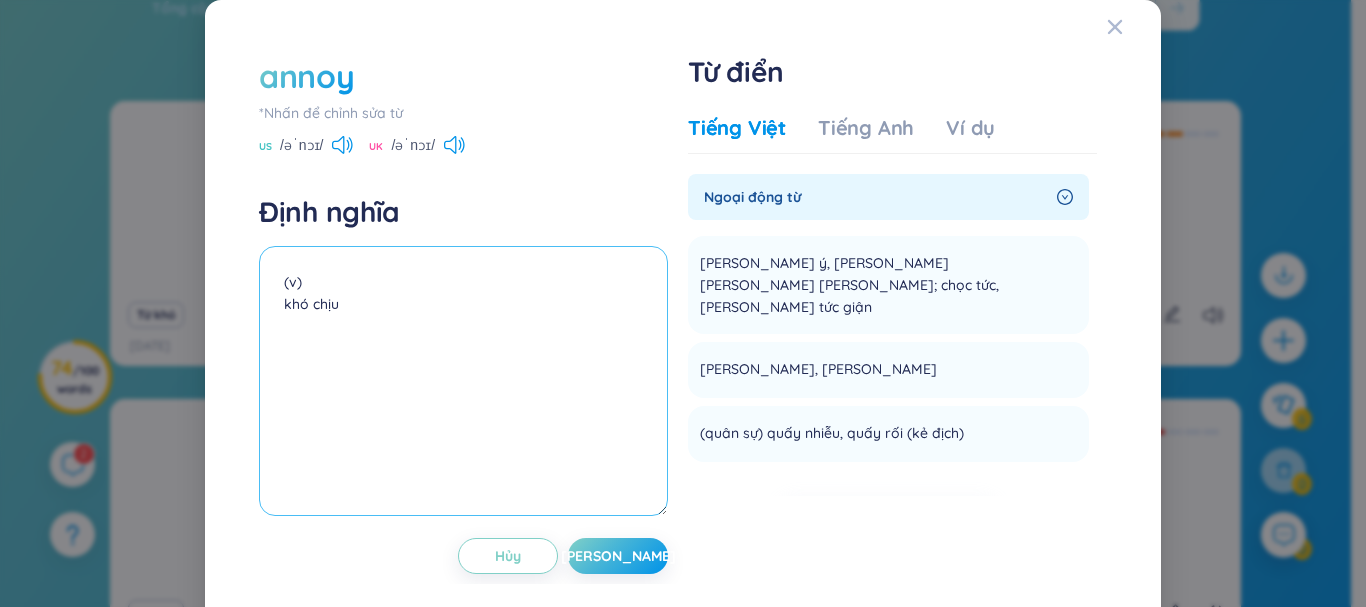 click on "(v)
khó chịu" at bounding box center (463, 381) 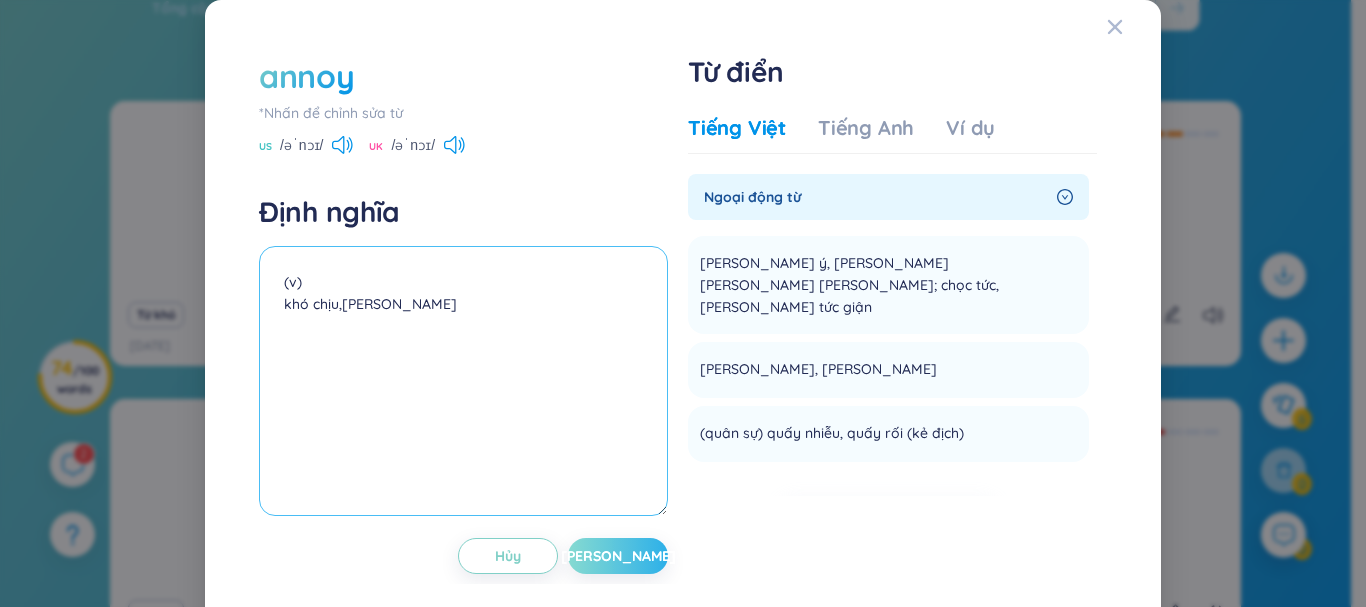 type on "(v)
khó chịu,[PERSON_NAME]" 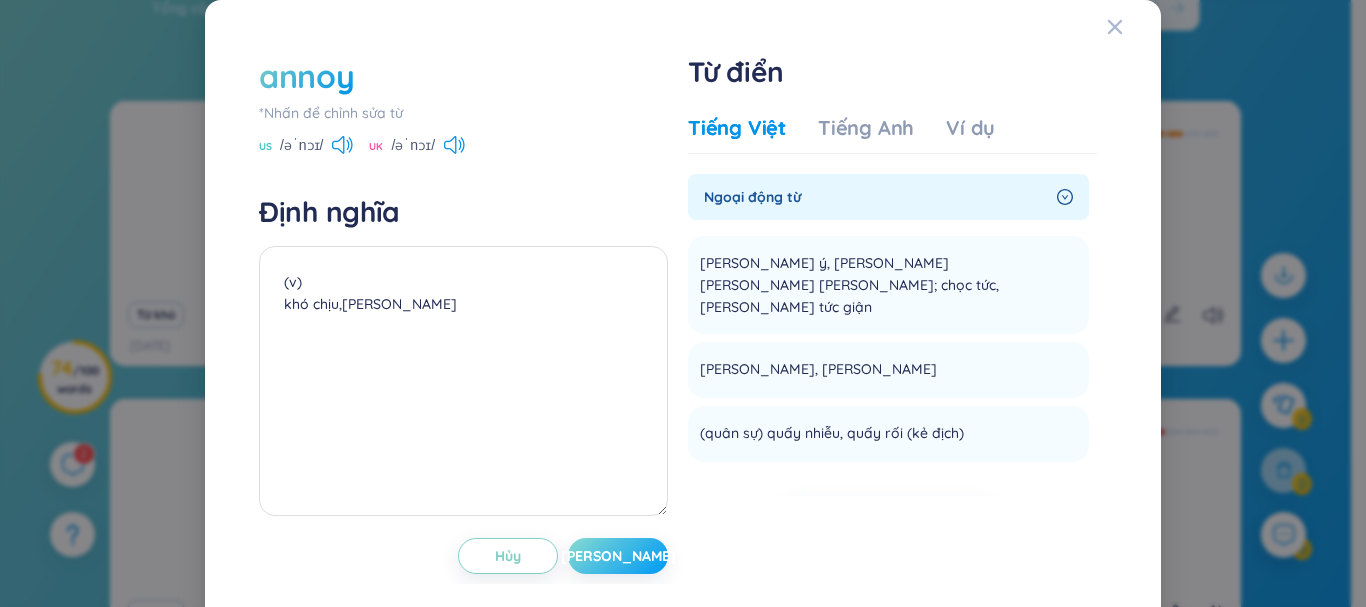 click on "[PERSON_NAME]" at bounding box center (618, 556) 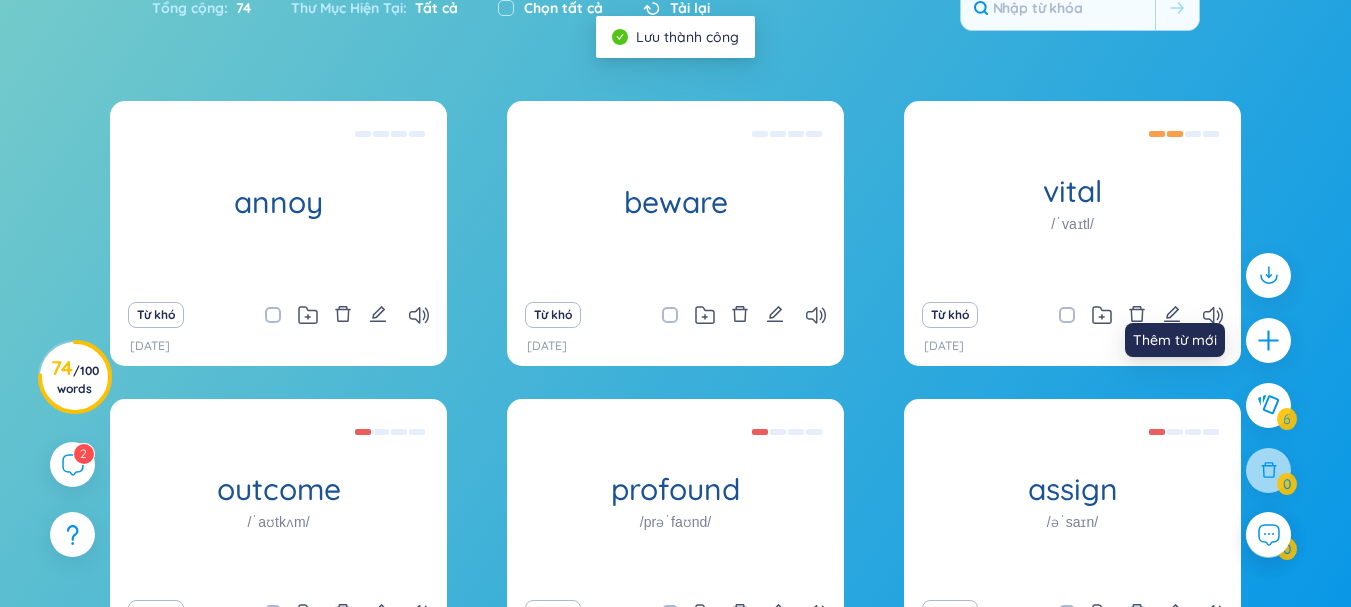 click 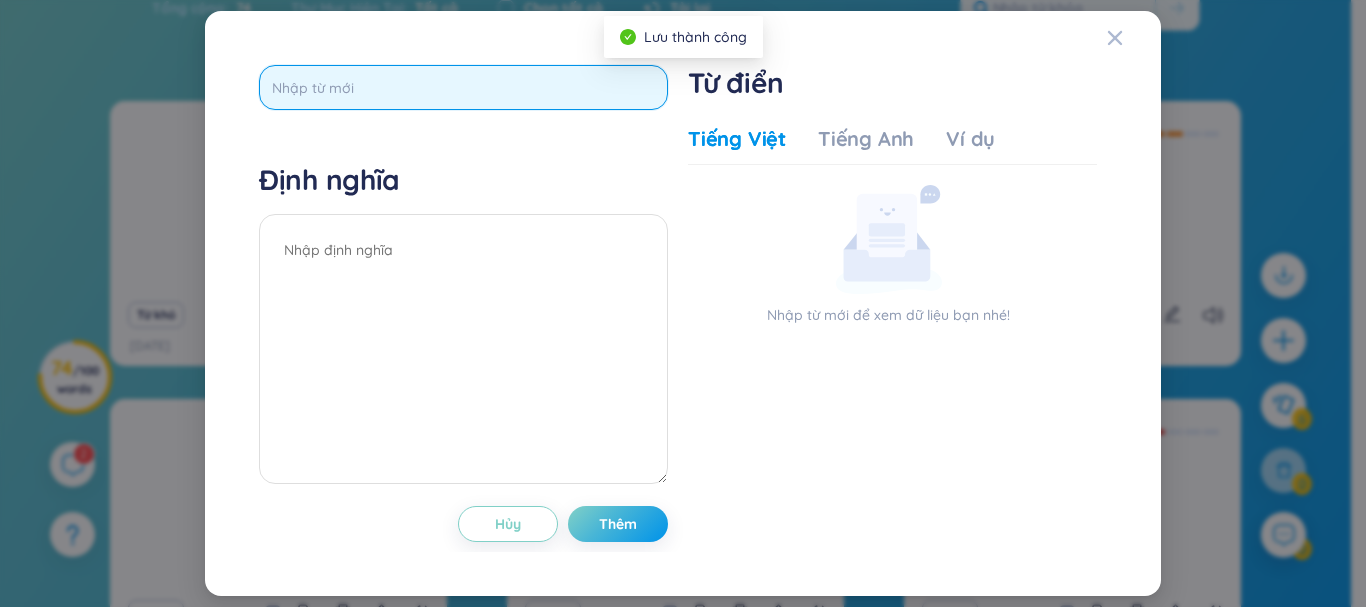 click at bounding box center [463, 87] 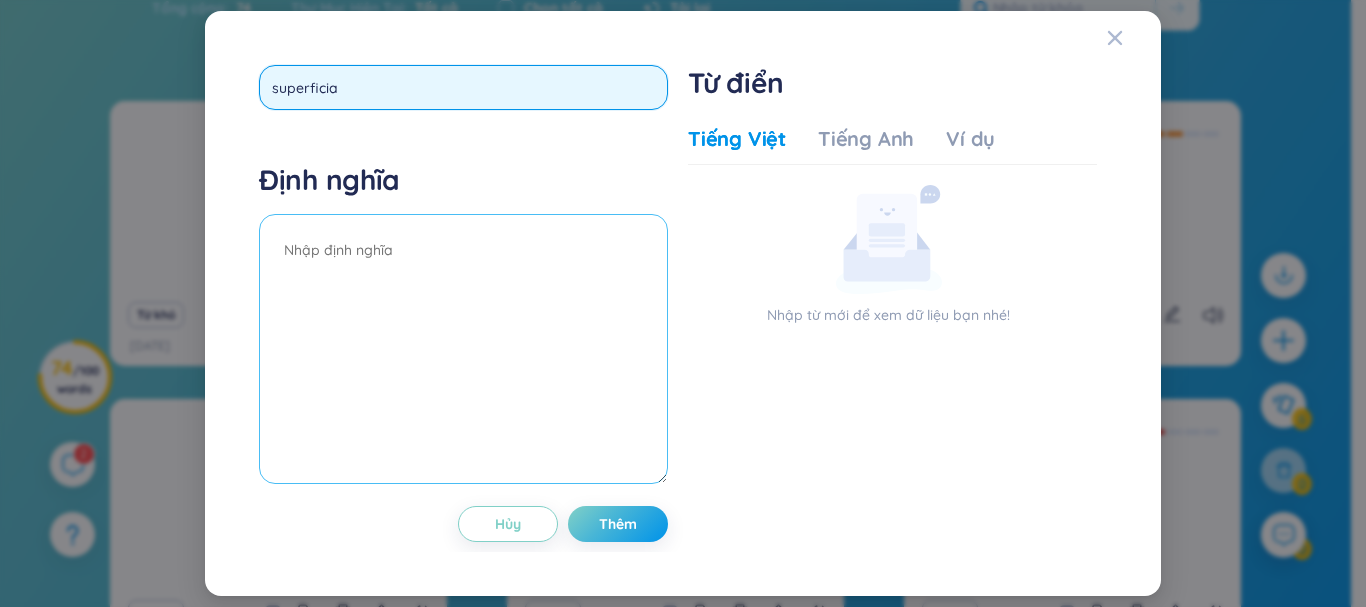 type on "superficial" 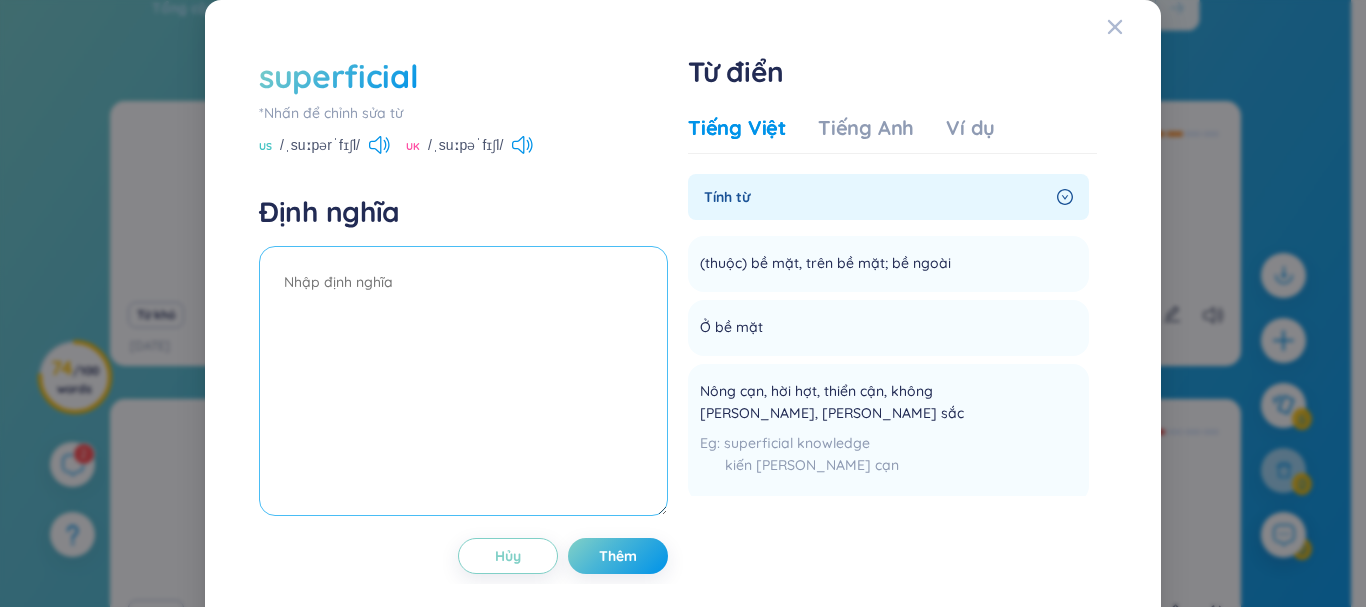click at bounding box center [463, 381] 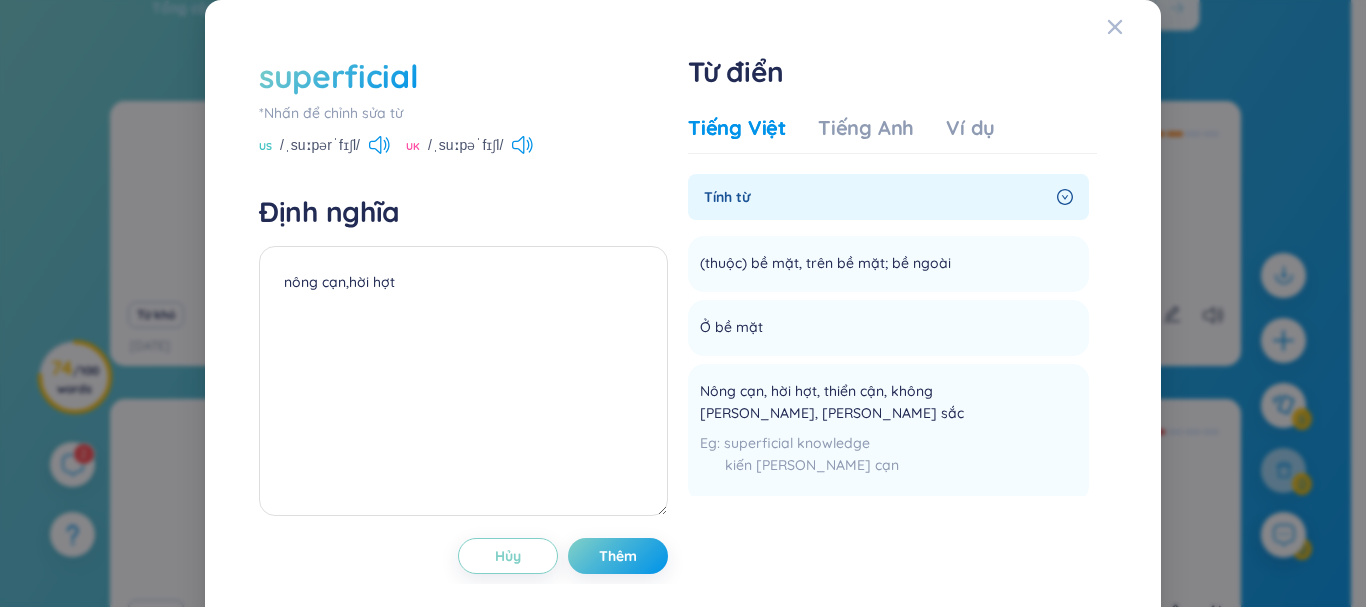 click on "Tiếng Việt Tiếng Anh Ví dụ" at bounding box center [841, 134] 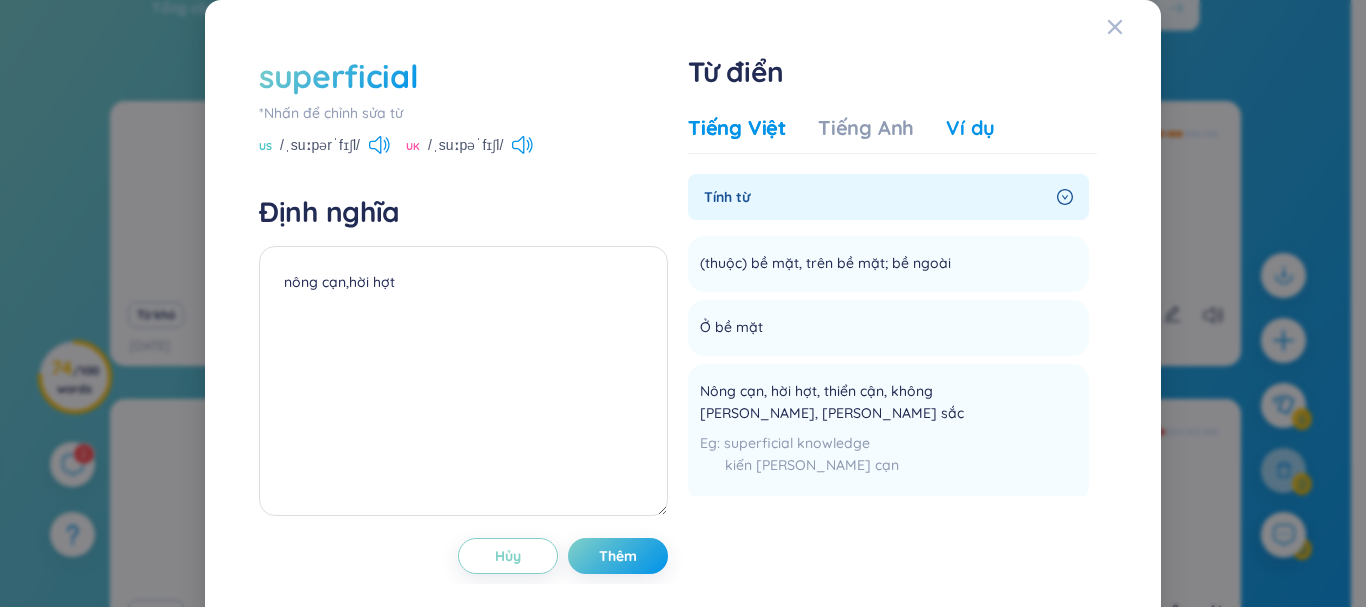 click on "Ví dụ" at bounding box center [970, 128] 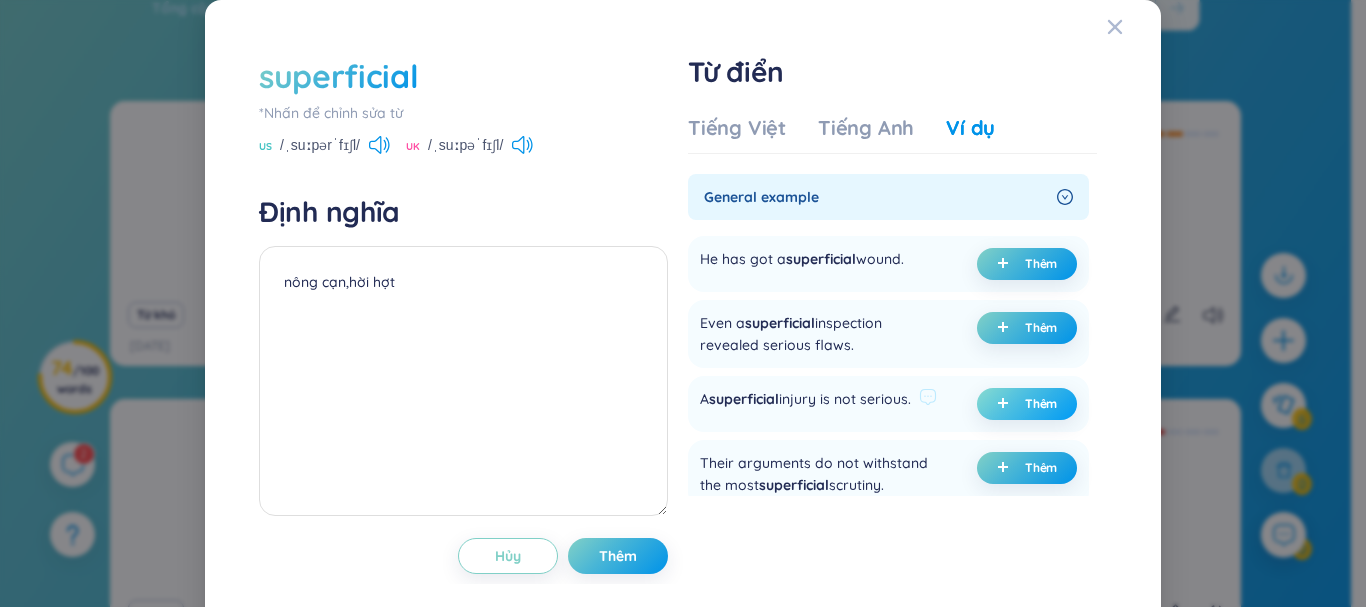 click on "Thêm" at bounding box center (1027, 404) 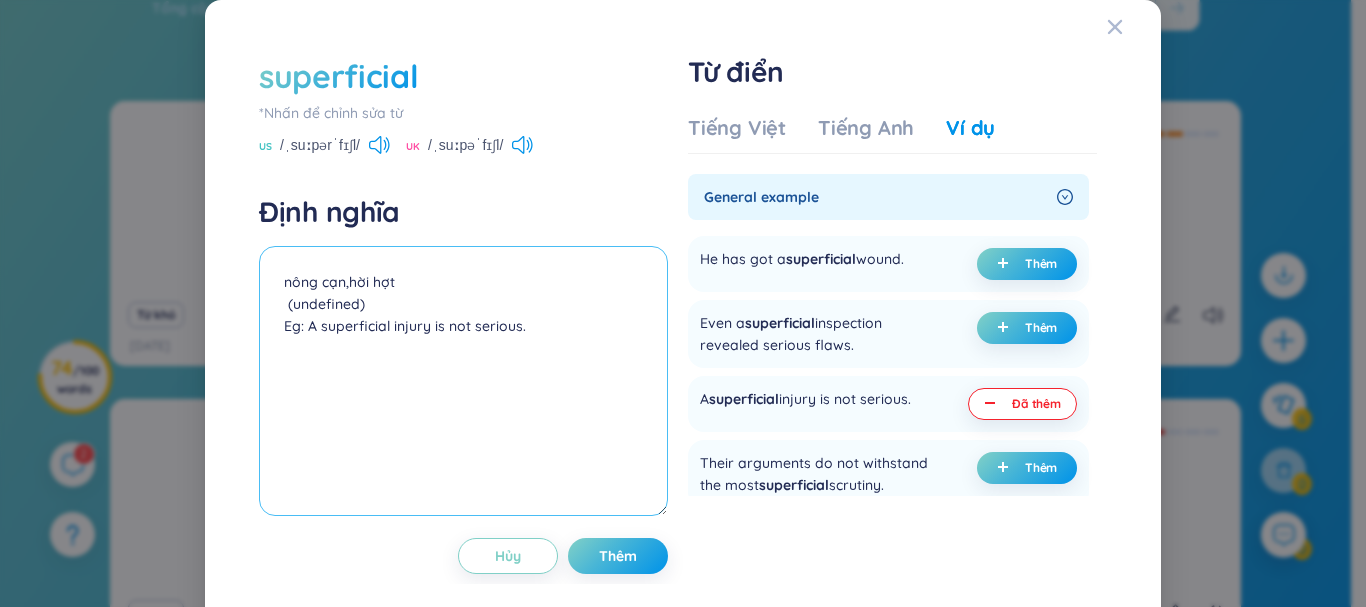 click on "nông cạn,hời hợt
(undefined)
Eg: A superficial injury is not serious." at bounding box center (463, 381) 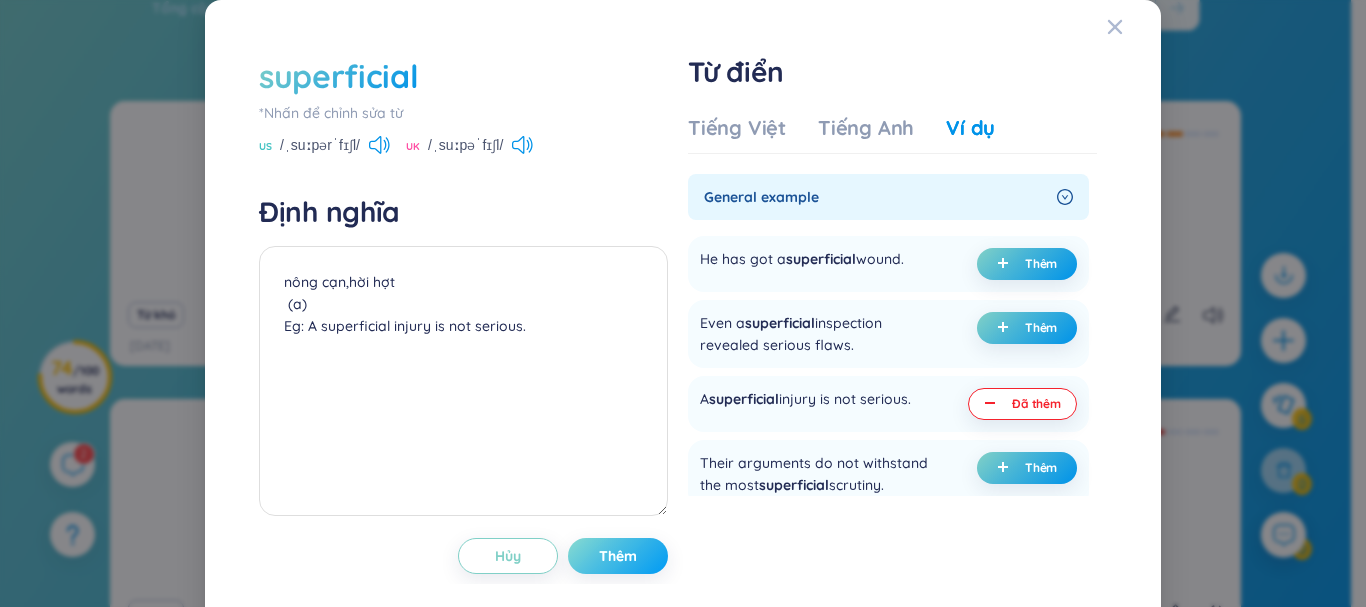 click on "Thêm" at bounding box center (618, 556) 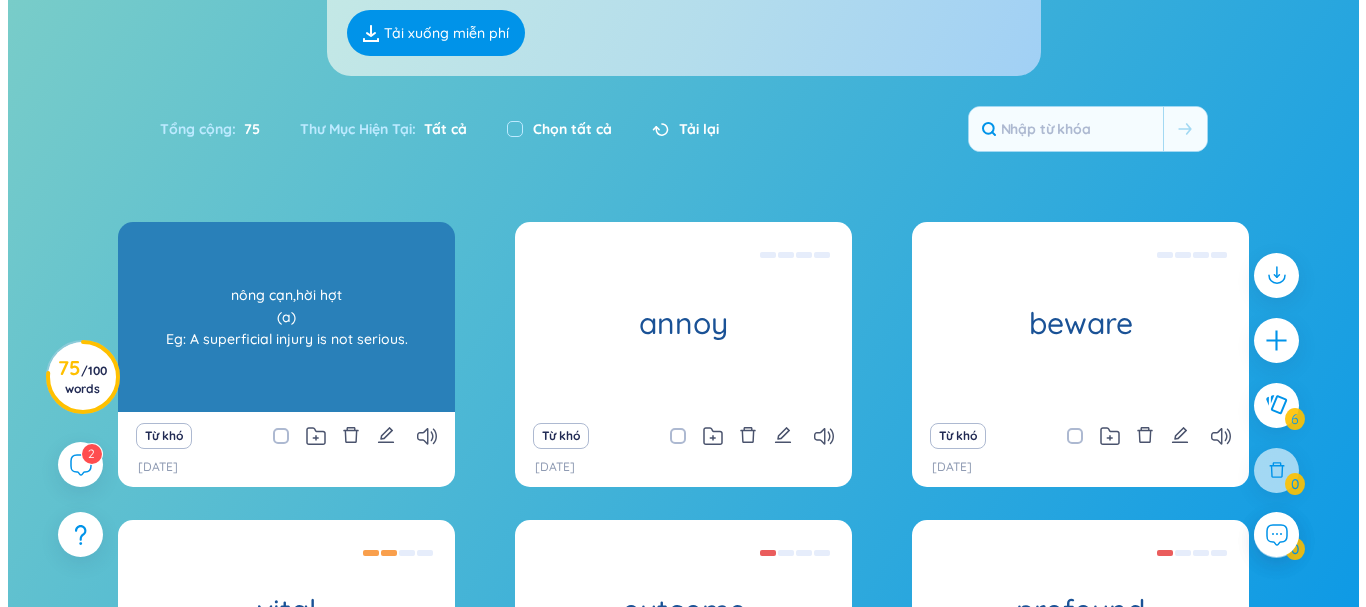 scroll, scrollTop: 300, scrollLeft: 0, axis: vertical 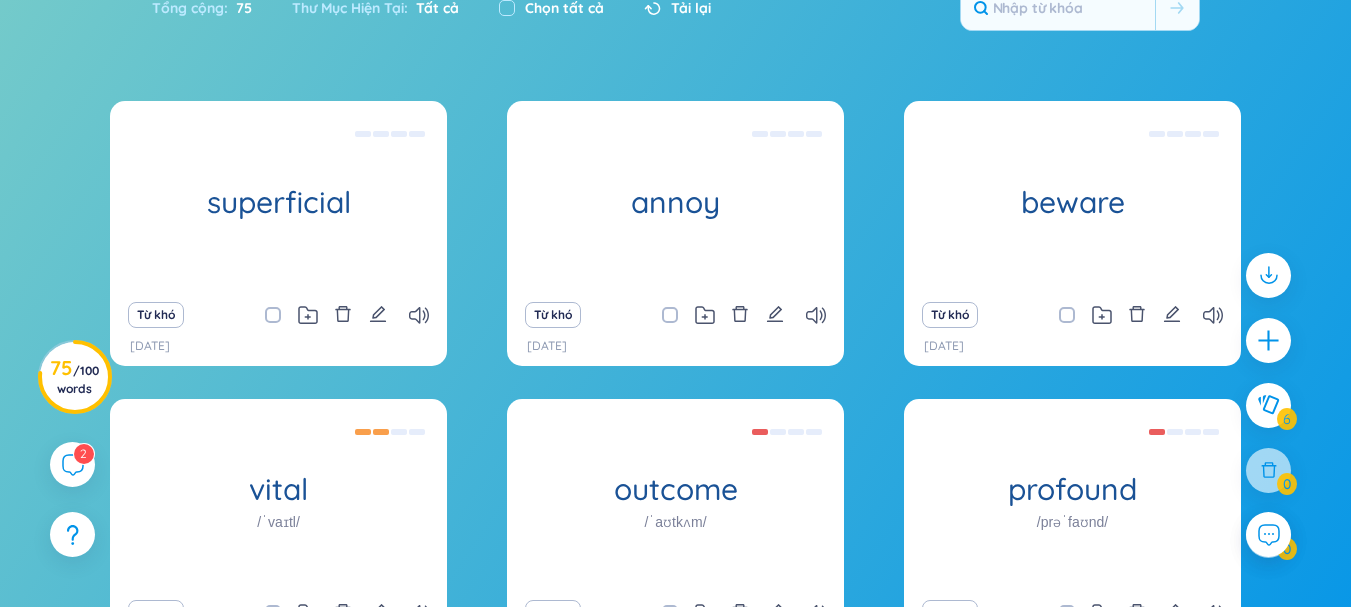 click 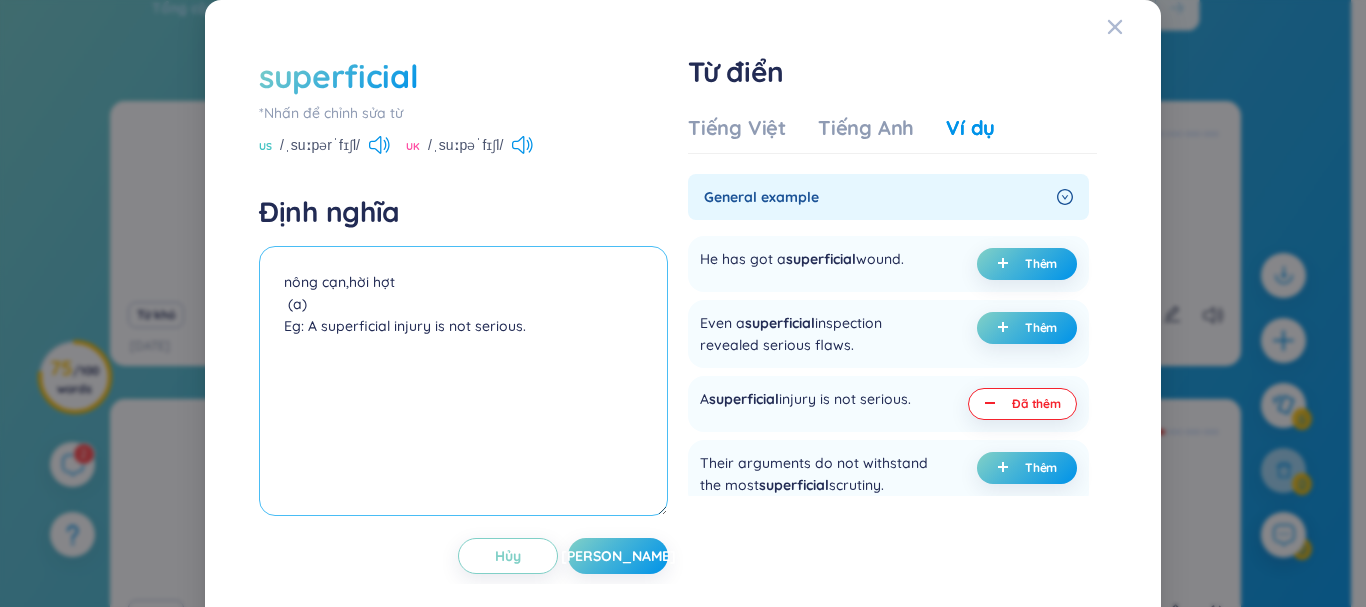 click on "nông cạn,hời hợt
(a)
Eg: A superficial injury is not serious." at bounding box center (463, 381) 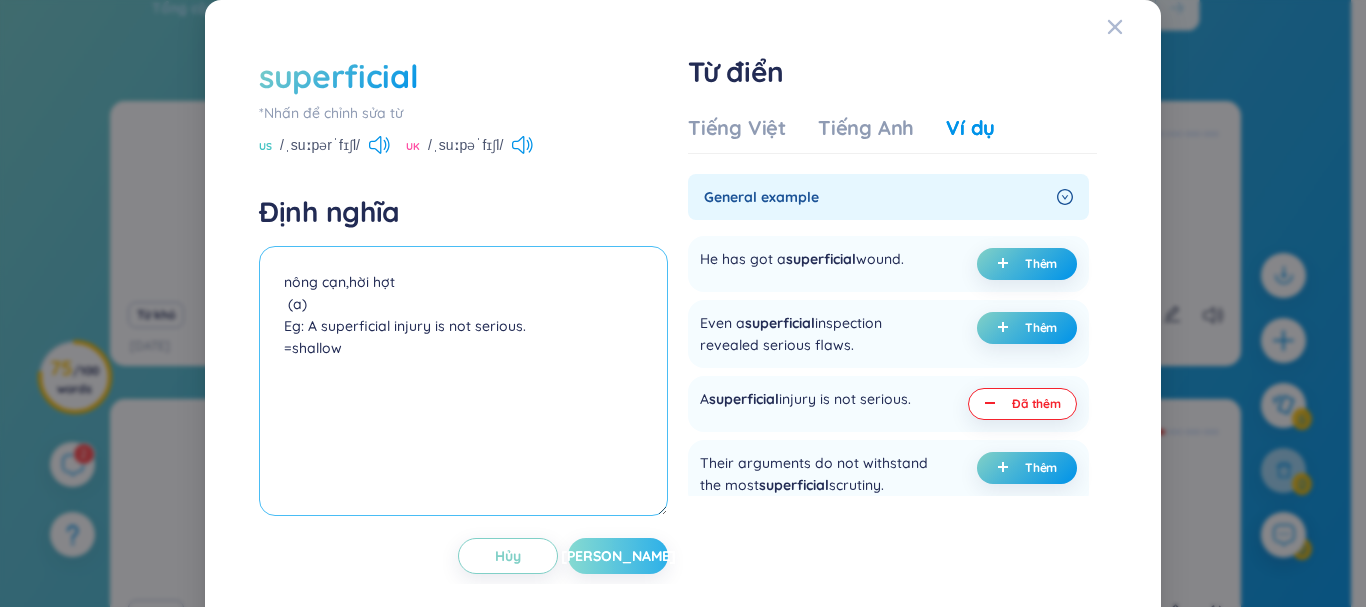 type on "nông cạn,hời hợt
(a)
Eg: A superficial injury is not serious.
=shallow" 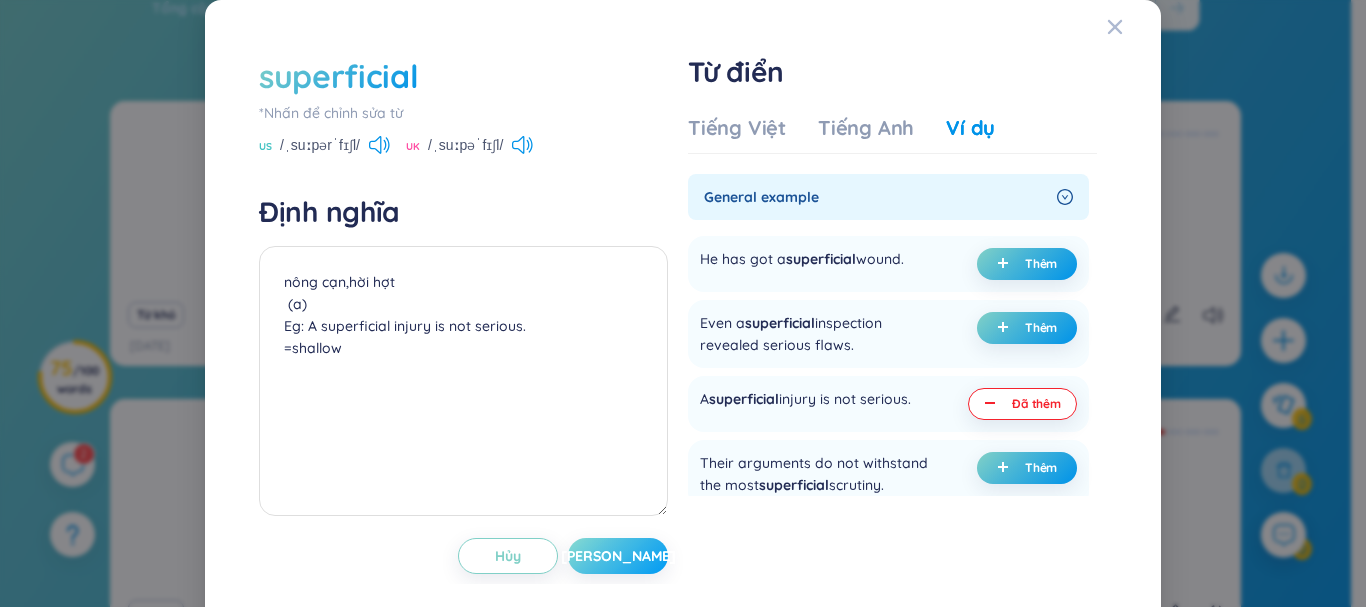 click on "[PERSON_NAME]" at bounding box center (618, 556) 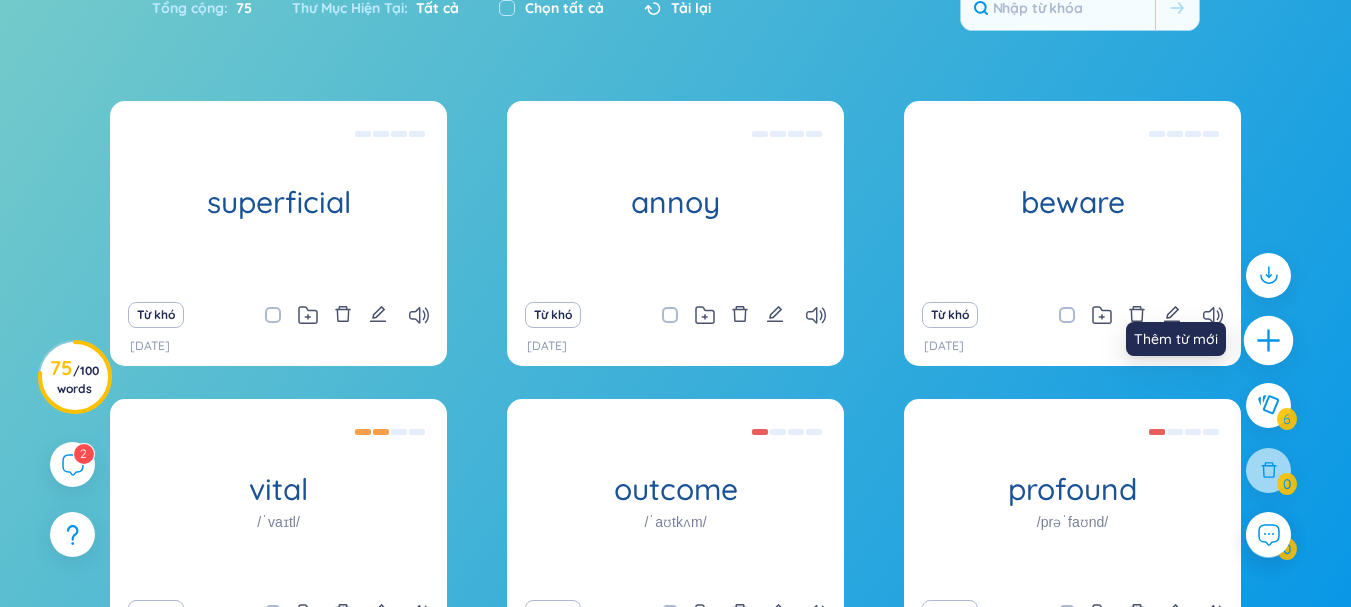 click 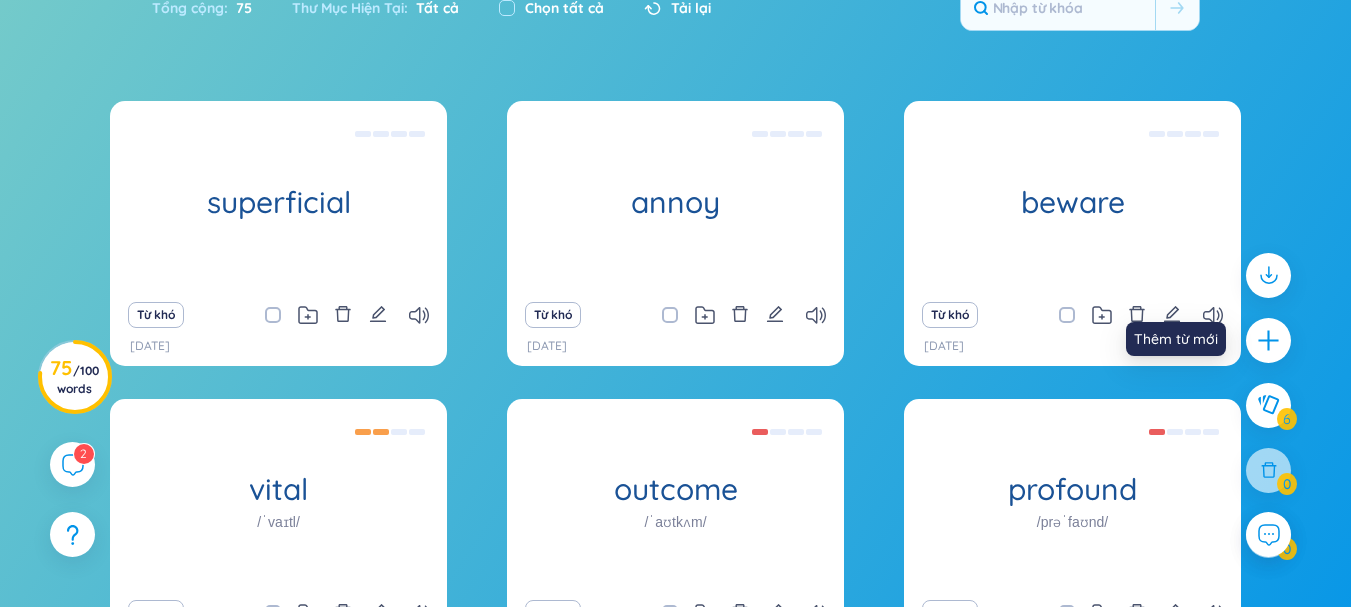 type 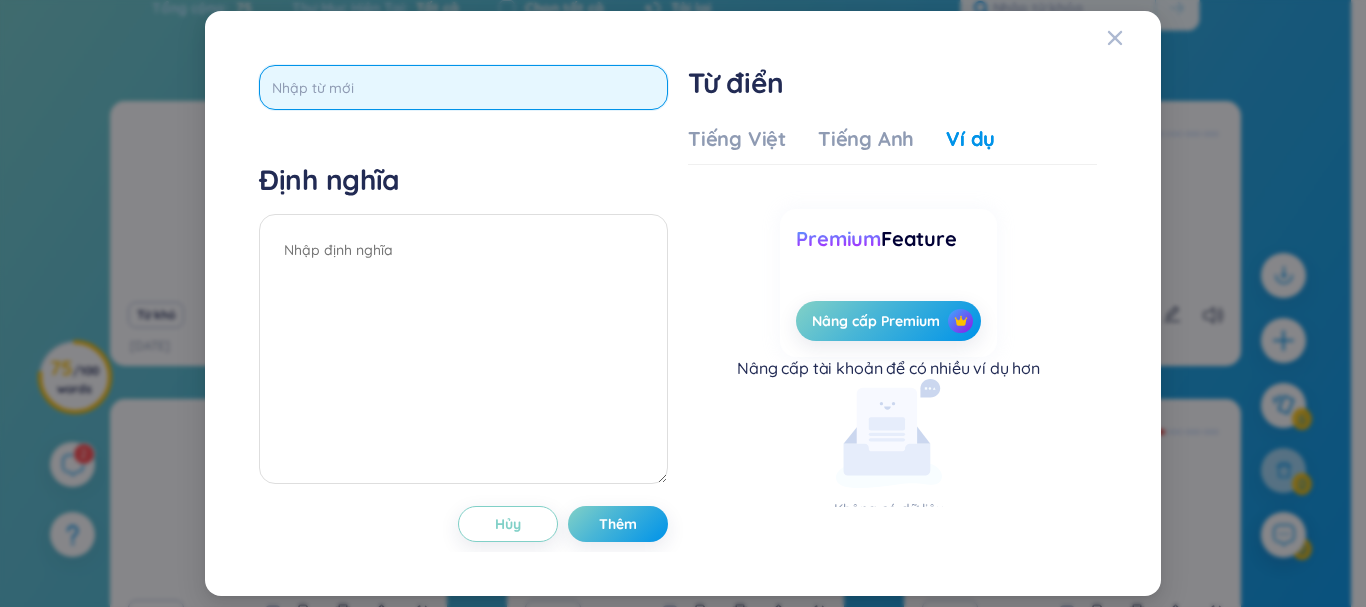 click at bounding box center (463, 87) 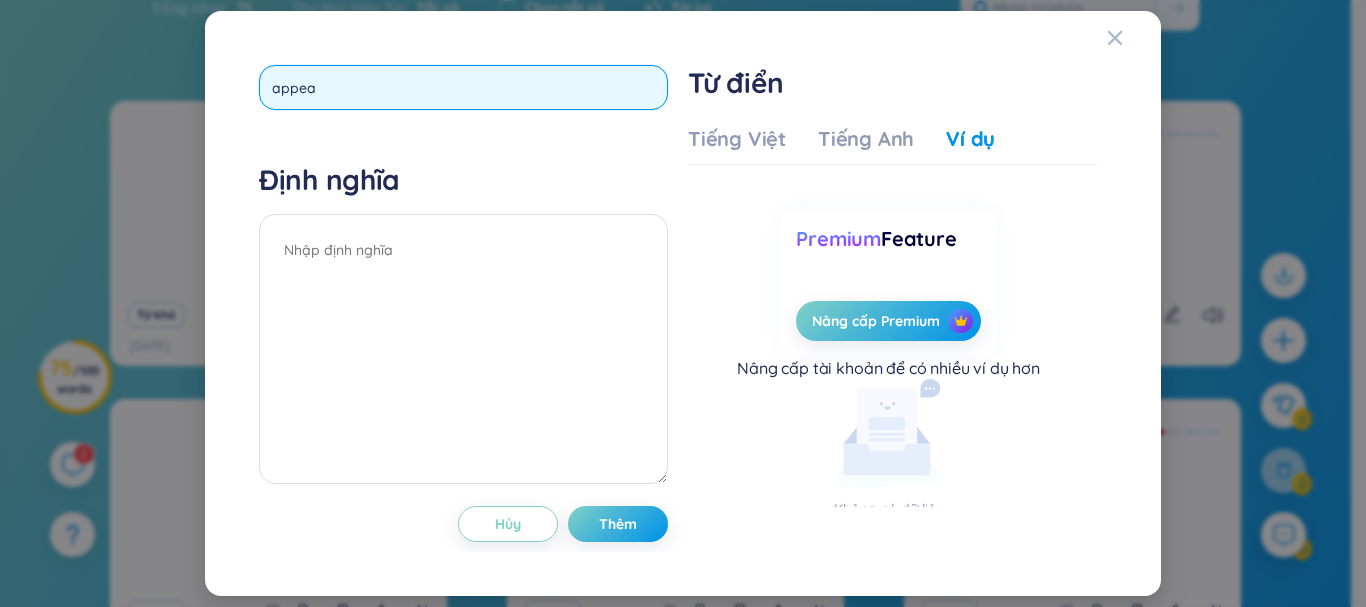 type on "appeal" 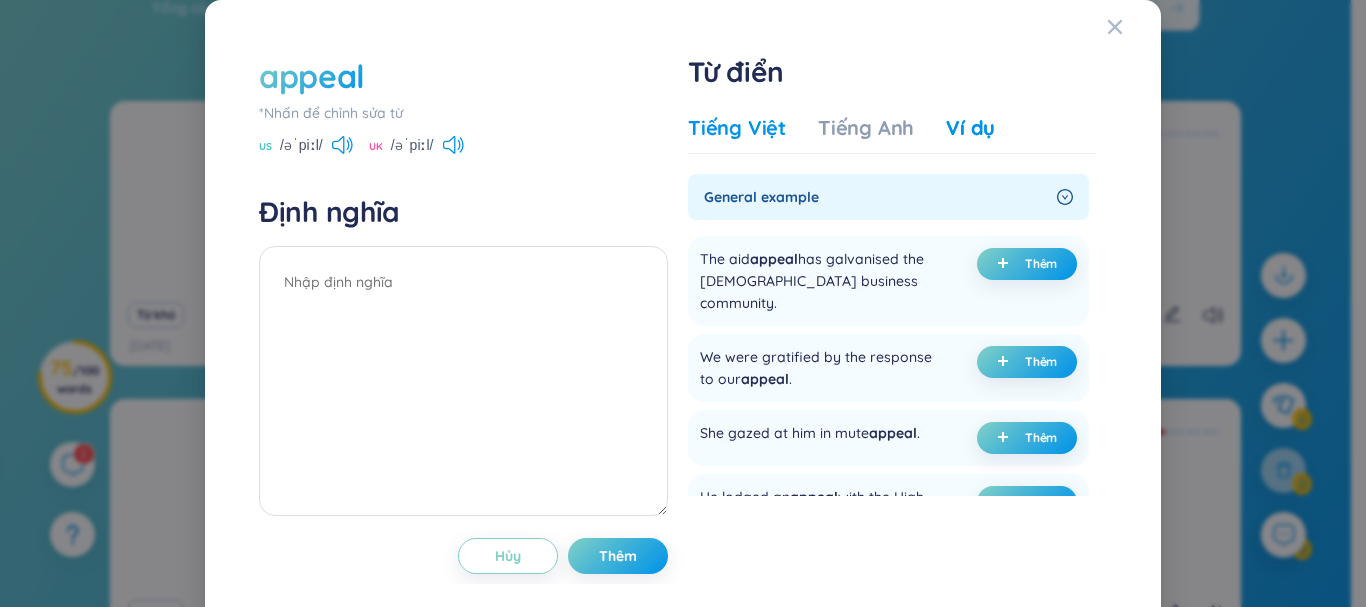 click on "Tiếng Việt" at bounding box center [737, 128] 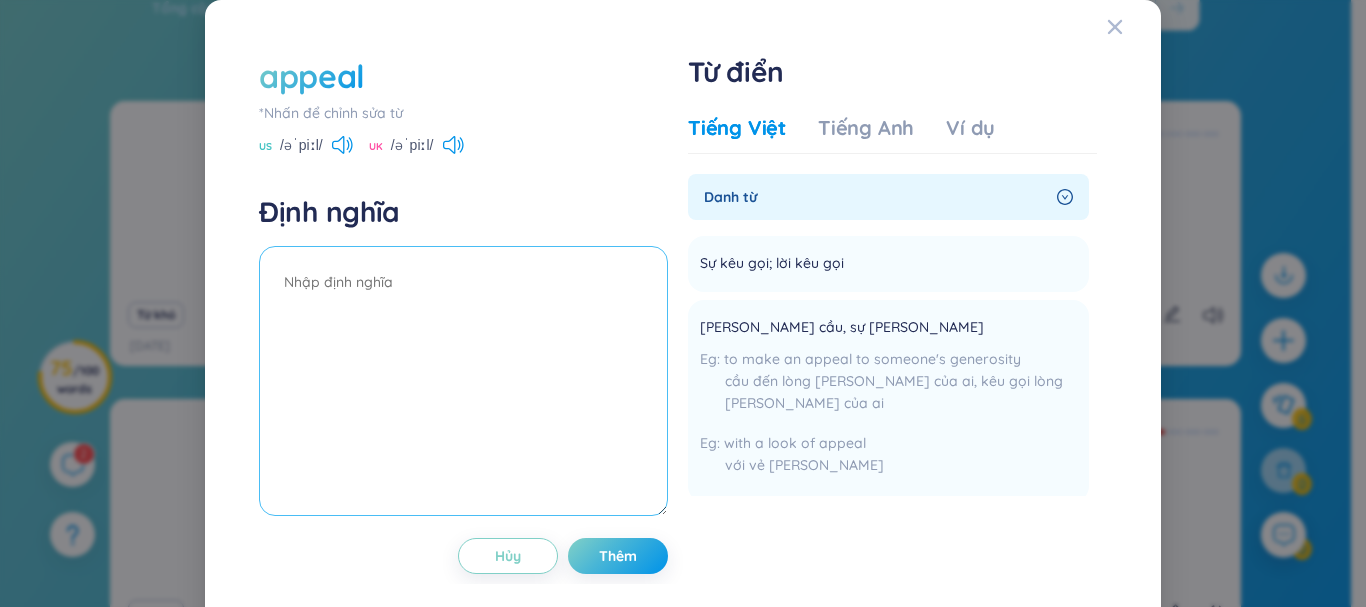 click at bounding box center [463, 381] 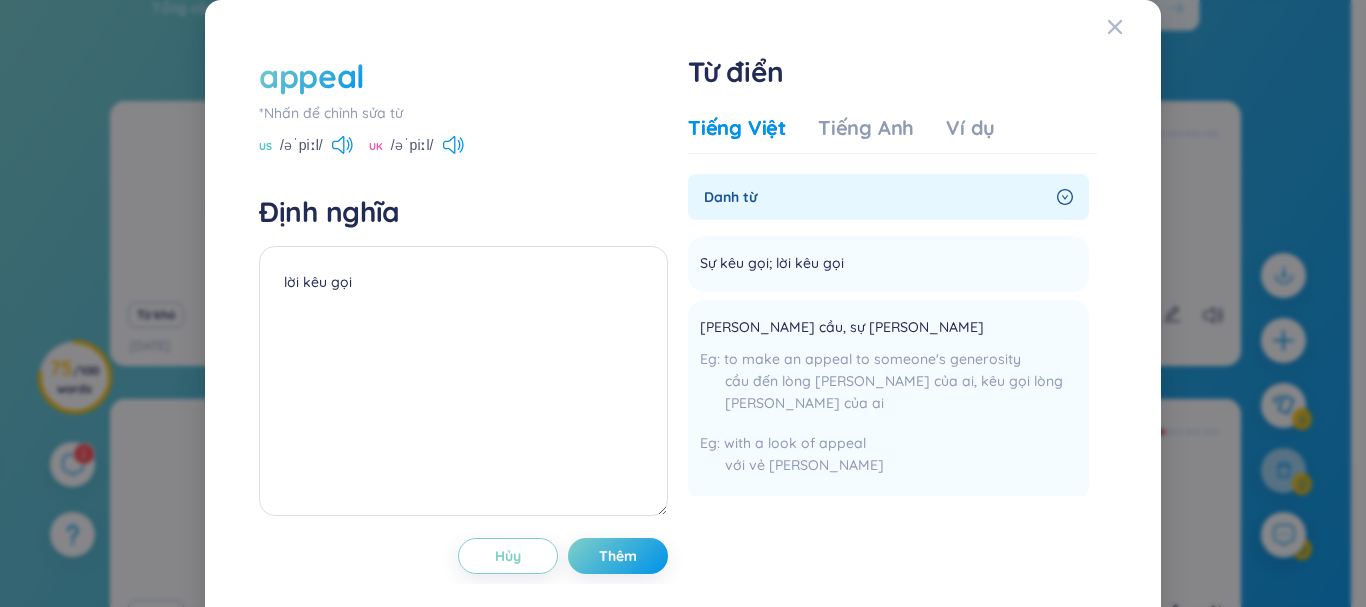 click on "Từ điển Tiếng Việt Tiếng [PERSON_NAME] Ví dụ [PERSON_NAME] từ Sự kêu gọi; lời kêu gọi Thêm [PERSON_NAME] cầu, sự [PERSON_NAME] to make an appeal to someone's generosity cầu đến lòng [PERSON_NAME] của ai, kêu gọi lòng [PERSON_NAME] của ai with a look of appeal với vẻ [PERSON_NAME] Thêm ([PERSON_NAME]) [PERSON_NAME] án; [PERSON_NAME] án, [PERSON_NAME] to lodge an appeal; to give notice of appeal đưa [PERSON_NAME] án Thêm Sức lôi cuốn, sức [PERSON_NAME] rũ to have appeal có sức lôi cuốn, có sức [PERSON_NAME] rũ Thêm Động từ Kêu gọi to appeal to the workers for a two-day strike kêu gọi công [PERSON_NAME] công hai ngày Thêm Hấp [PERSON_NAME], lôi cuốn pornographic films never appeal to this young man phim [PERSON_NAME] dâm [PERSON_NAME] giờ lôi cuốn được [PERSON_NAME] này Thêm Chống án, [PERSON_NAME] litigious parties have the right to appeal to the higher court các bên [PERSON_NAME] có [PERSON_NAME] [PERSON_NAME] toà cấp trên Thêm [PERSON_NAME] ." at bounding box center (892, 292) 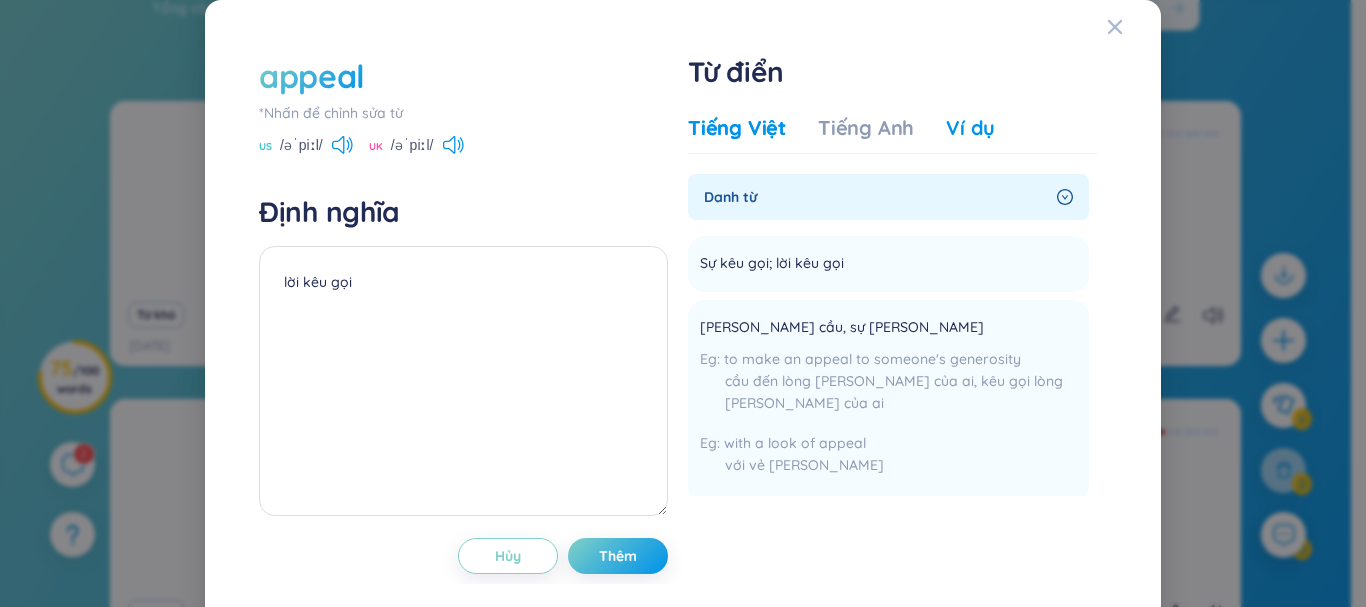 click on "Ví dụ" at bounding box center [970, 128] 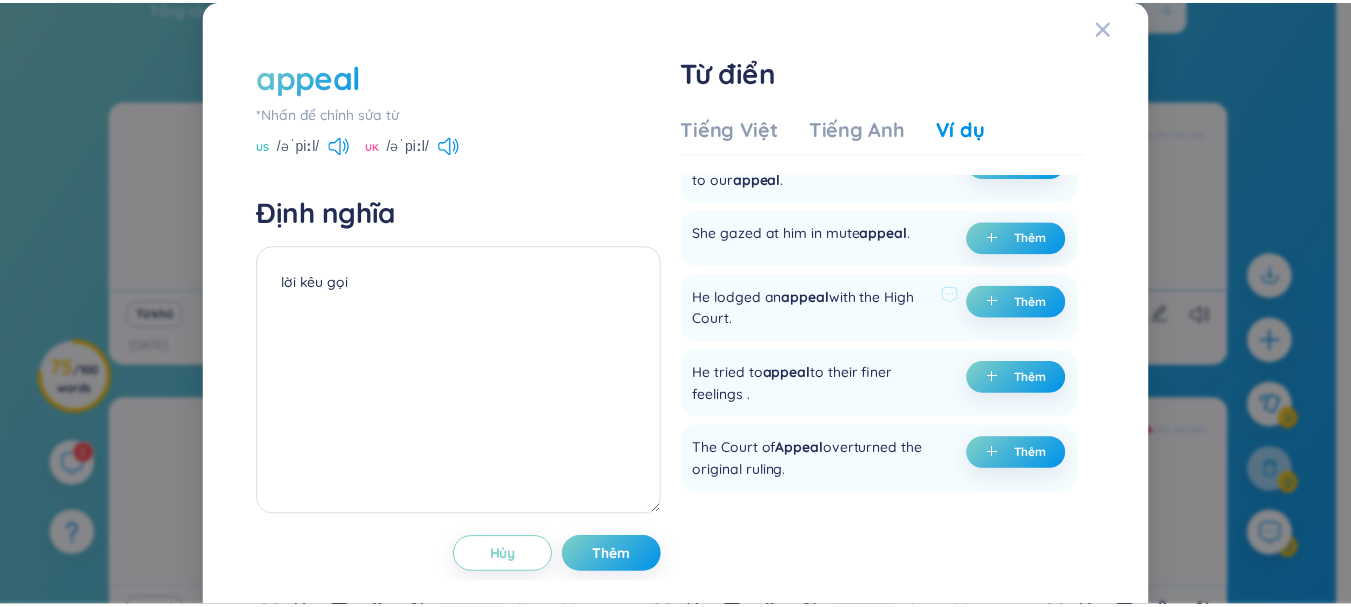 scroll, scrollTop: 300, scrollLeft: 0, axis: vertical 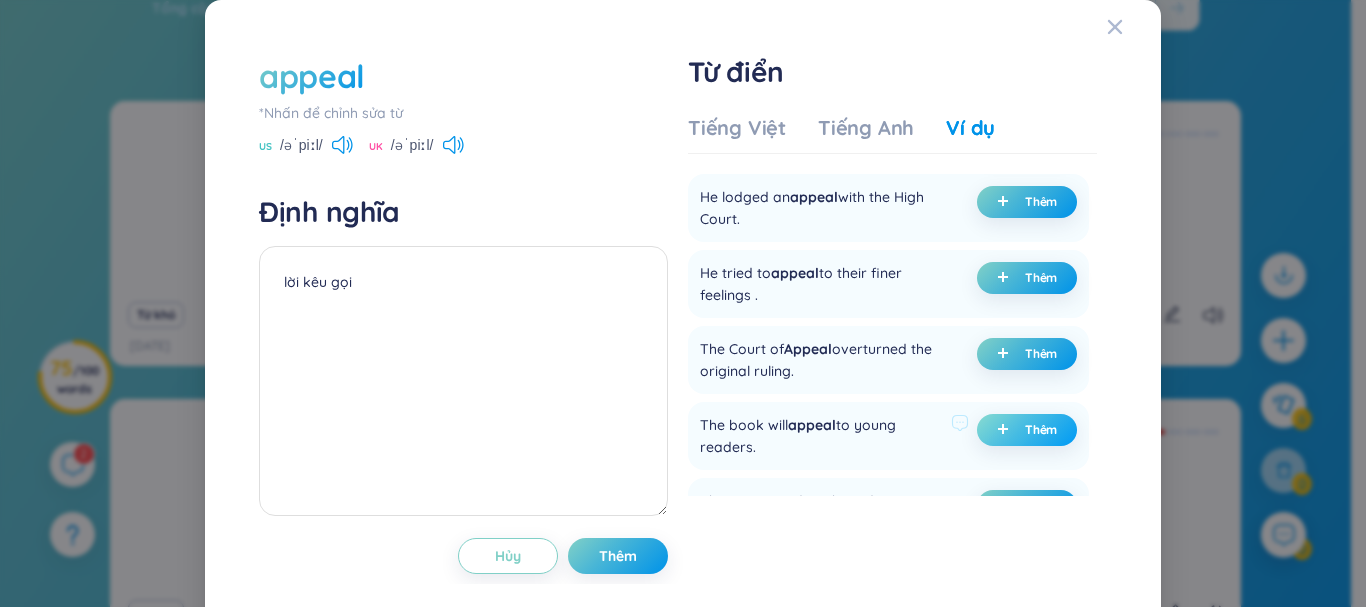 click at bounding box center [1007, 430] 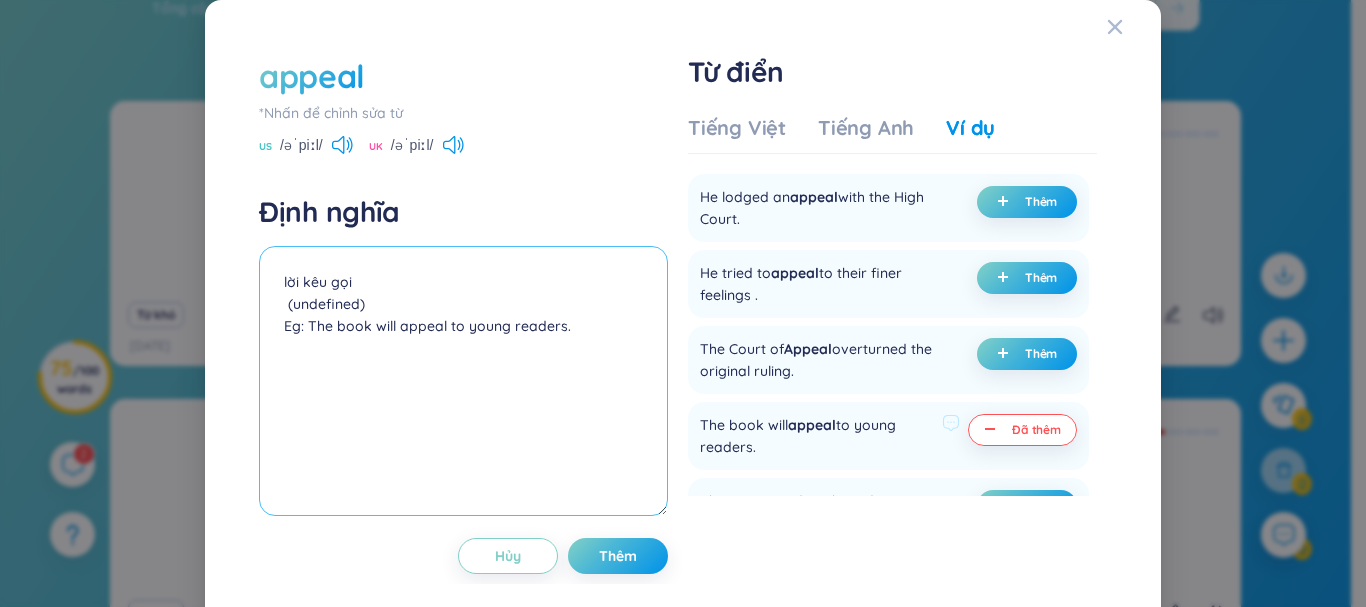 click on "lời kêu gọi
(undefined)
Eg: The book will appeal to young readers." at bounding box center [463, 381] 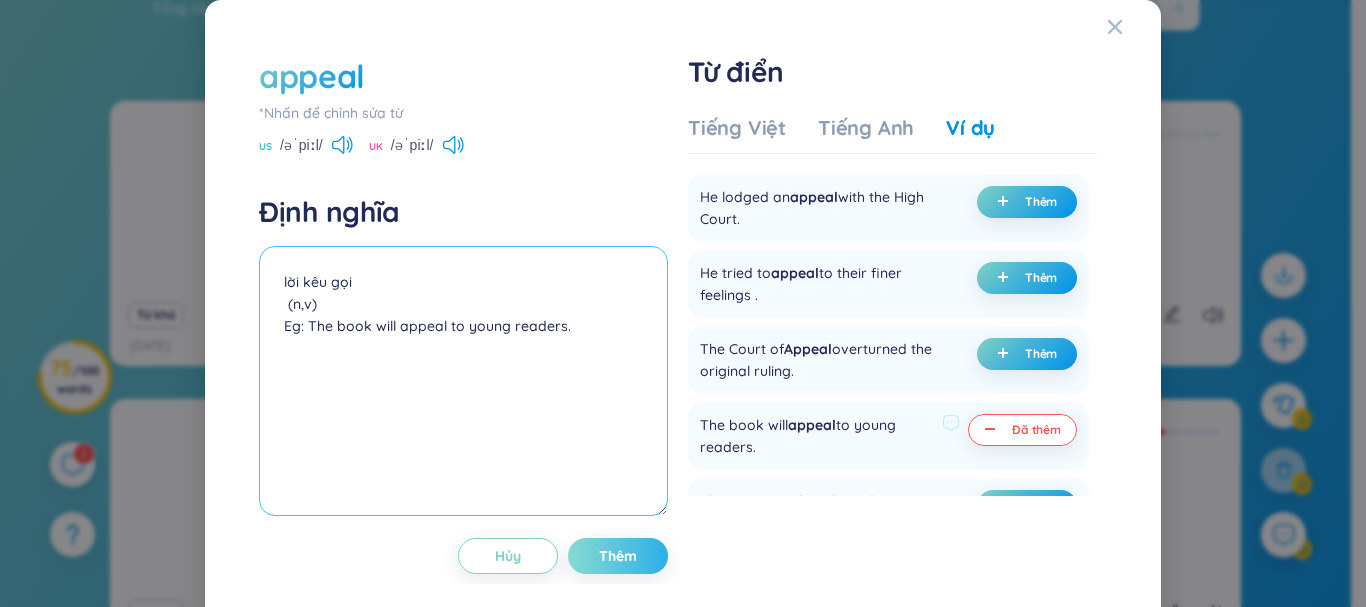 type on "lời kêu gọi
(n,v)
Eg: The book will appeal to young readers." 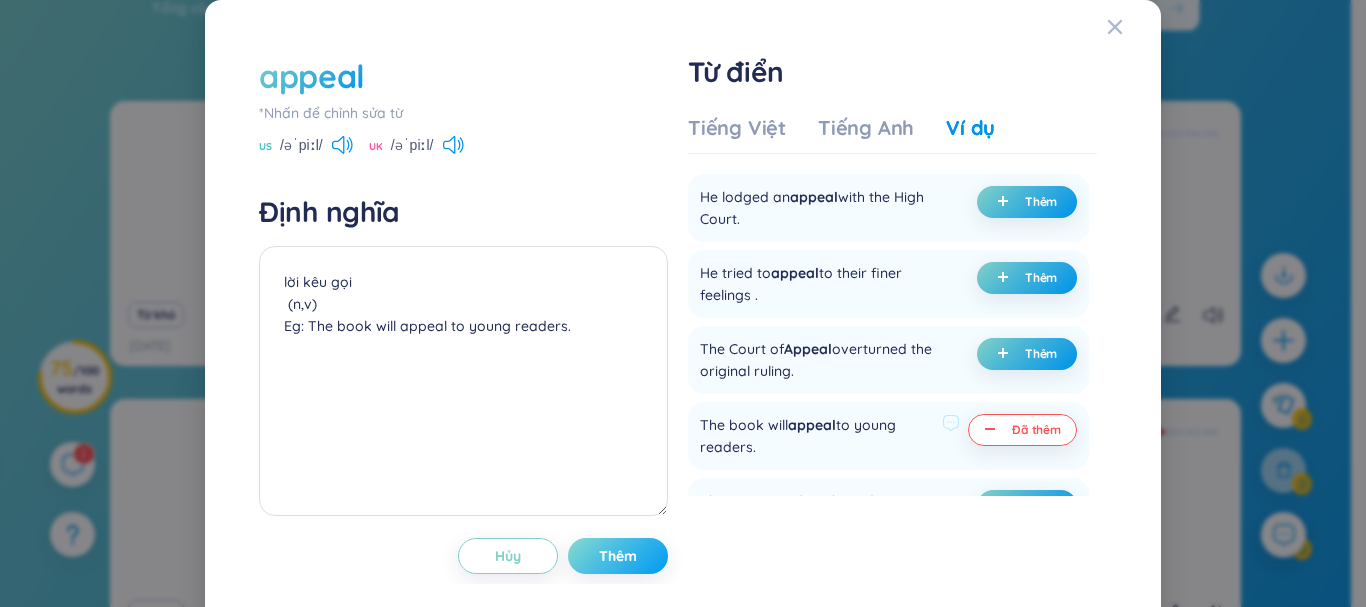 click on "Thêm" at bounding box center (618, 556) 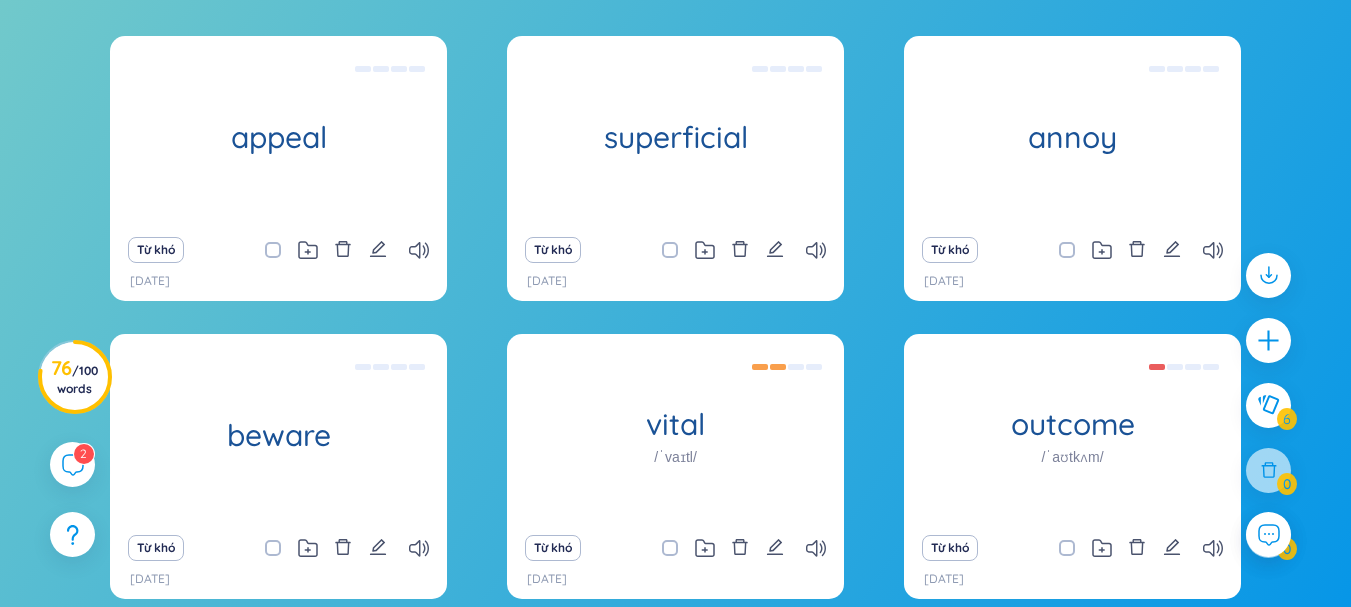 scroll, scrollTop: 400, scrollLeft: 0, axis: vertical 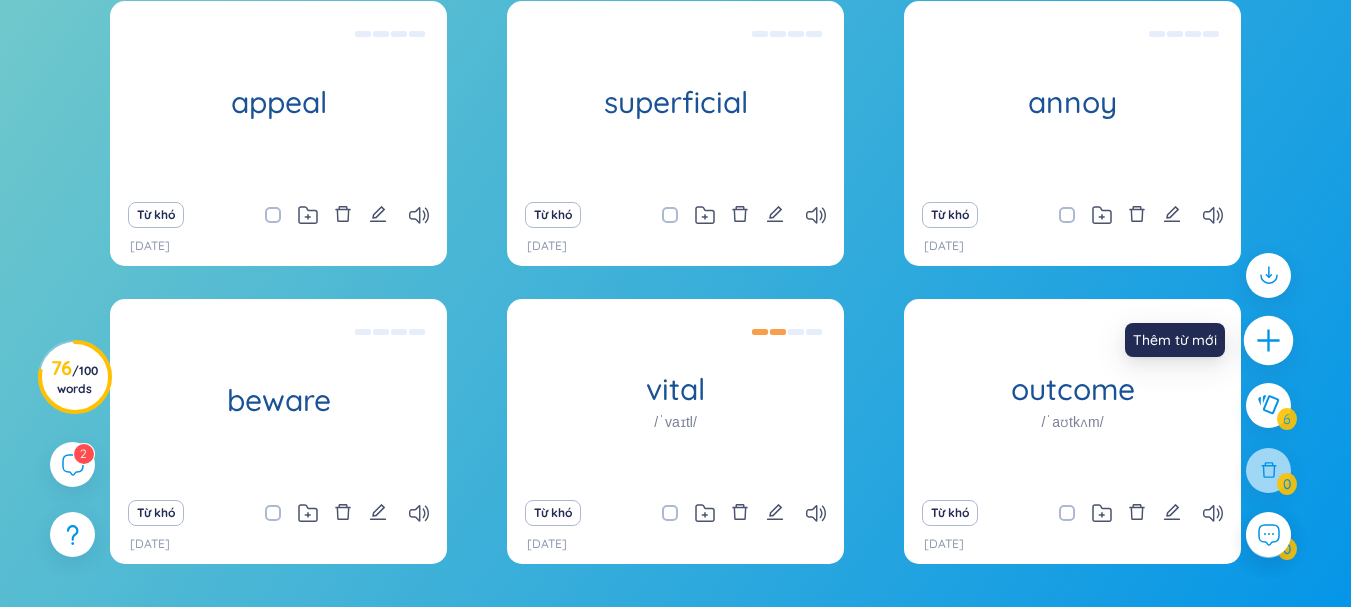 click at bounding box center [1269, 341] 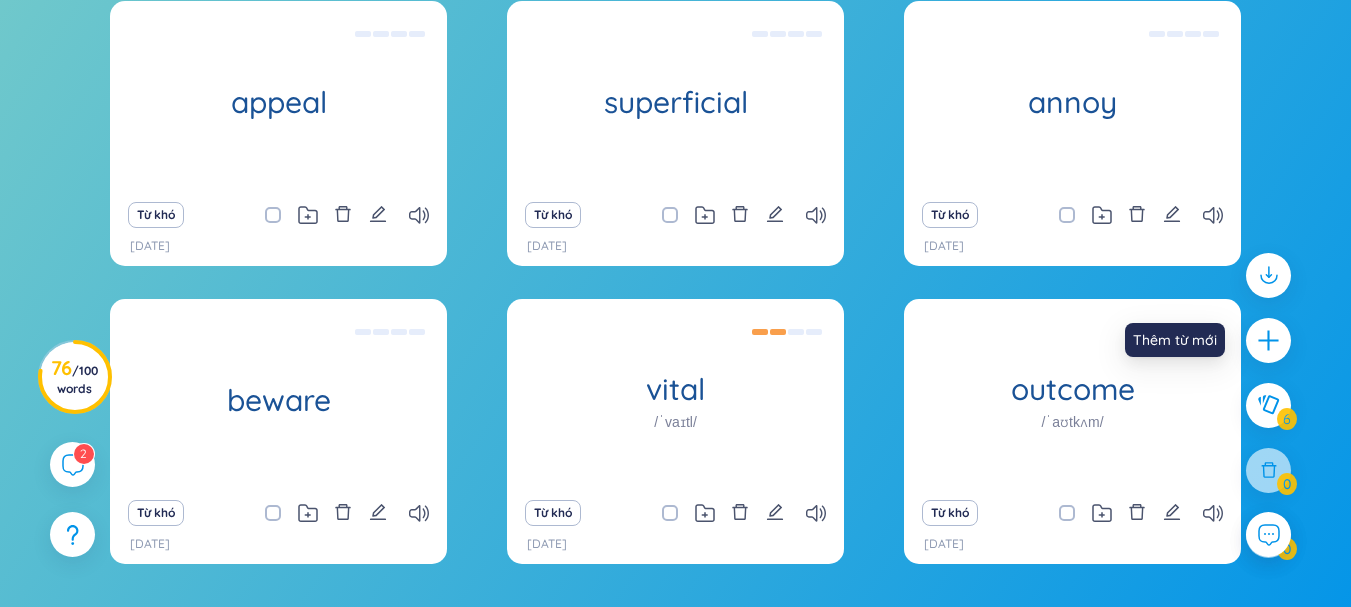 type 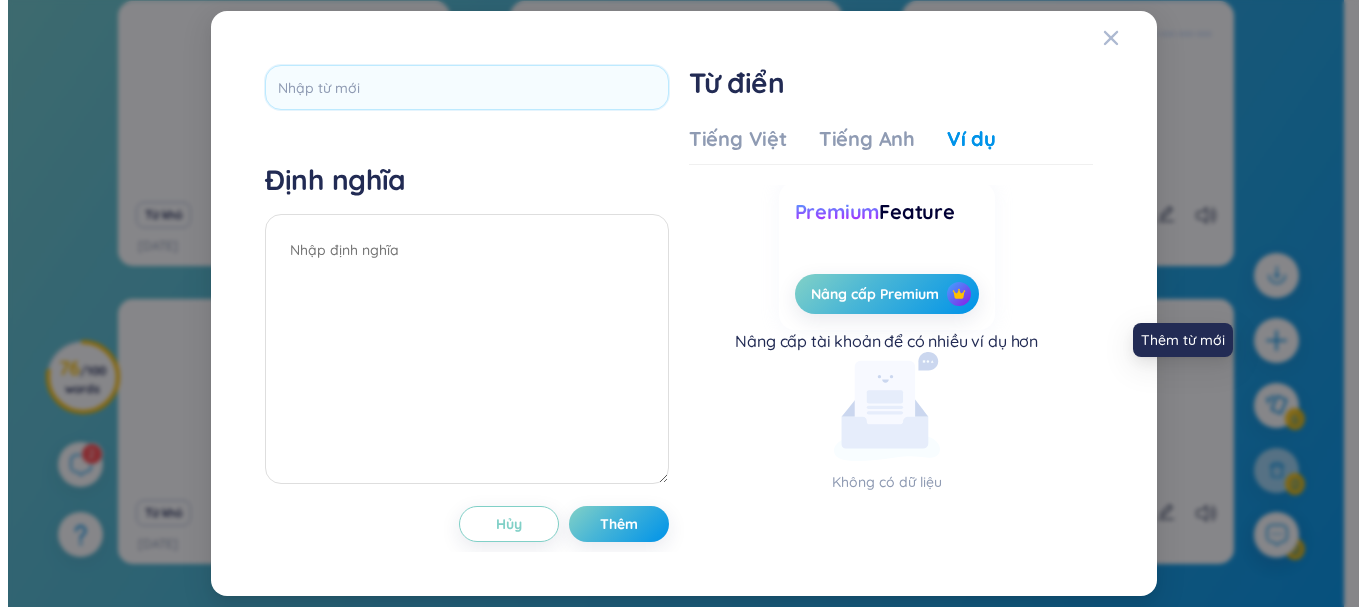 scroll, scrollTop: 27, scrollLeft: 0, axis: vertical 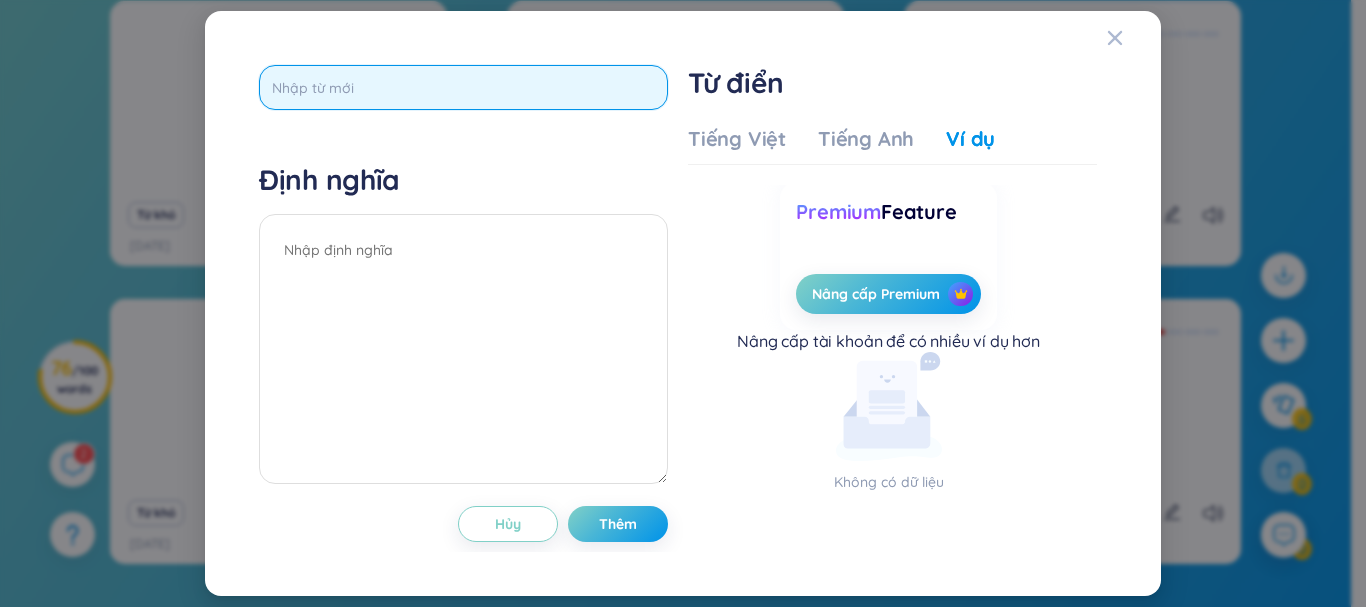 click at bounding box center (463, 87) 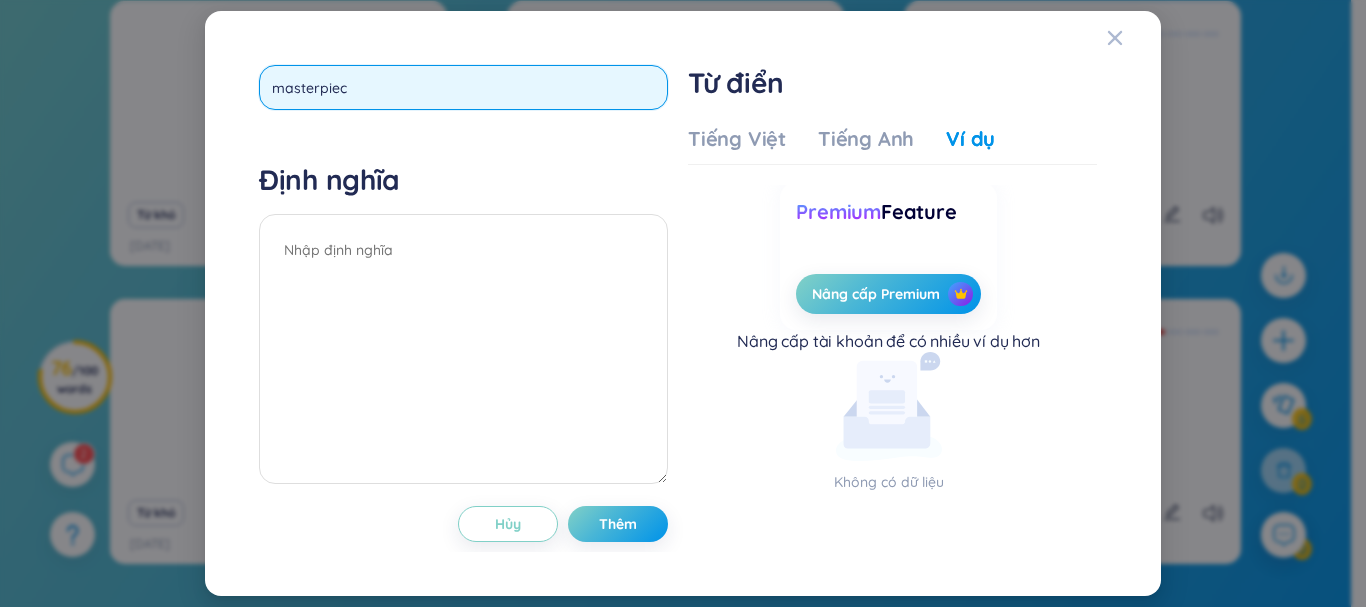 type on "masterpiece" 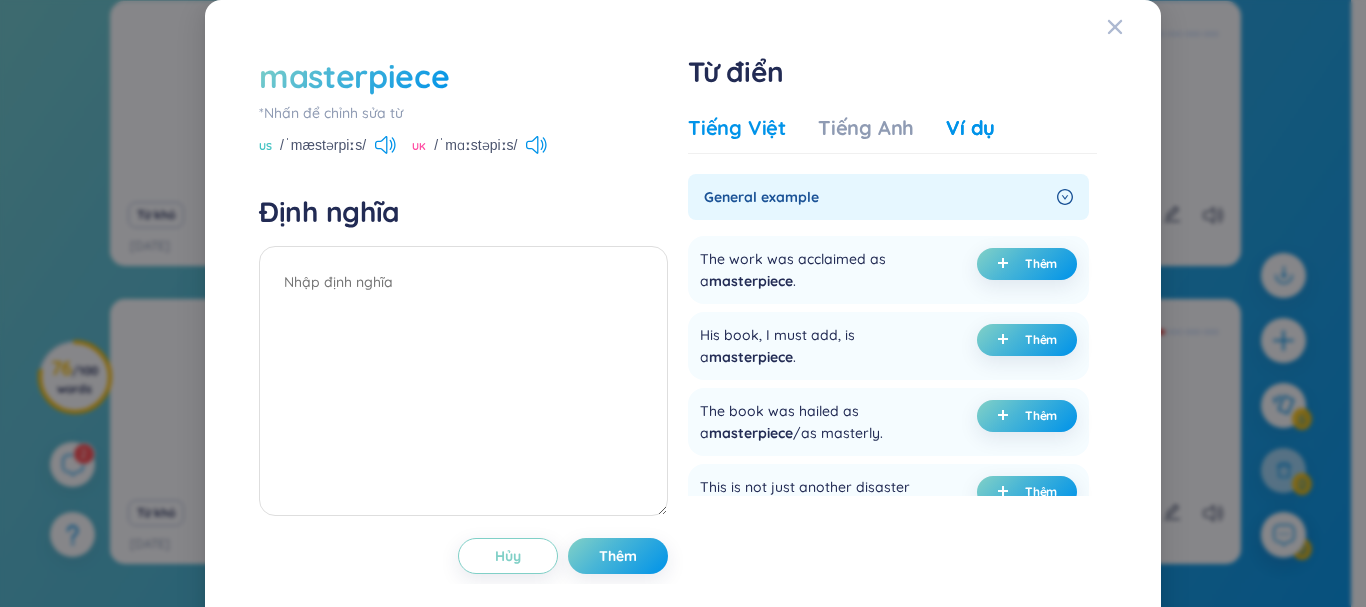 click on "Tiếng Việt" at bounding box center (737, 128) 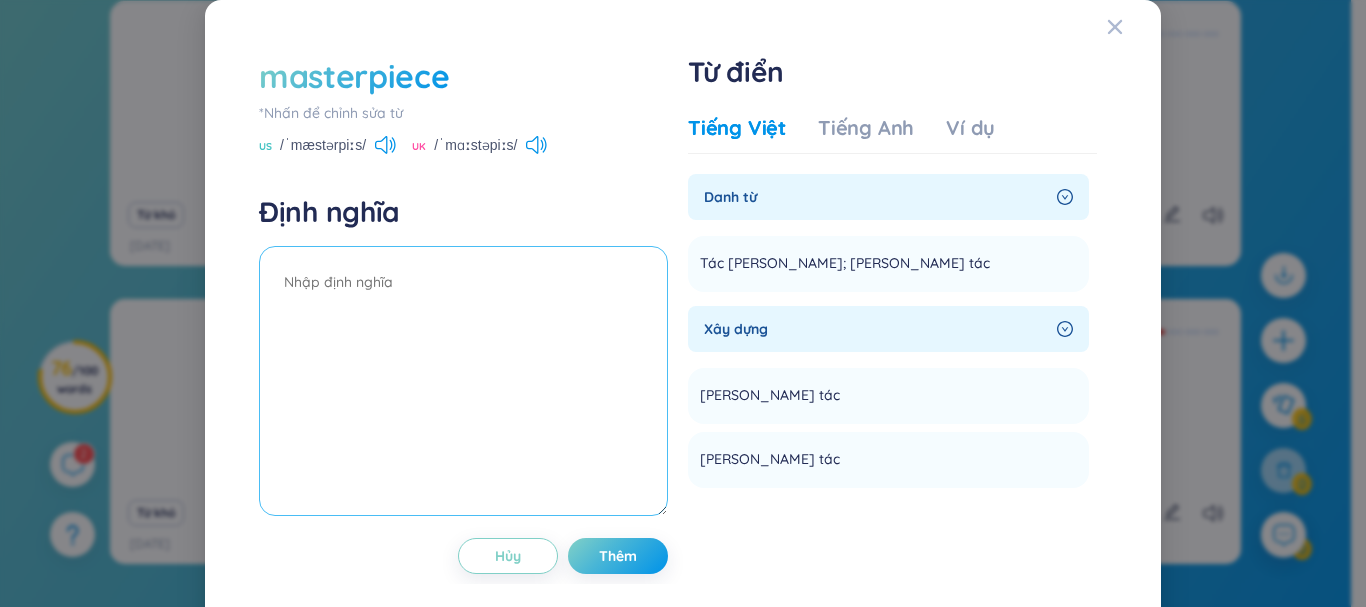 click at bounding box center [463, 381] 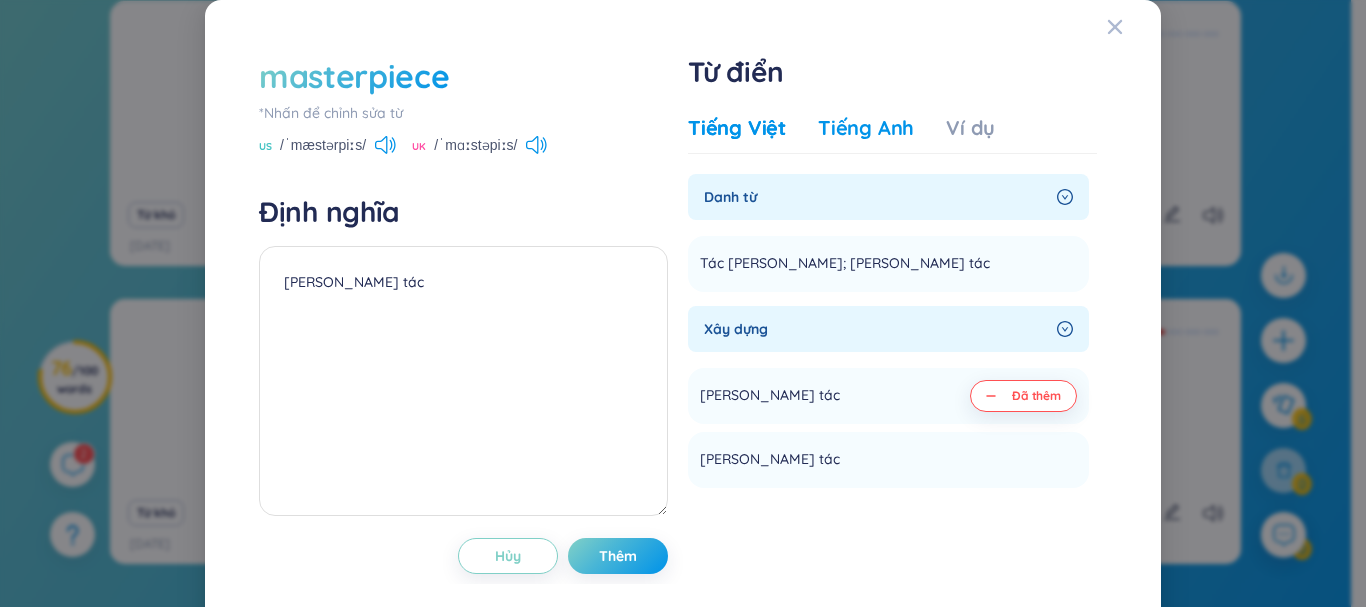 click on "Tiếng Anh" at bounding box center [866, 128] 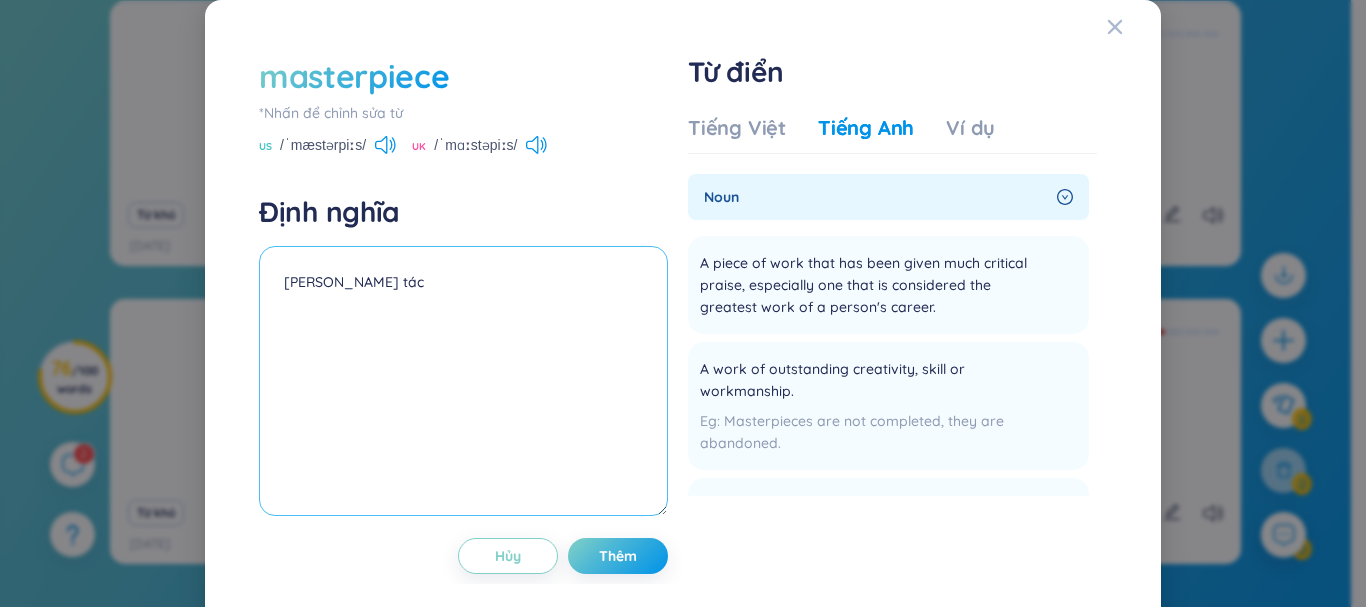 click on "[PERSON_NAME] tác" at bounding box center [463, 381] 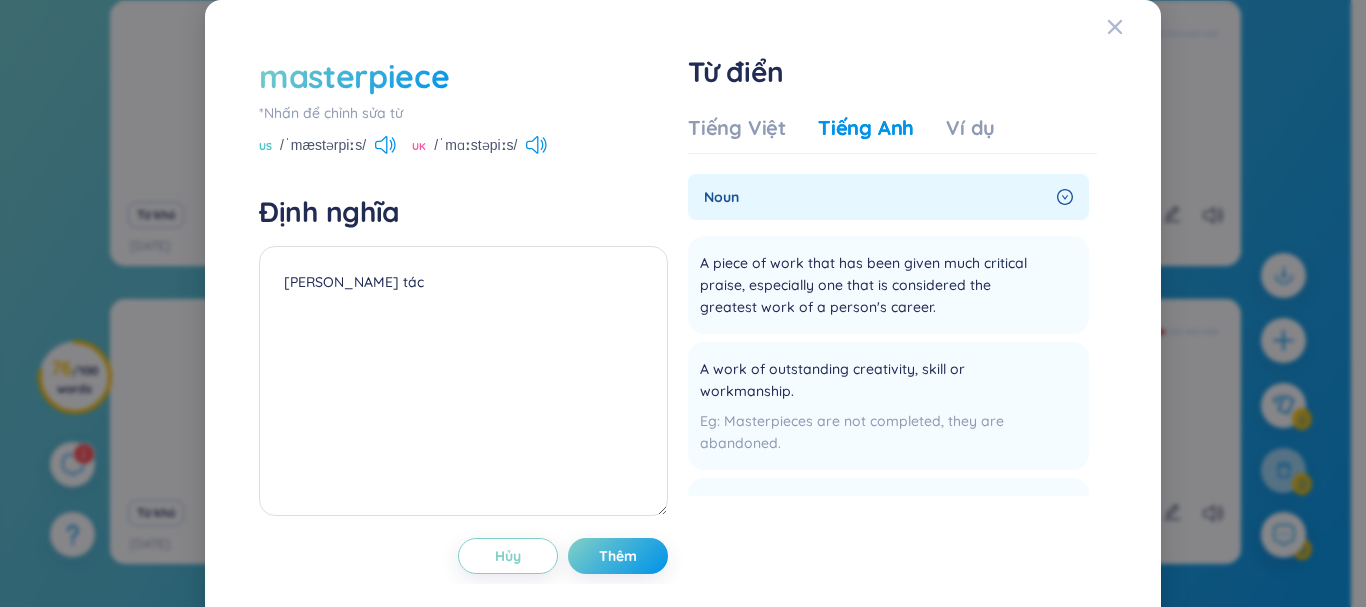 click on "Tiếng Việt Tiếng [PERSON_NAME] Ví dụ [PERSON_NAME] từ Tác [PERSON_NAME]; [PERSON_NAME] tác Thêm Xây [PERSON_NAME] tác Đã thêm [PERSON_NAME] tác Thêm Premium  Feature Nâng cấp Premium Nâng cấp [PERSON_NAME] để có nhiều định [PERSON_NAME] [PERSON_NAME] có dữ liệu noun A piece of work that has been given much critical praise, especially one that is considered the greatest work of a person's career. Thêm A work of outstanding creativity, skill or workmanship. Masterpieces are not completed, they are abandoned. Thêm A work created in order to qualify as a master craftsman and member of a guild. Thêm Premium  Feature Nâng cấp Premium Nâng cấp [PERSON_NAME] để có nhiều định [PERSON_NAME] [PERSON_NAME] có dữ liệu General example The work was acclaimed as a  masterpiece . Thêm His book, I must add, is a  masterpiece . Thêm The book was hailed as a  masterpiece /as masterly. Thêm This is not just another disaster movie-it's a  masterpiece . Thêm Her press conference was a  masterpiece Thêm masterpiece ." at bounding box center (892, 318) 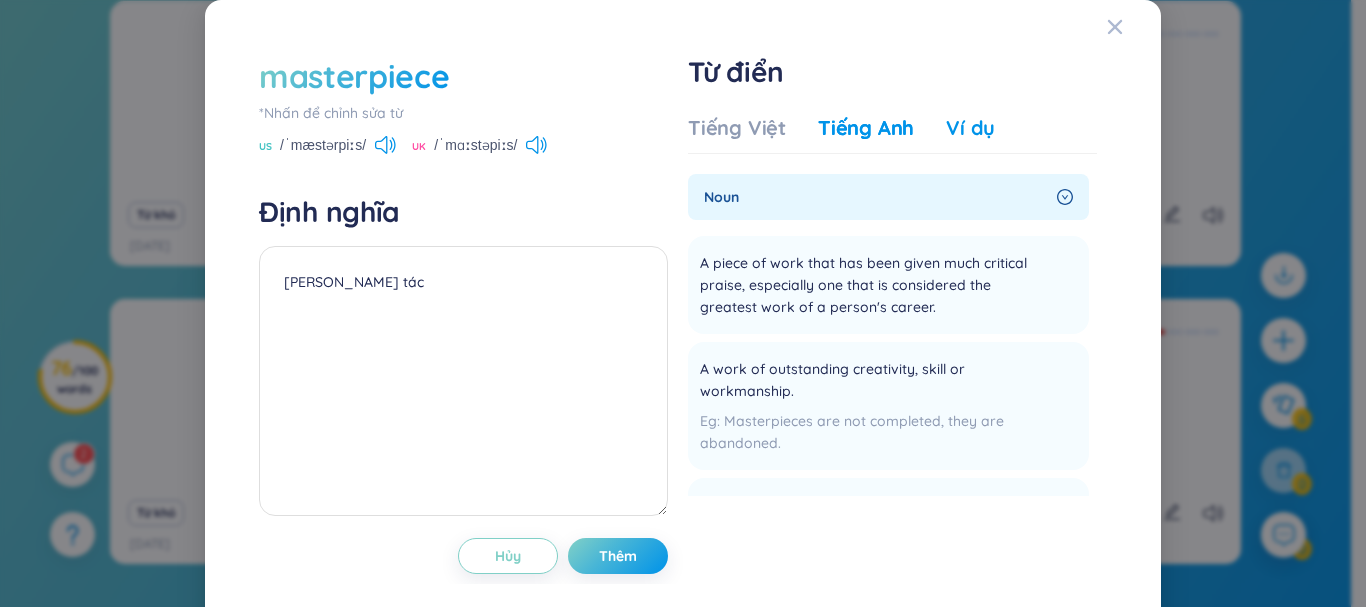 click on "Ví dụ" at bounding box center [970, 128] 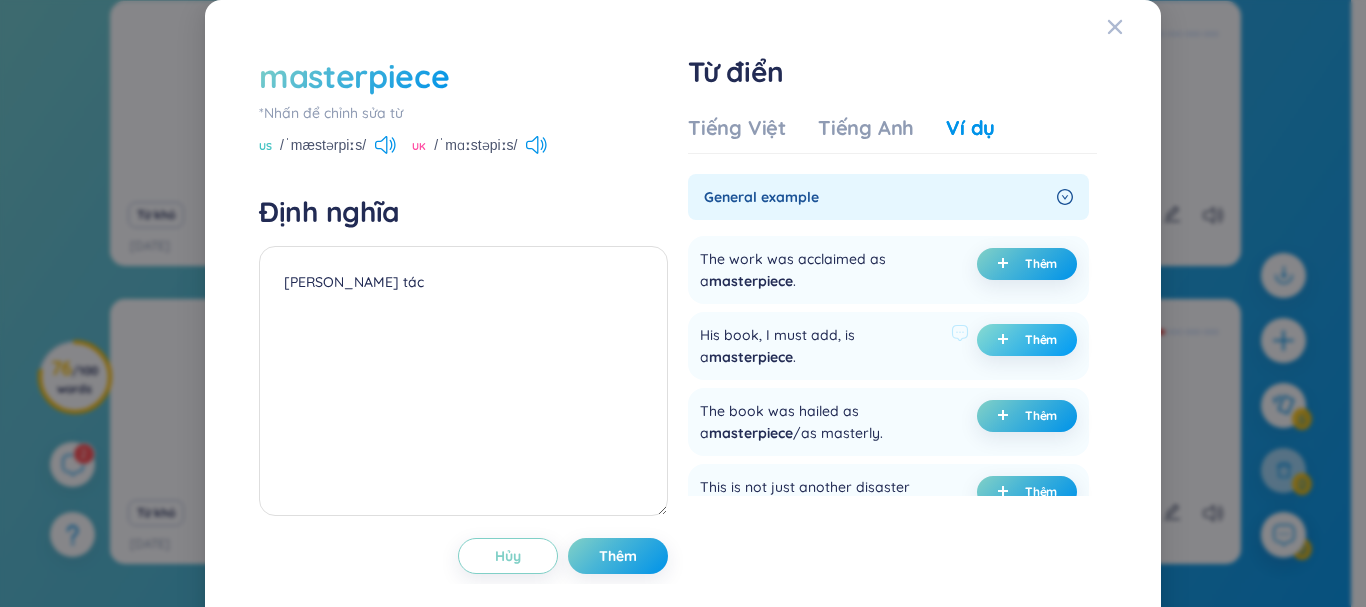click on "Thêm" at bounding box center [1041, 340] 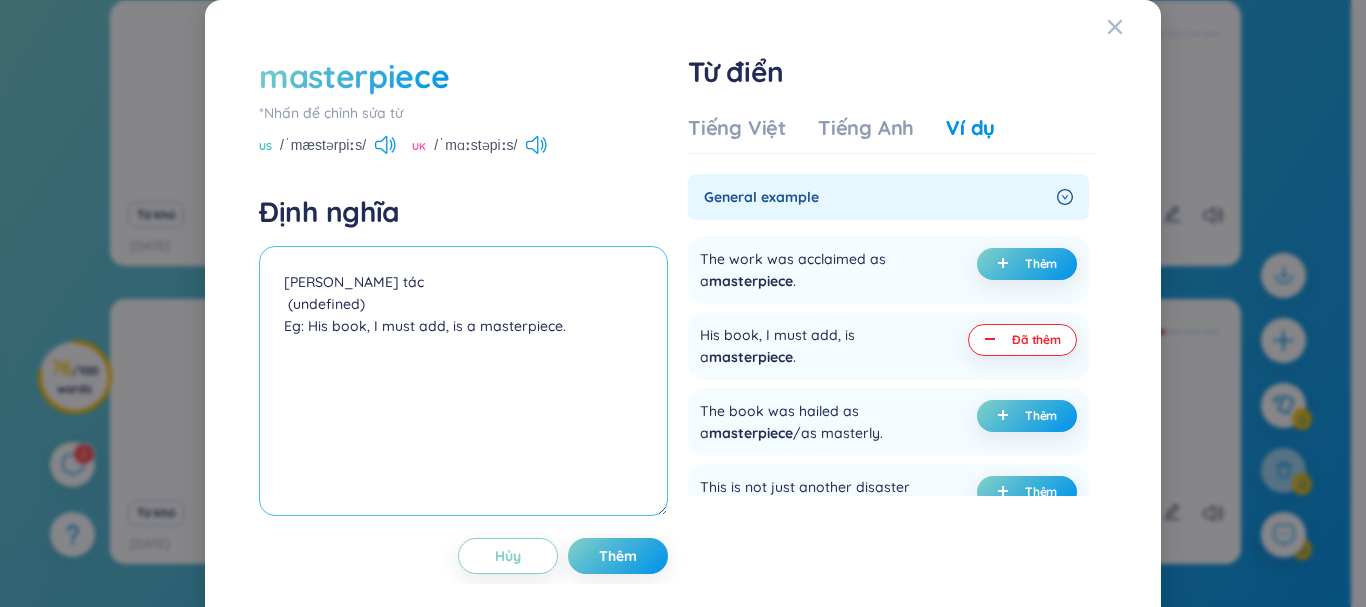 click on "[PERSON_NAME] tác
(undefined)
Eg: His book, I must add, is a masterpiece." at bounding box center [463, 381] 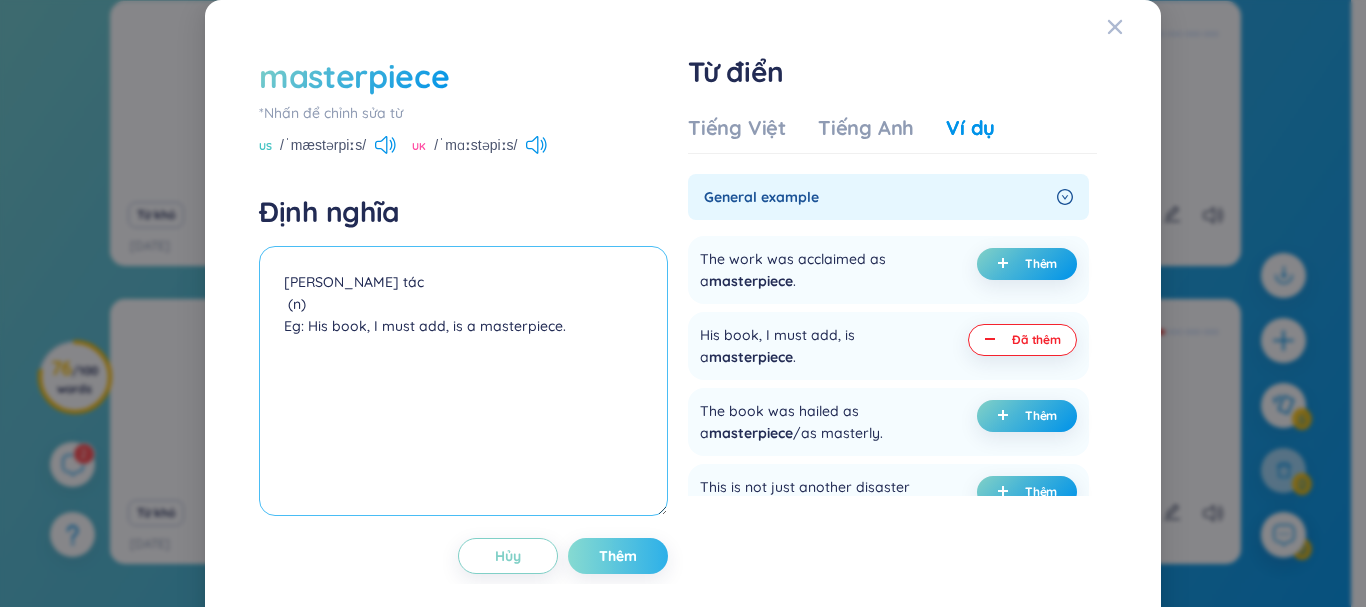 type on "[PERSON_NAME] tác
(n)
Eg: His book, I must add, is a masterpiece." 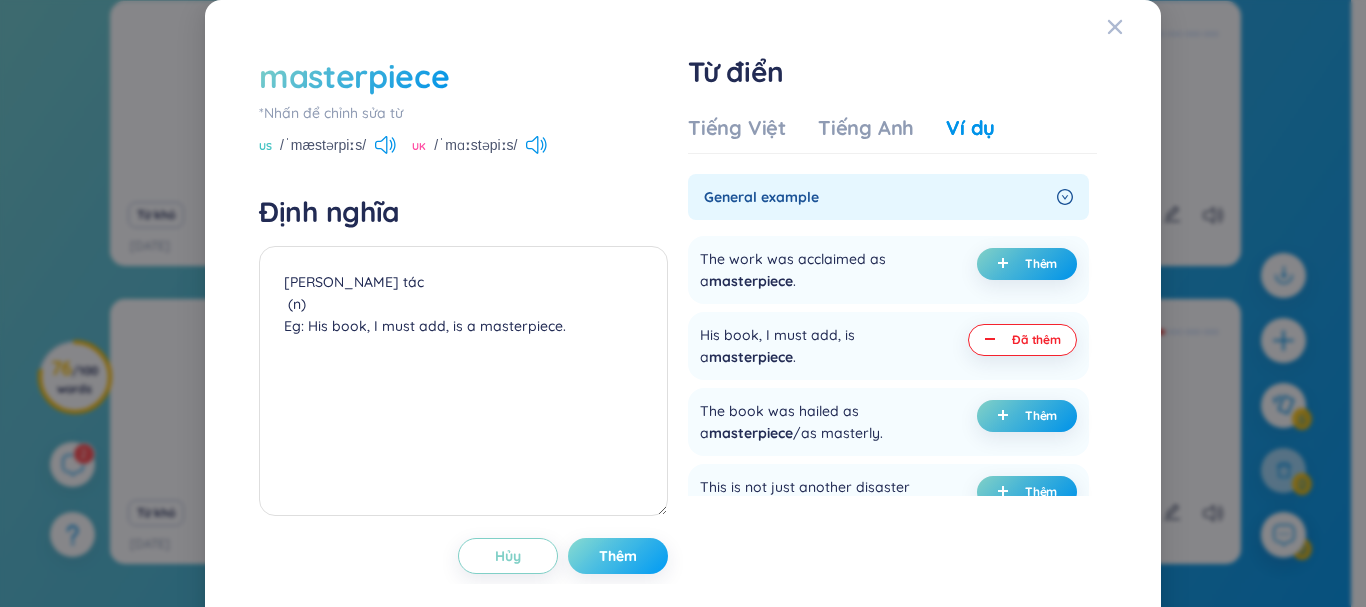 click on "Thêm" at bounding box center (618, 556) 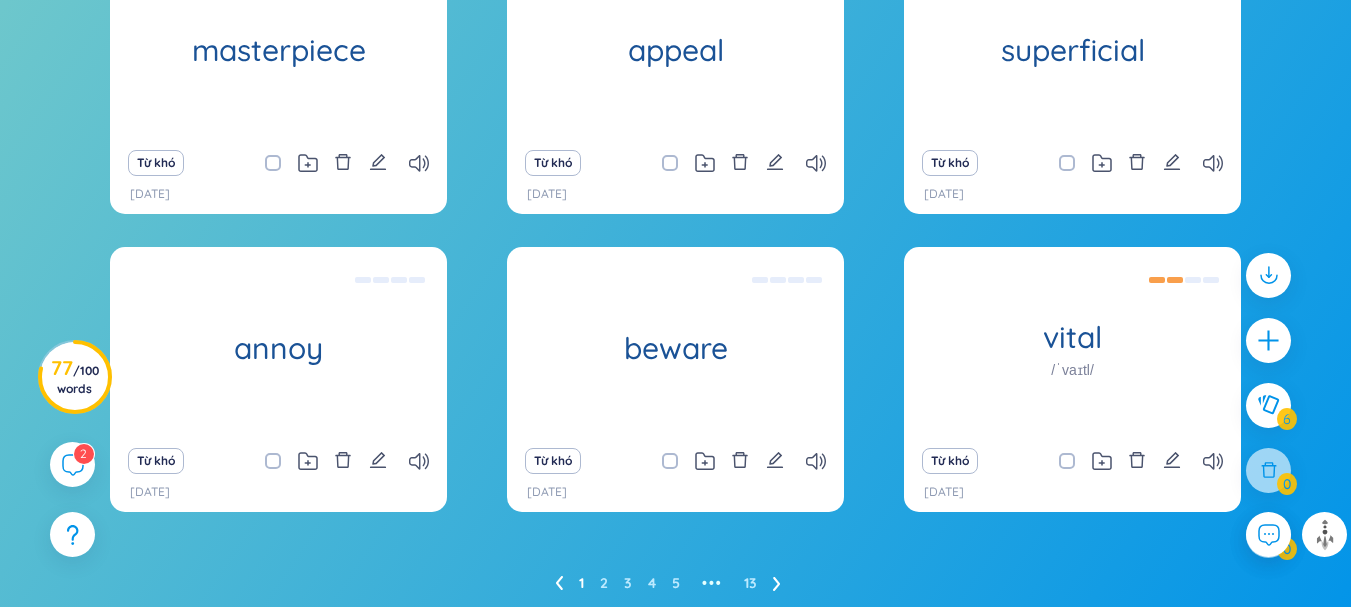 scroll, scrollTop: 524, scrollLeft: 0, axis: vertical 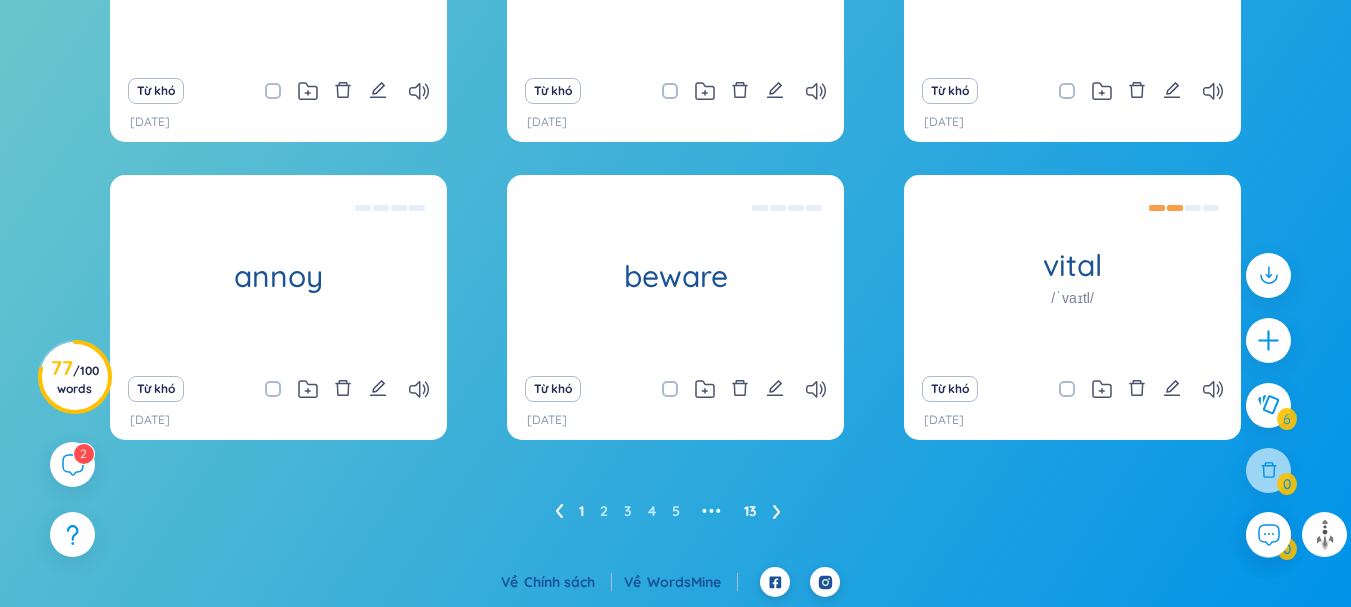 click on "13" at bounding box center [750, 511] 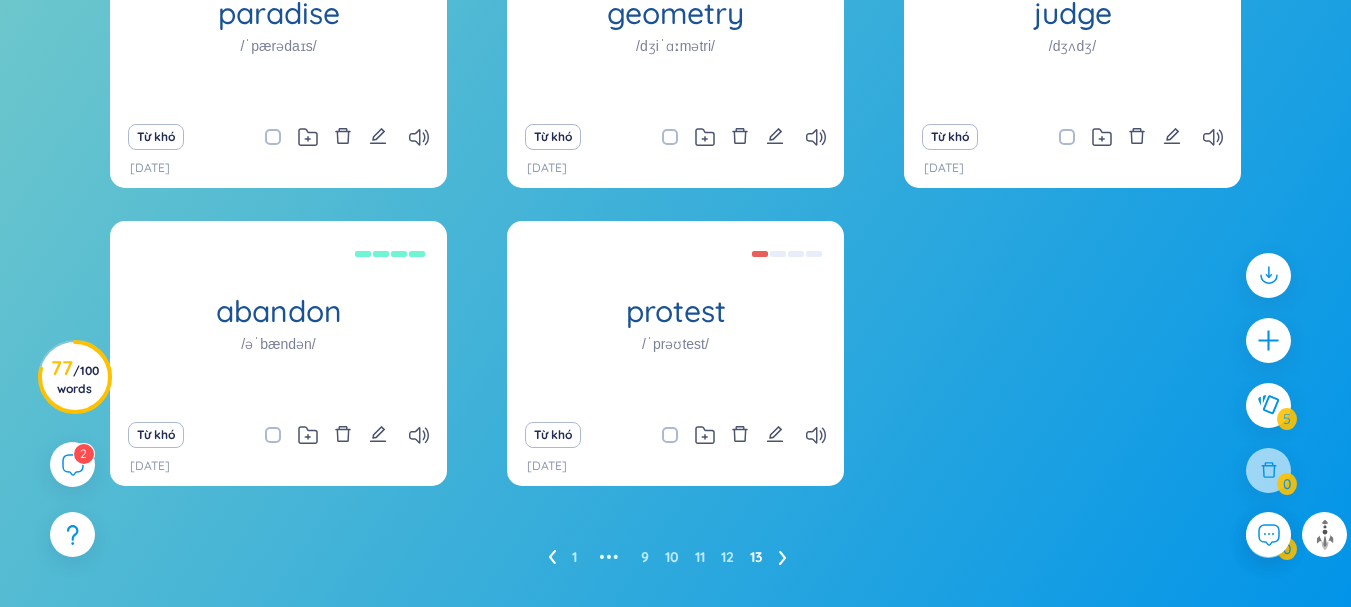 scroll, scrollTop: 513, scrollLeft: 0, axis: vertical 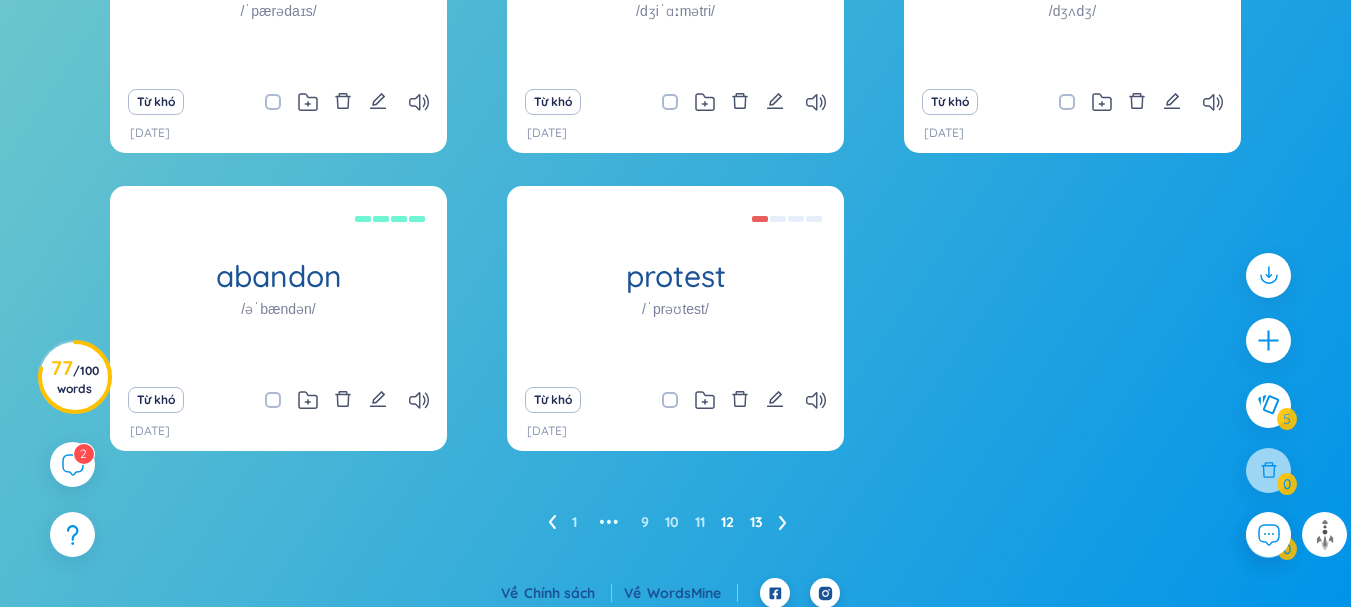 click on "12" at bounding box center [727, 522] 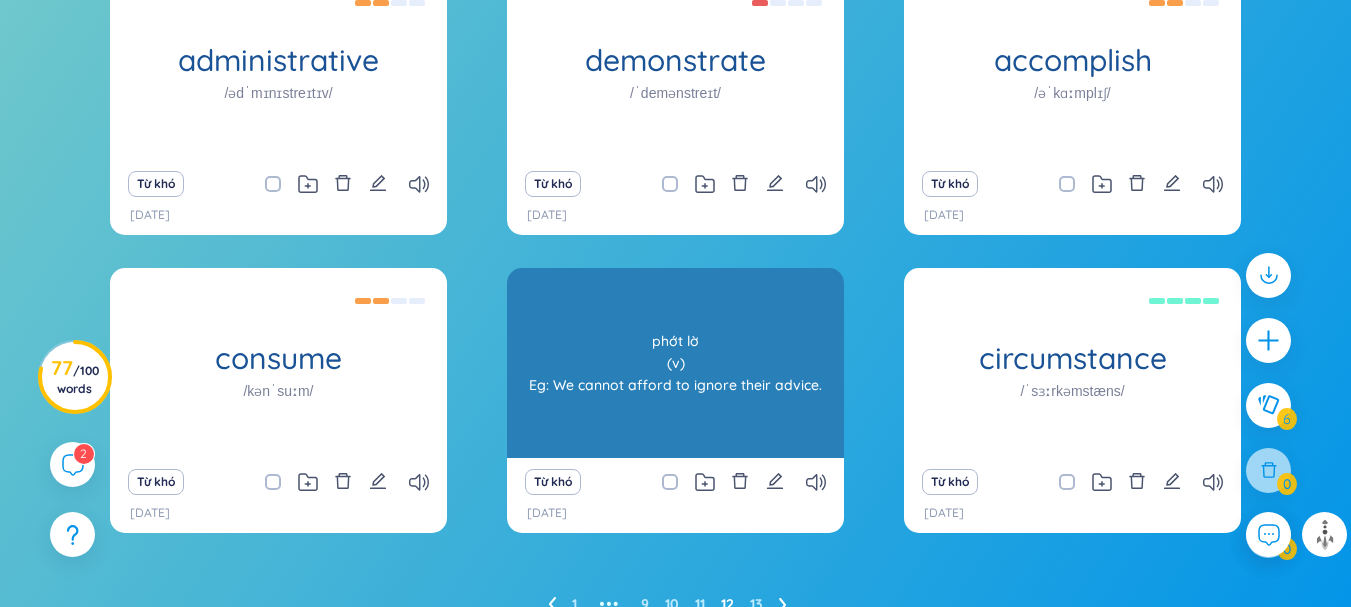 scroll, scrollTop: 413, scrollLeft: 0, axis: vertical 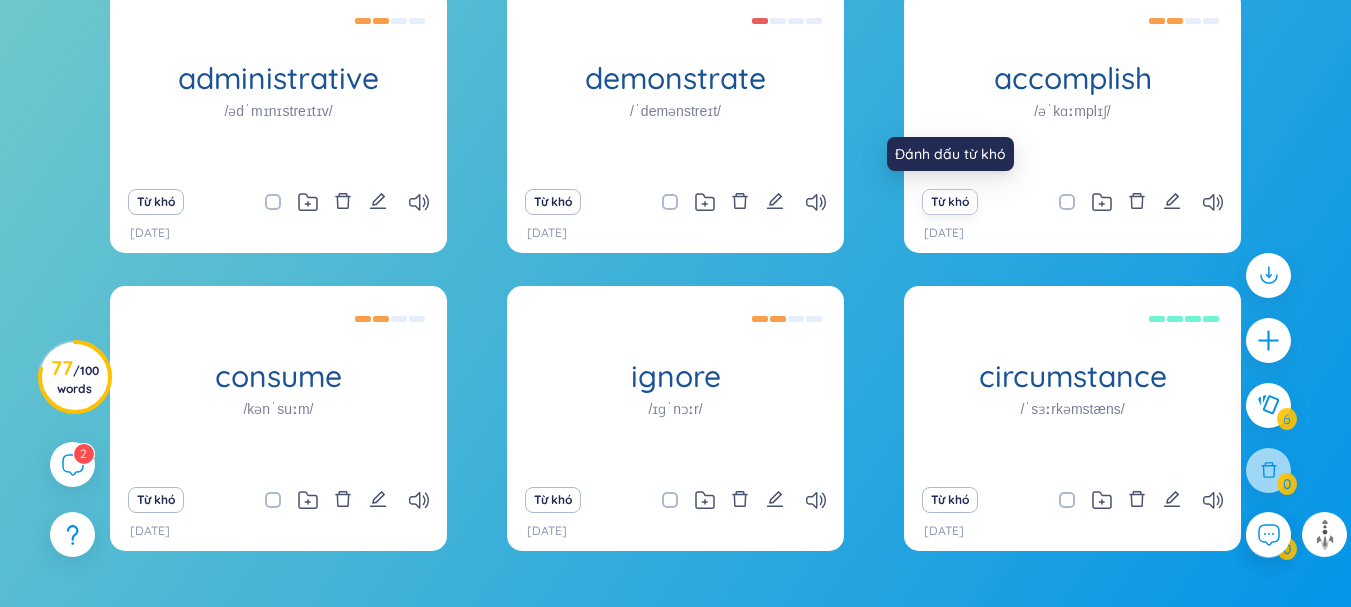 click on "Từ khó" at bounding box center [949, 202] 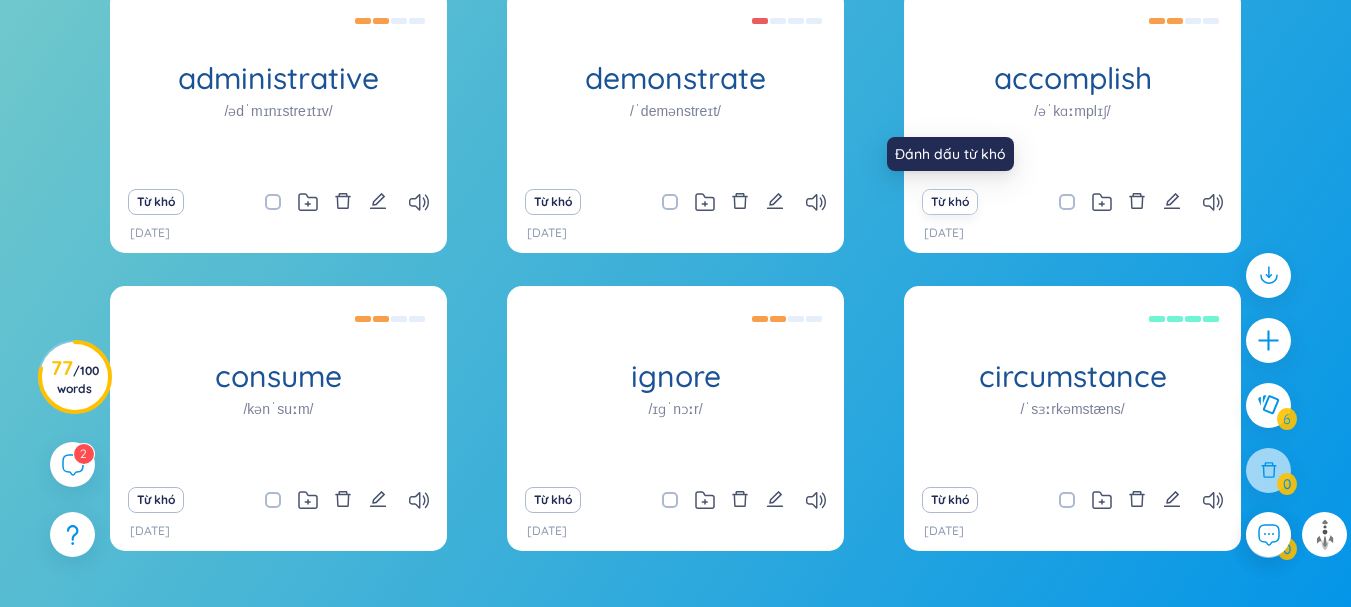 click on "Từ khó" at bounding box center (949, 202) 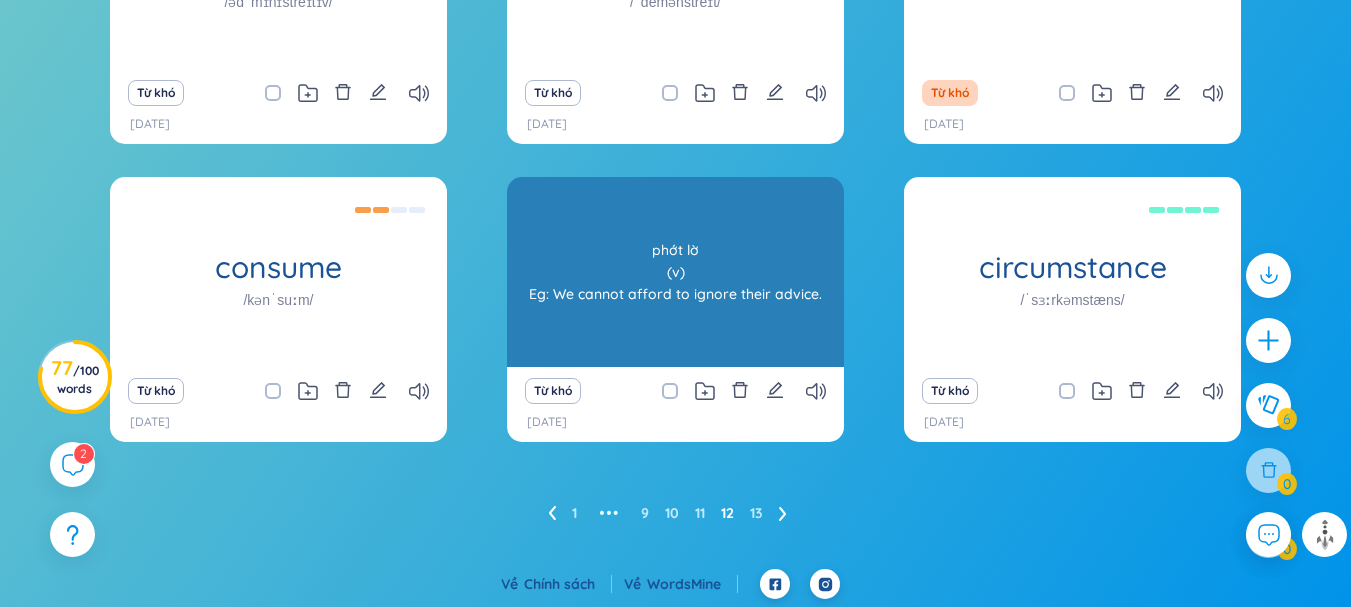 scroll, scrollTop: 524, scrollLeft: 0, axis: vertical 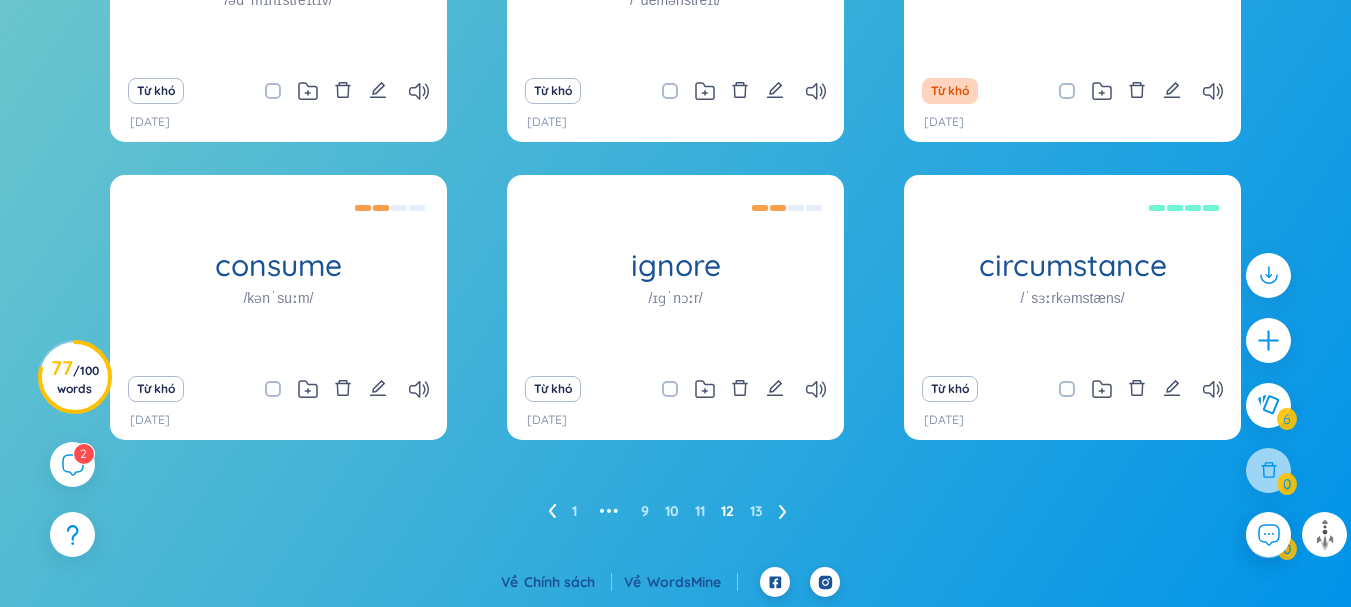 click on "1 ••• 9 10 11 12 13" at bounding box center (675, 511) 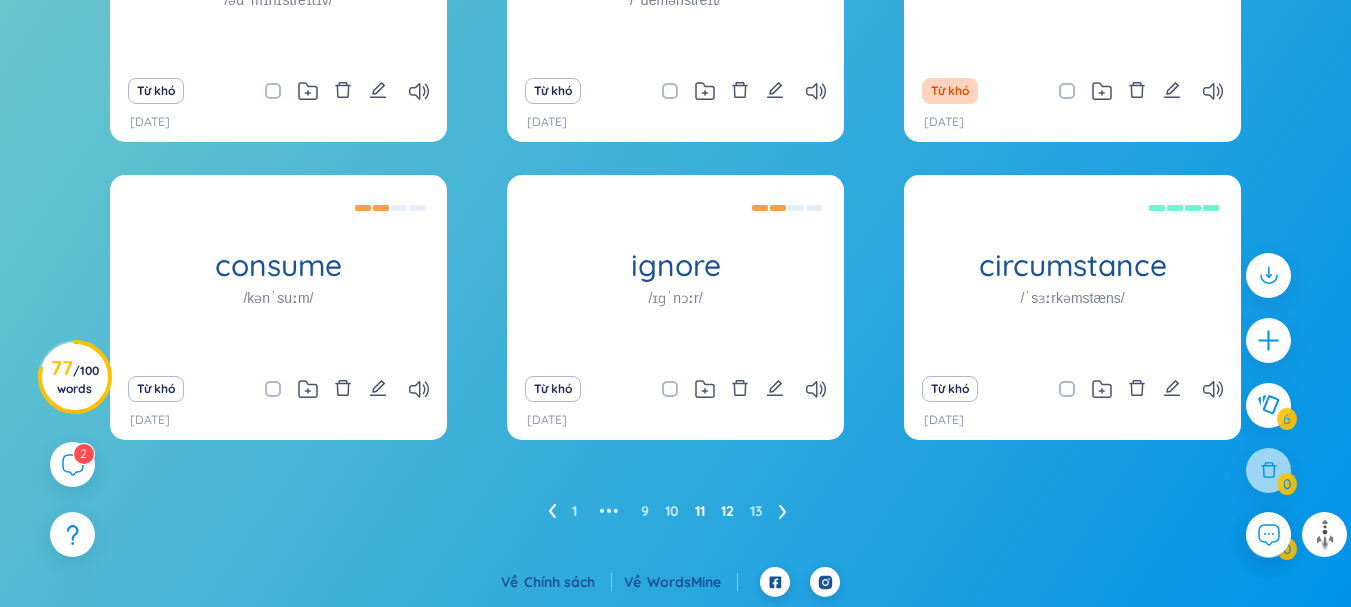 click on "11" at bounding box center [700, 511] 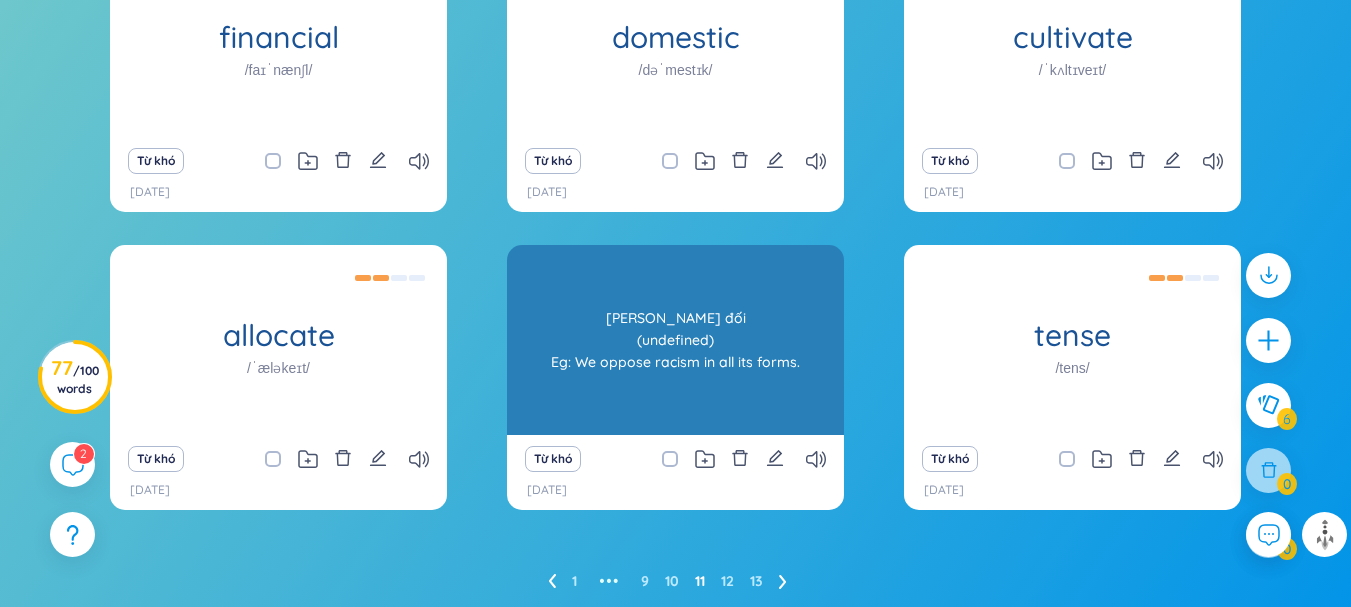 scroll, scrollTop: 413, scrollLeft: 0, axis: vertical 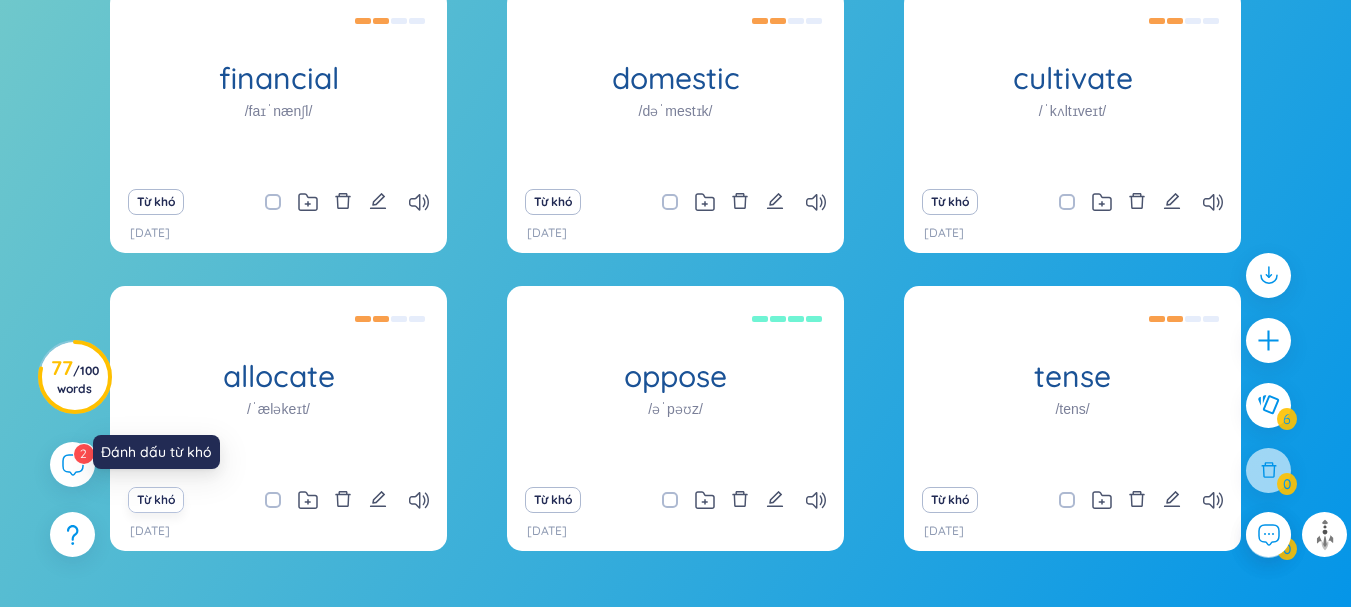 click on "Từ khó" at bounding box center [155, 500] 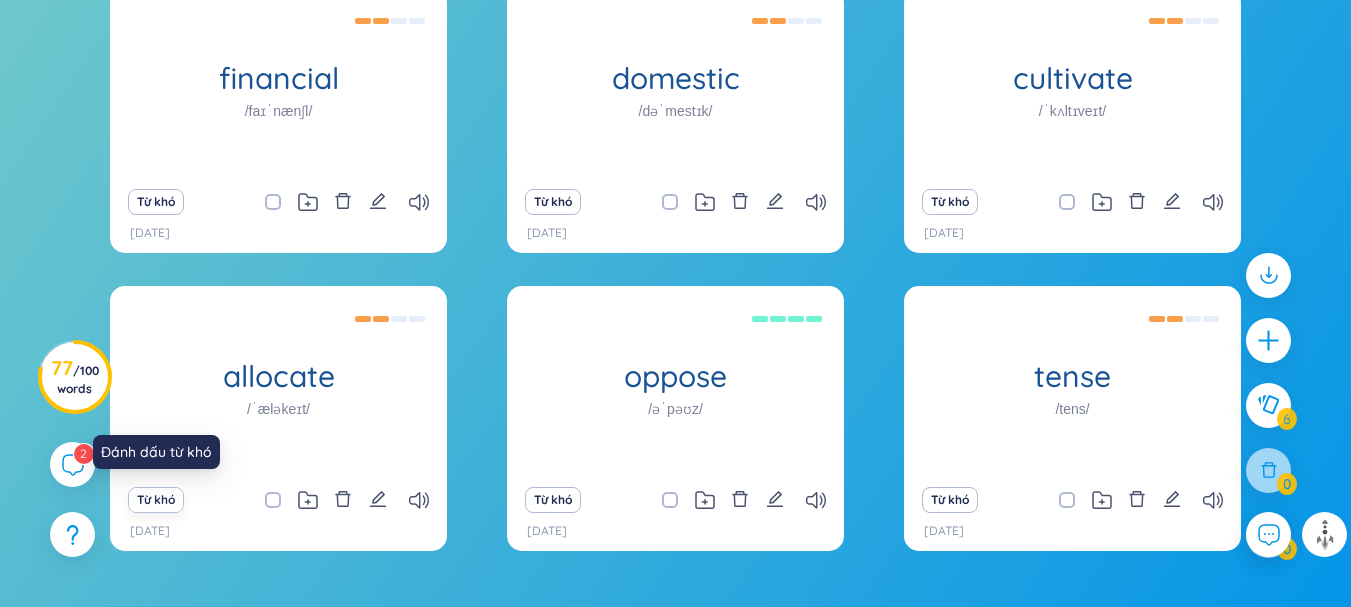 click on "Từ khó" at bounding box center [155, 500] 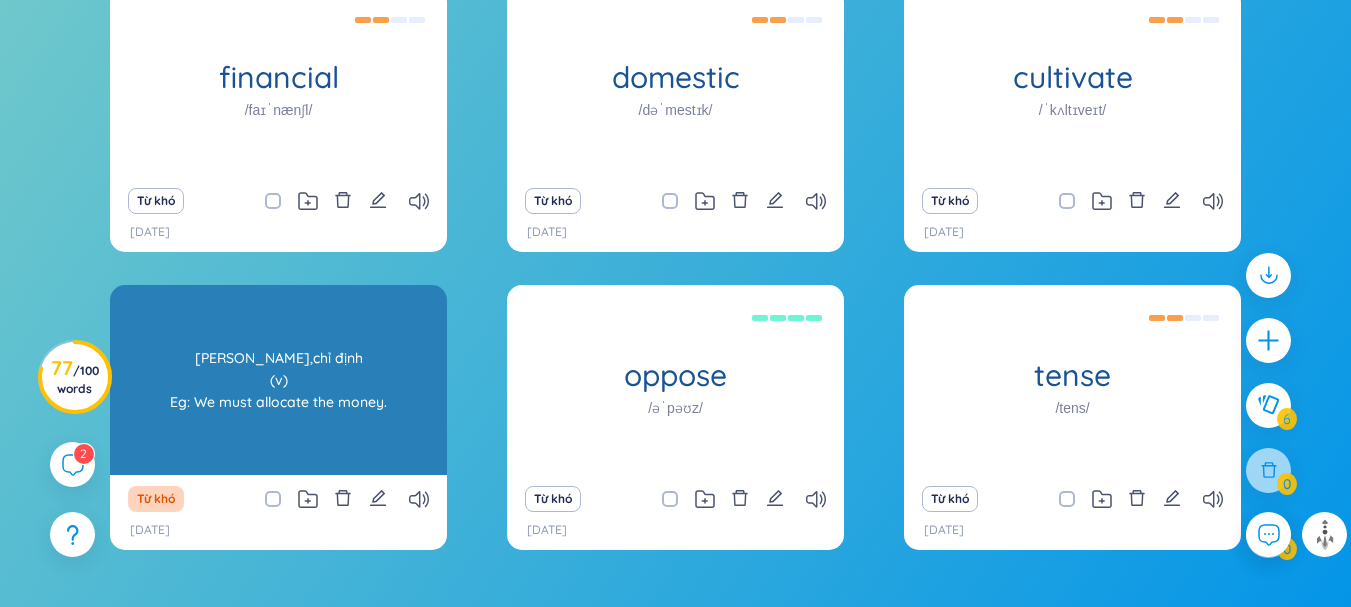scroll, scrollTop: 513, scrollLeft: 0, axis: vertical 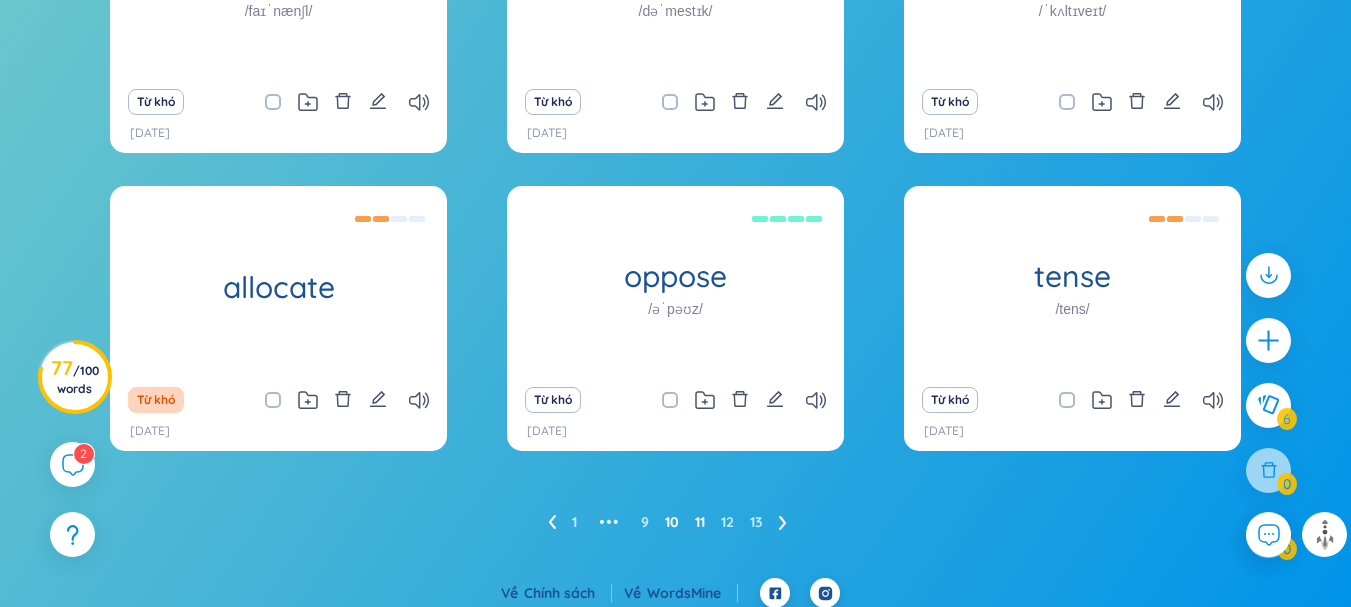 click on "10" at bounding box center (672, 522) 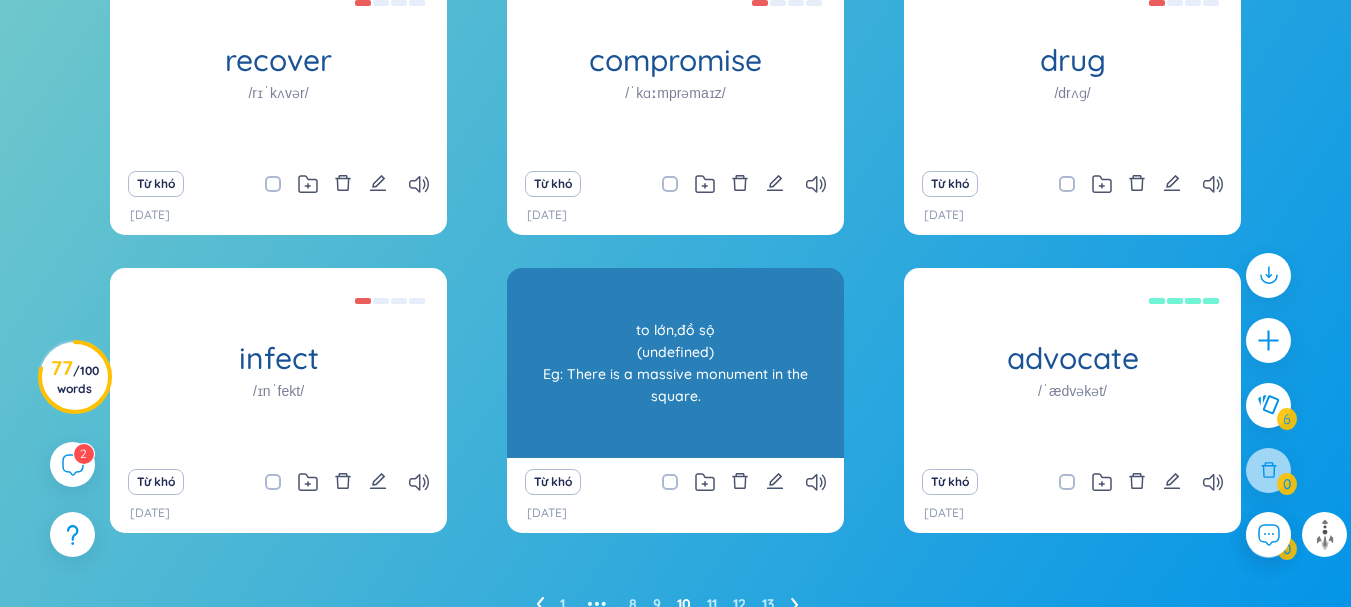 scroll, scrollTop: 413, scrollLeft: 0, axis: vertical 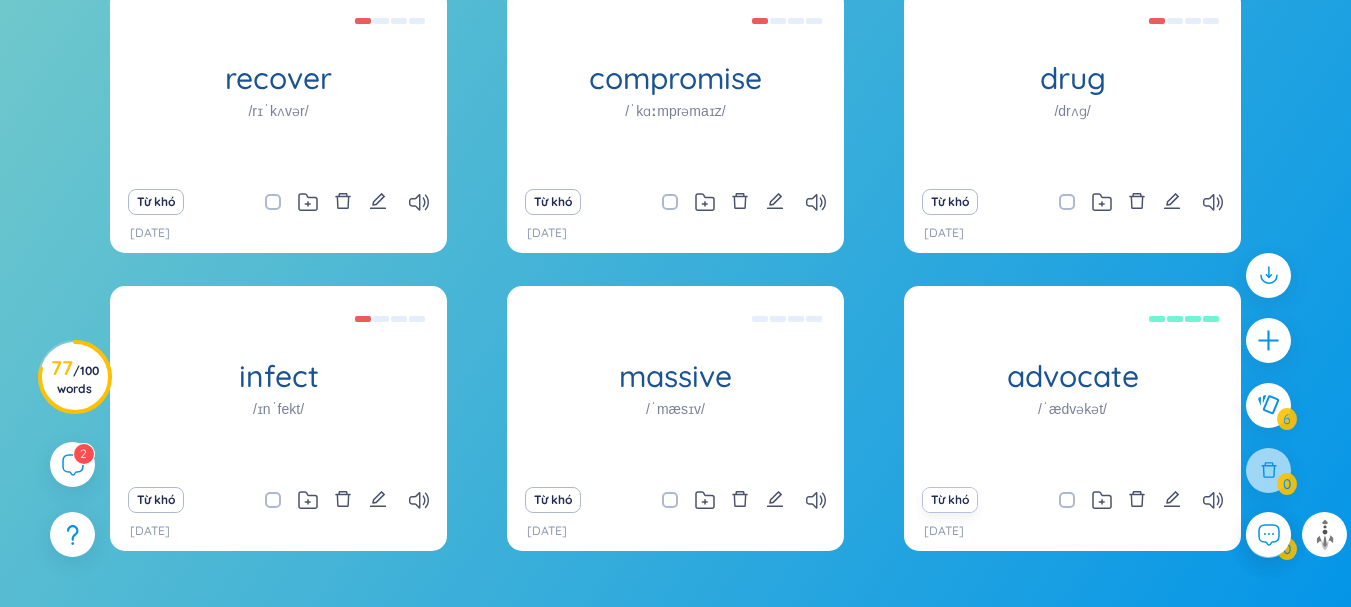 click on "Từ khó" at bounding box center [949, 500] 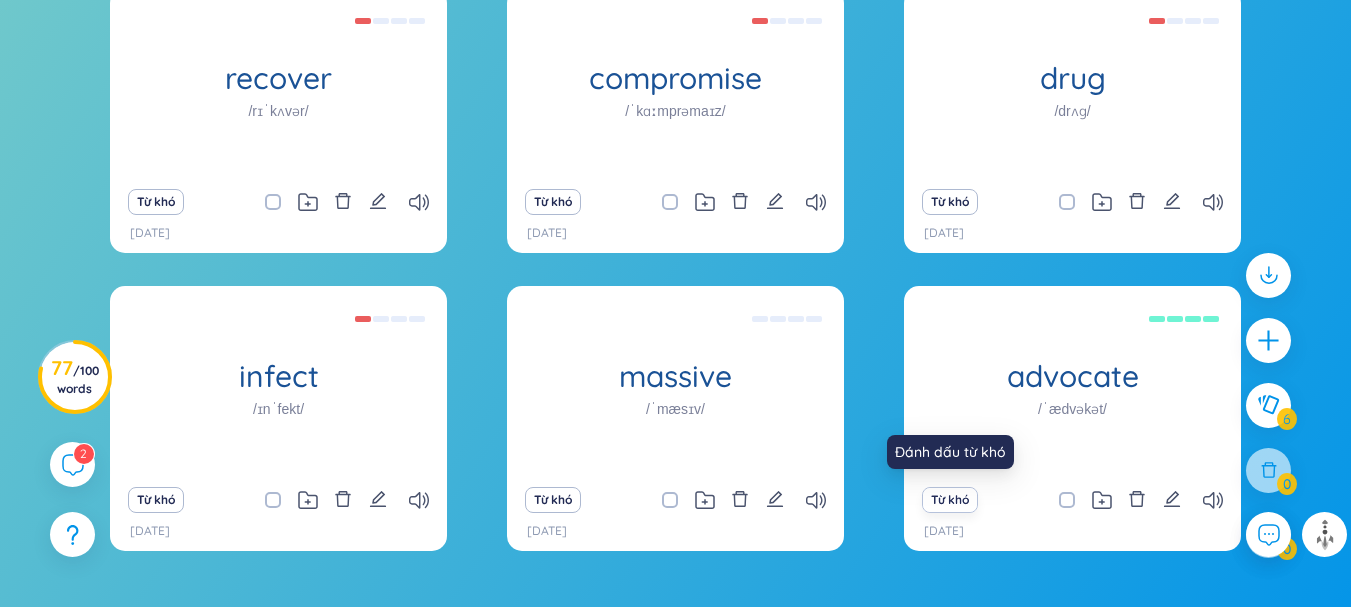 click on "Từ khó" at bounding box center [949, 500] 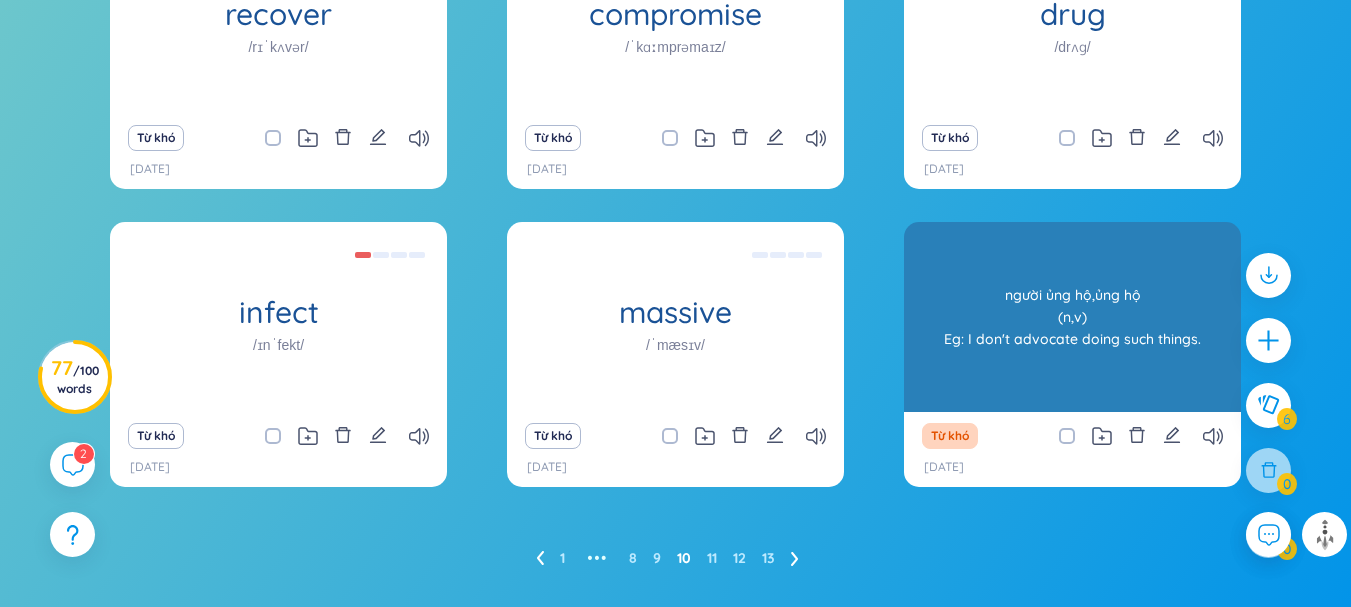 scroll, scrollTop: 513, scrollLeft: 0, axis: vertical 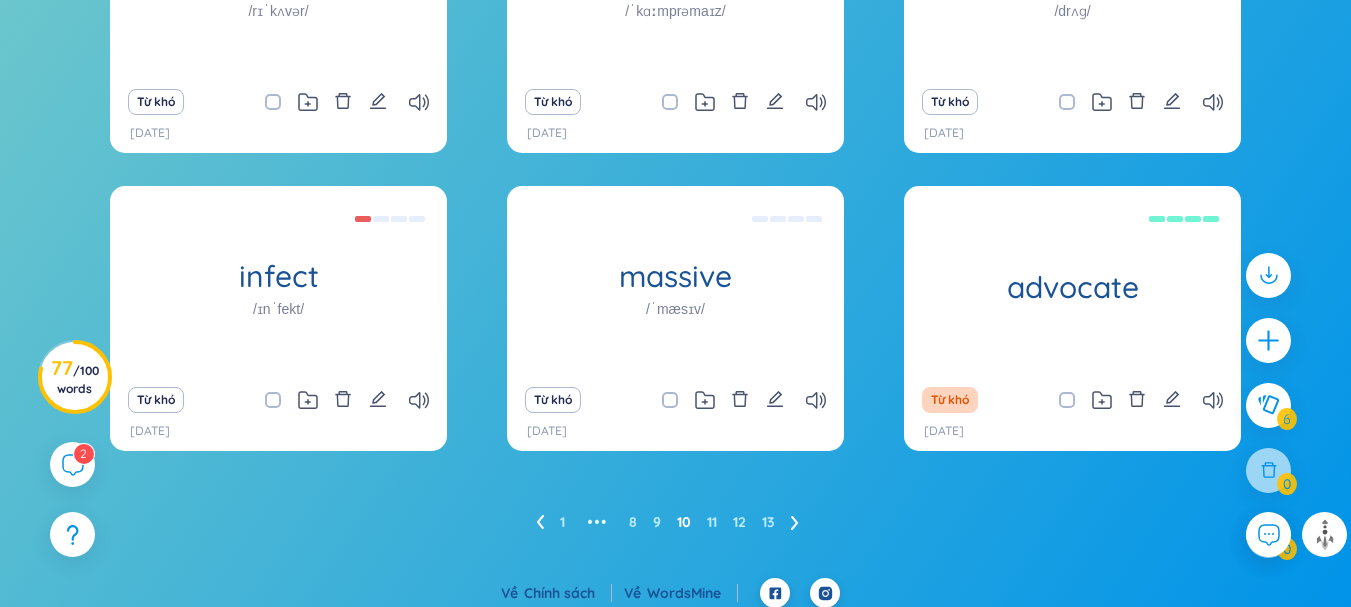 click on "1 ••• 8 9 10 11 12 13" at bounding box center (675, 522) 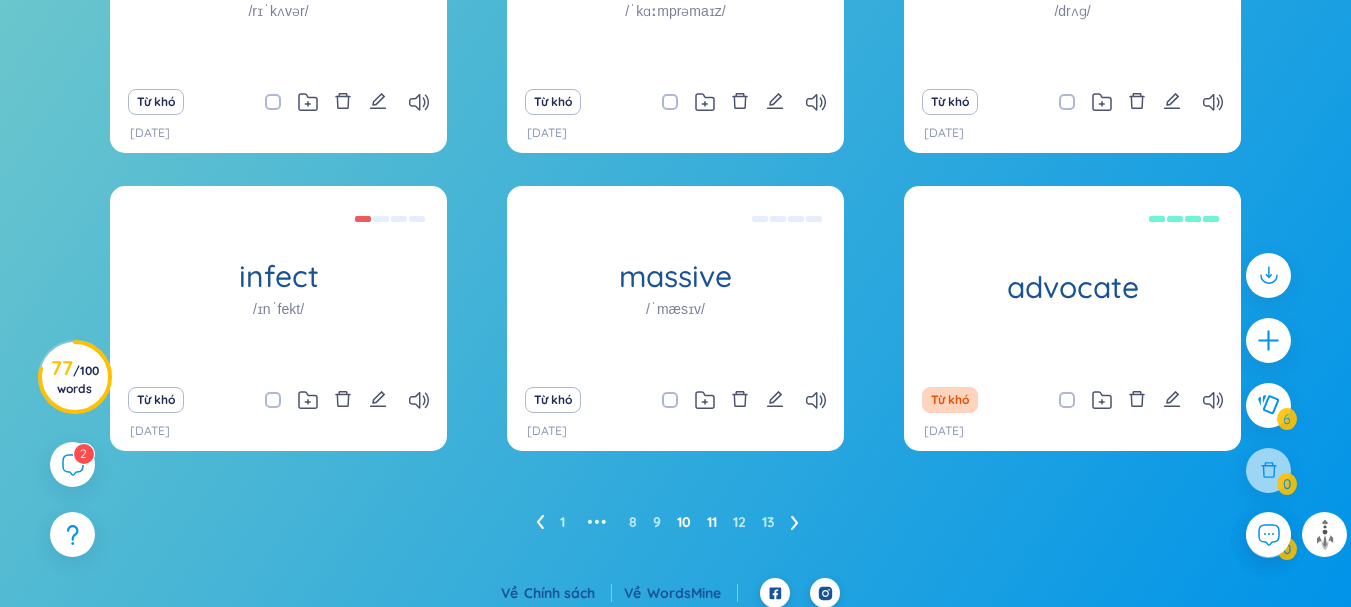 click on "11" at bounding box center (712, 522) 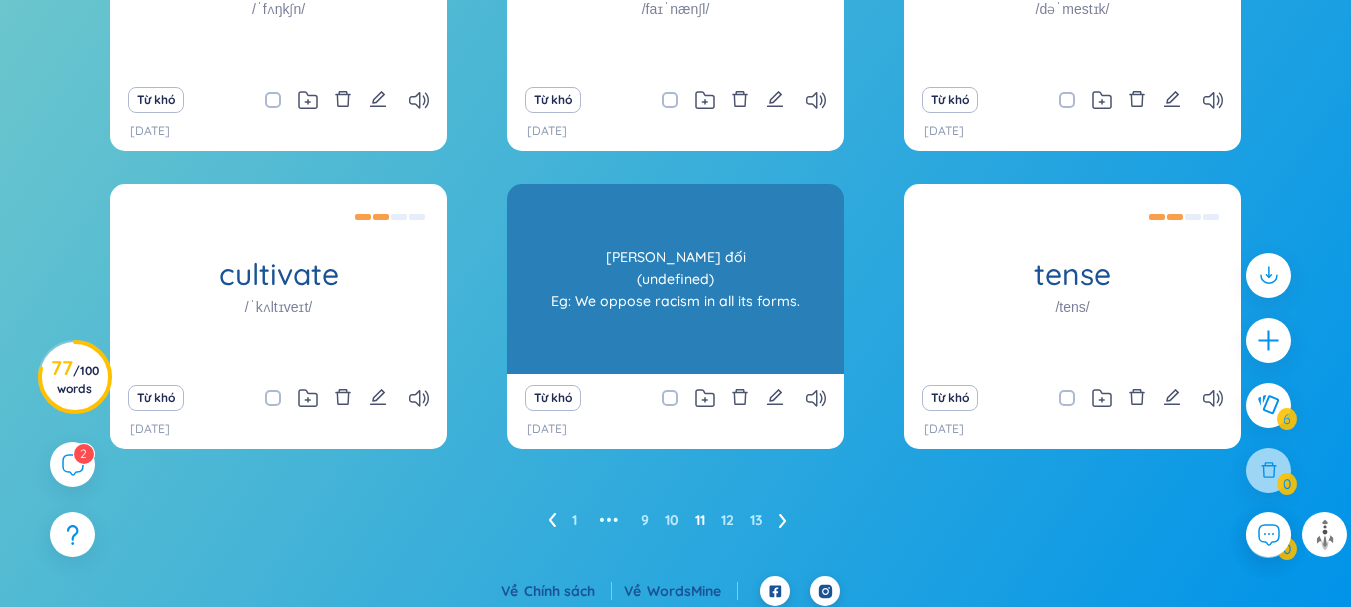 scroll, scrollTop: 524, scrollLeft: 0, axis: vertical 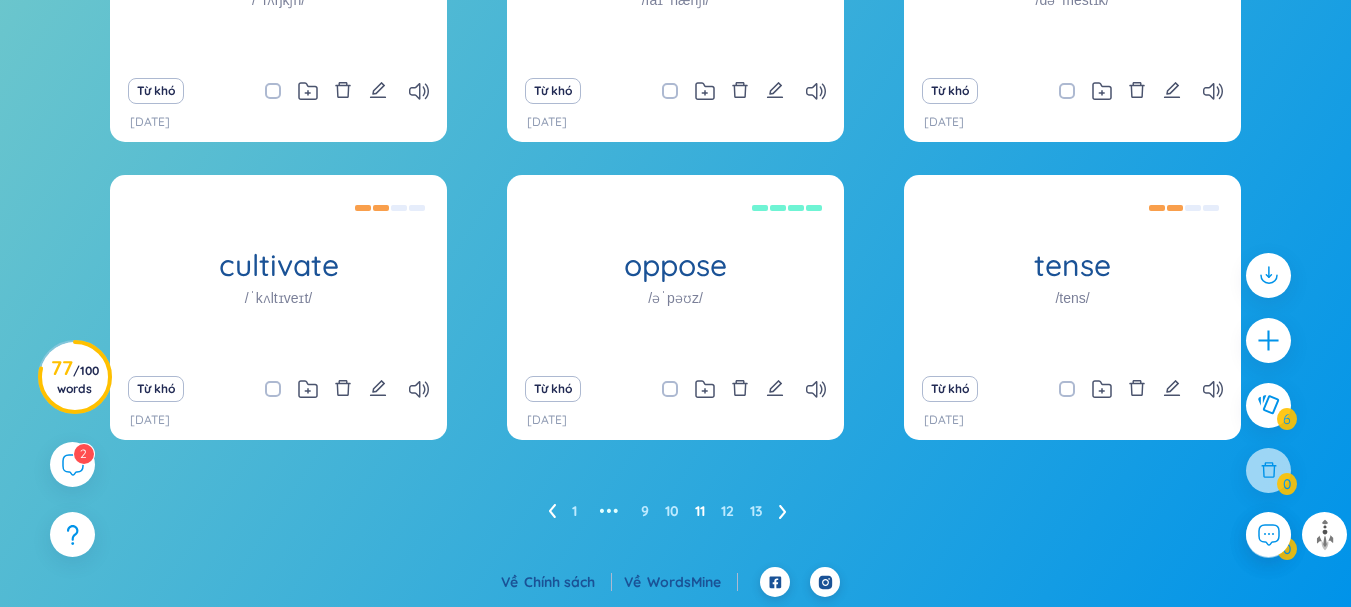 click on "1 ••• 9 10 11 12 13" at bounding box center (675, 511) 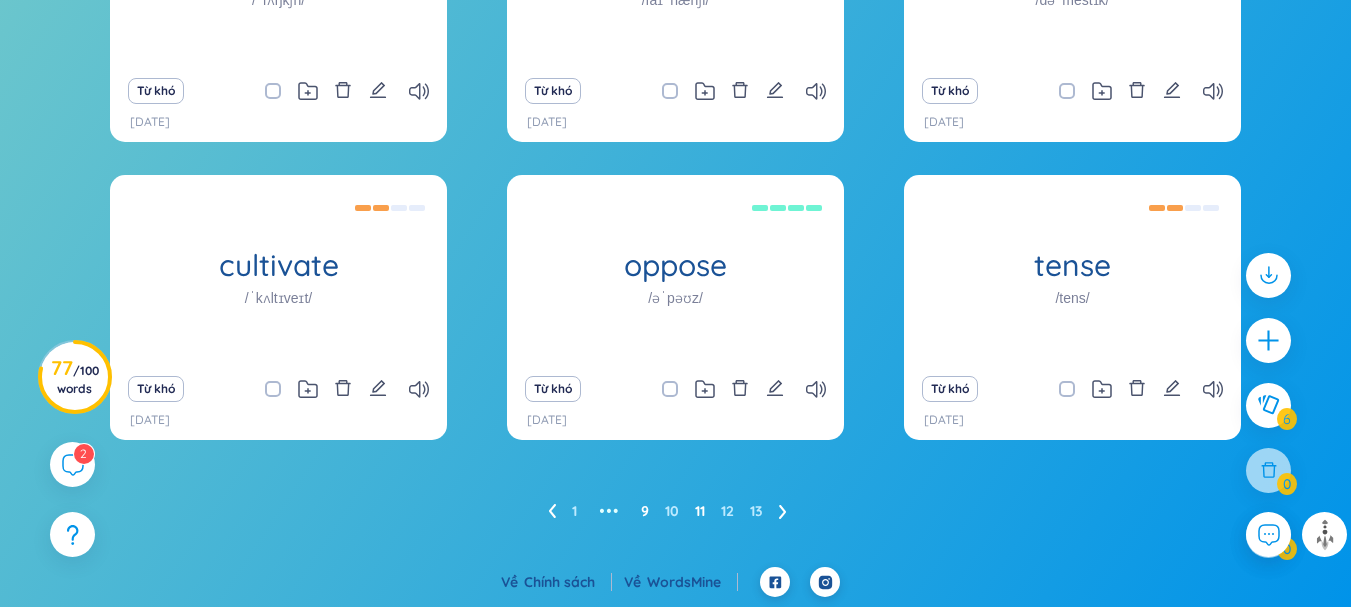 click on "9" at bounding box center [645, 511] 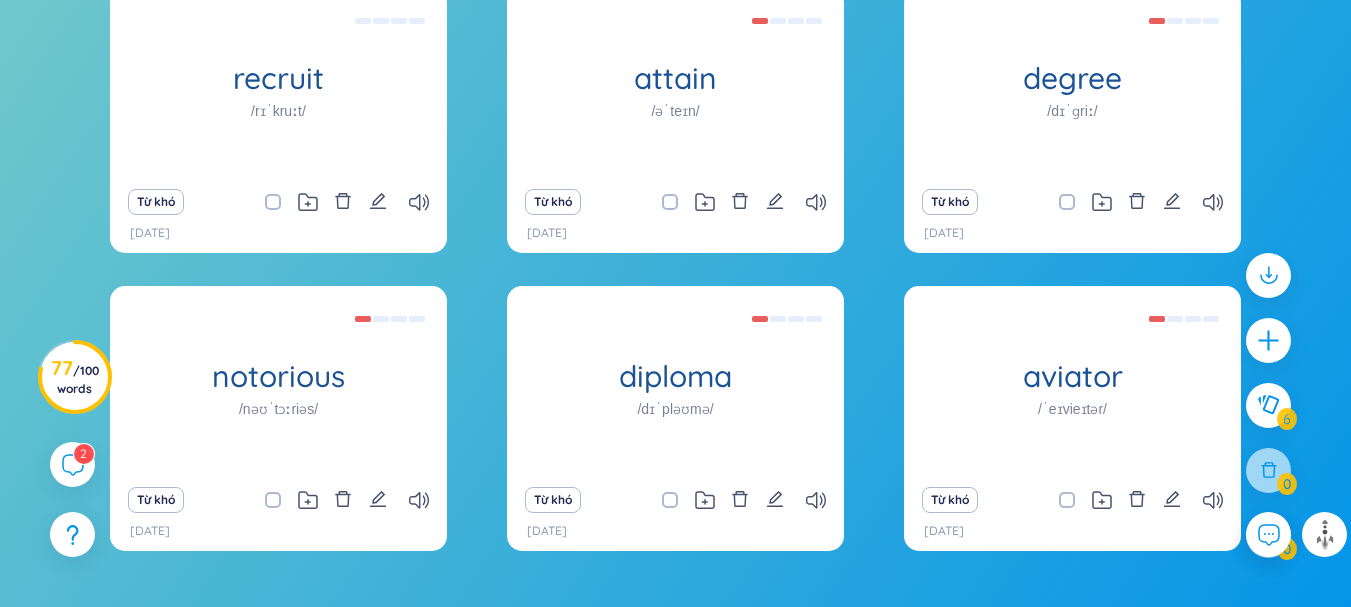 scroll, scrollTop: 513, scrollLeft: 0, axis: vertical 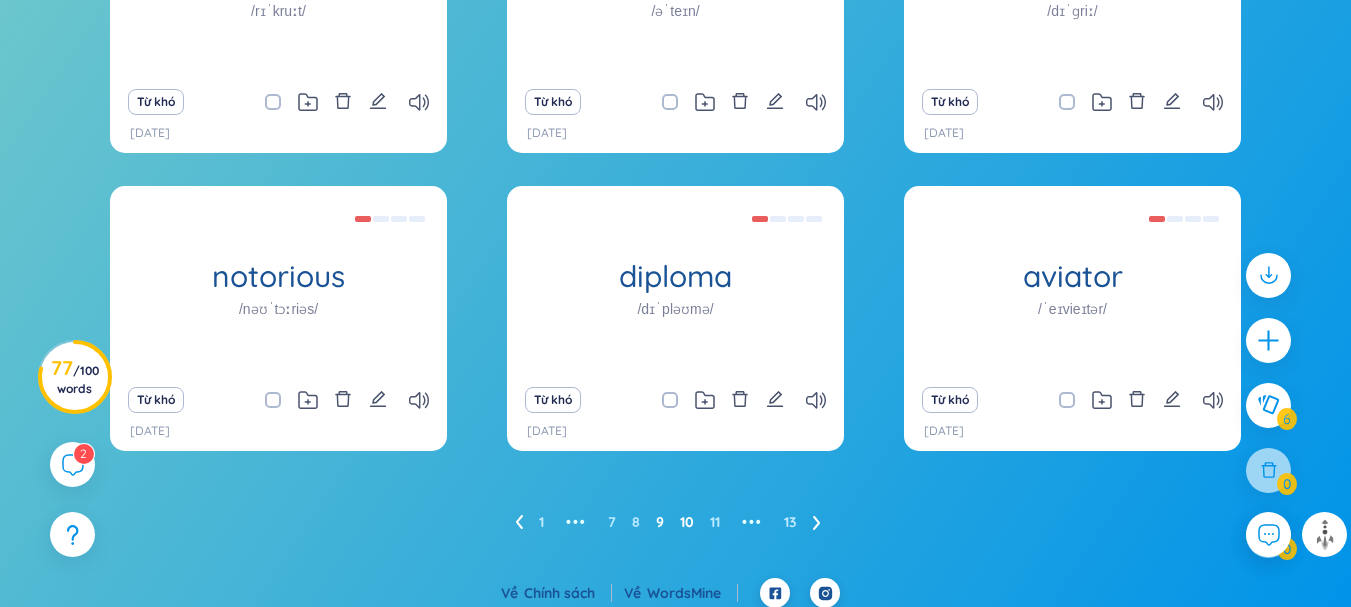 click on "10" at bounding box center (687, 522) 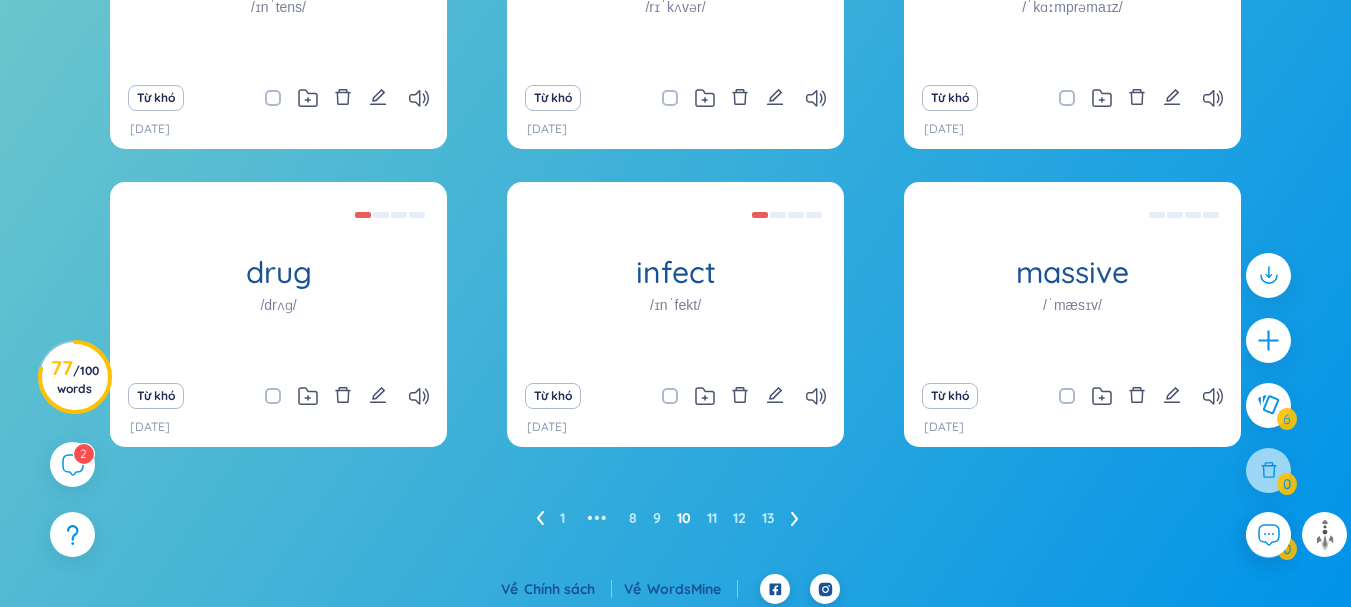 scroll, scrollTop: 524, scrollLeft: 0, axis: vertical 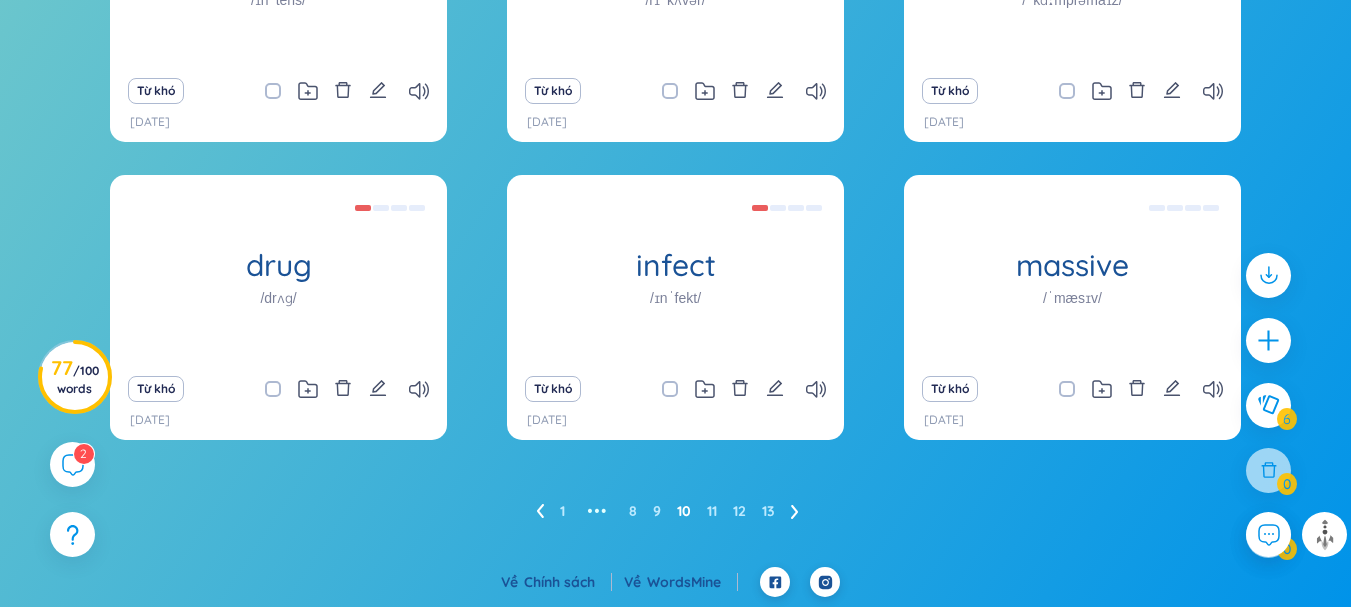 click on "1 ••• 8 9 10 11 12 13" at bounding box center (675, 511) 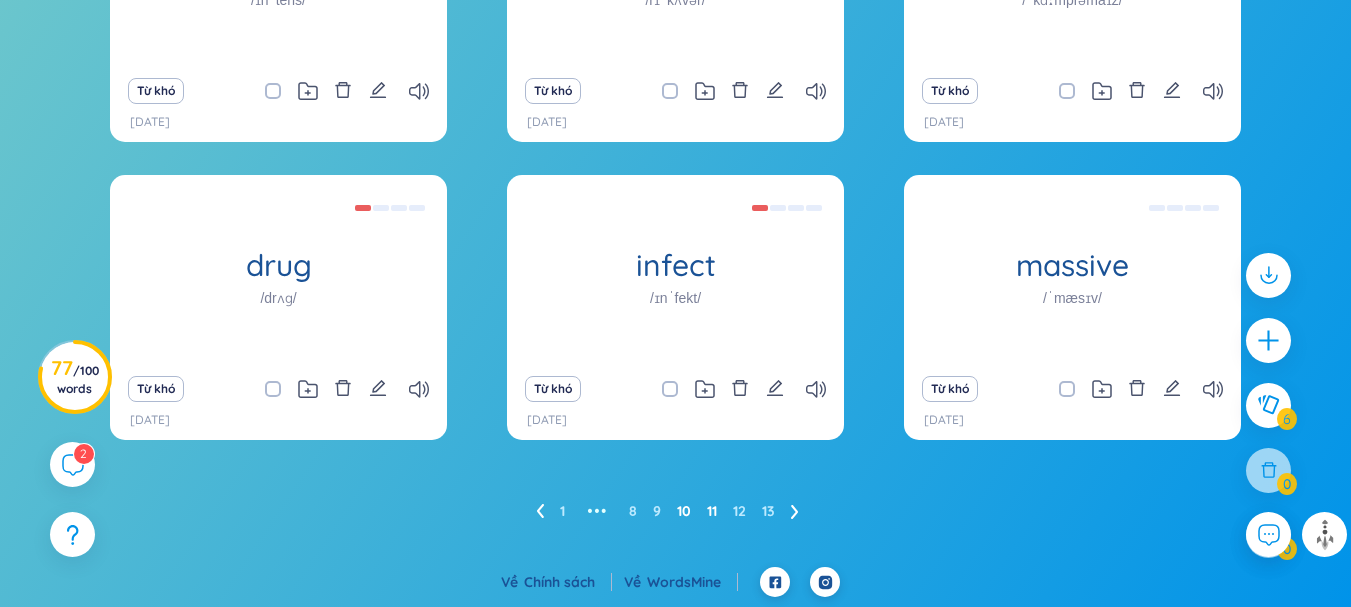 click on "11" at bounding box center [712, 511] 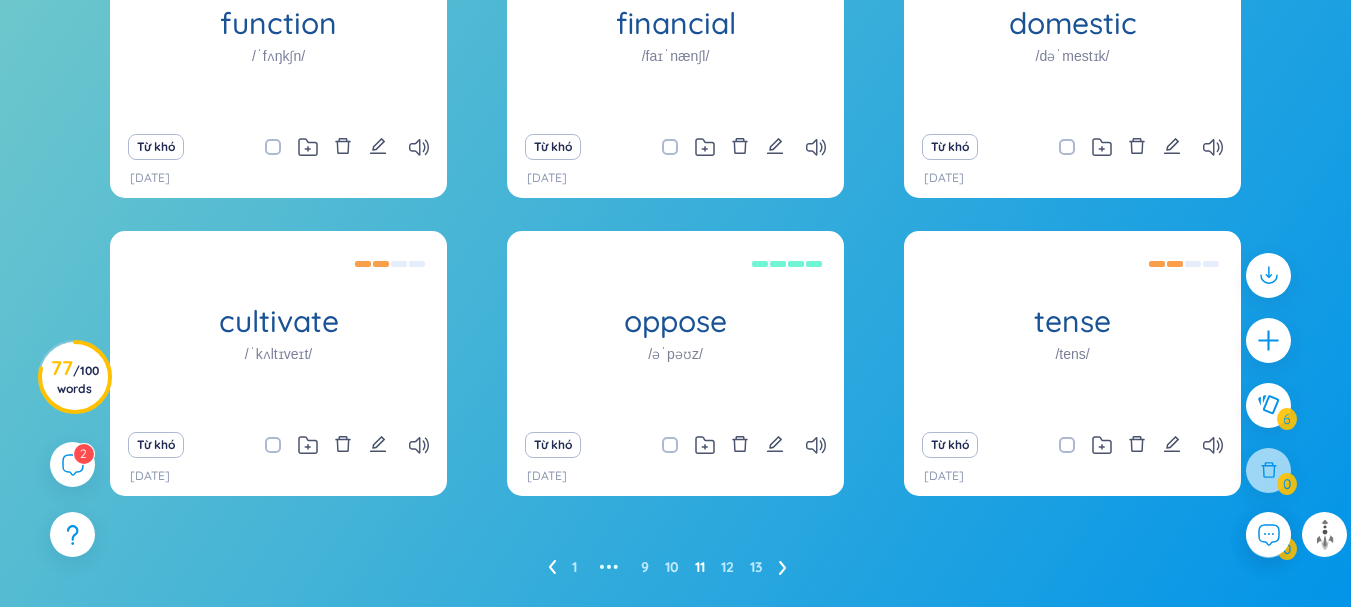 scroll, scrollTop: 513, scrollLeft: 0, axis: vertical 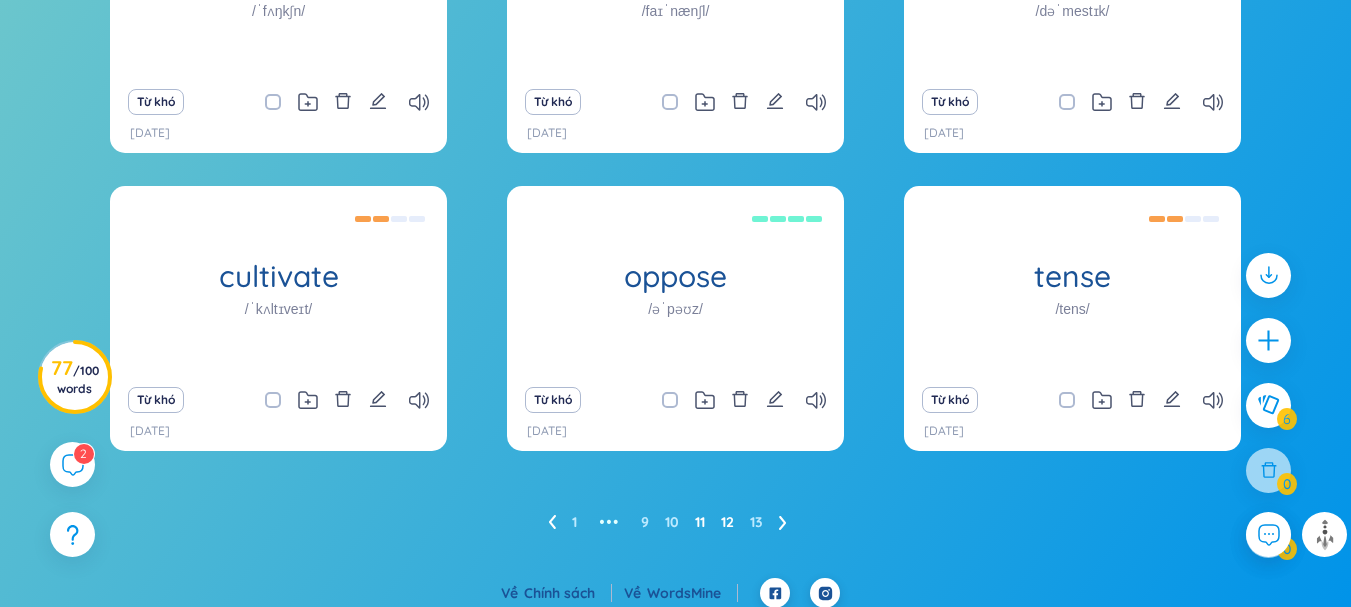 click on "12" at bounding box center [727, 522] 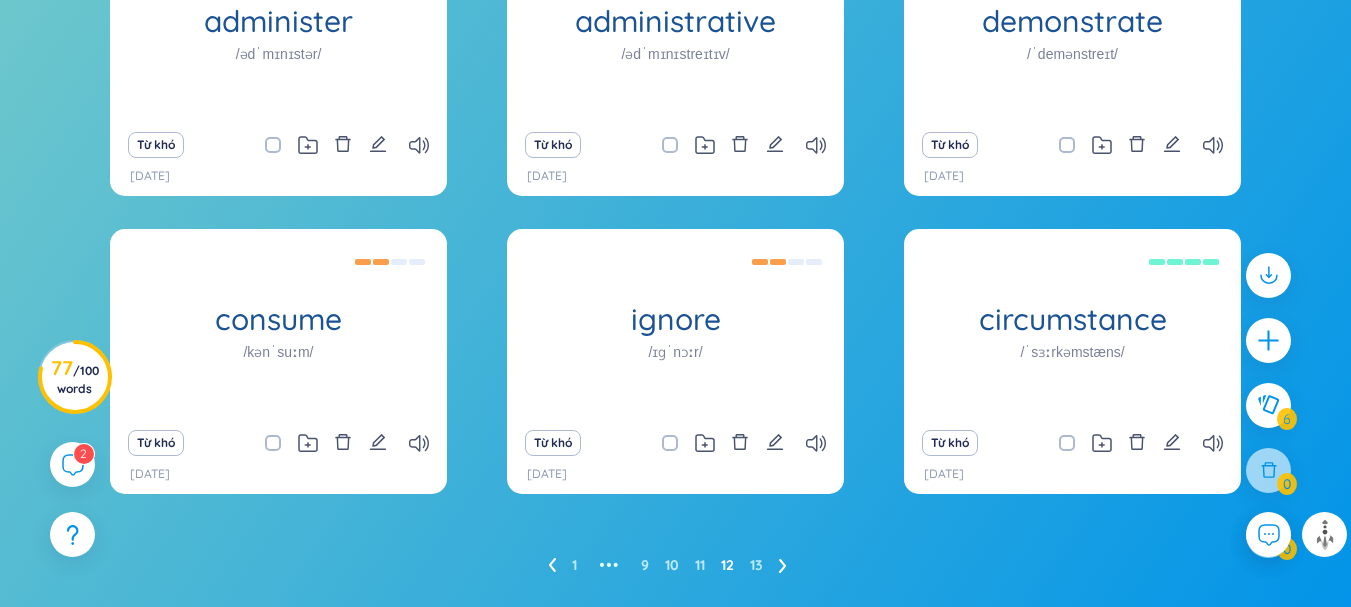 scroll, scrollTop: 524, scrollLeft: 0, axis: vertical 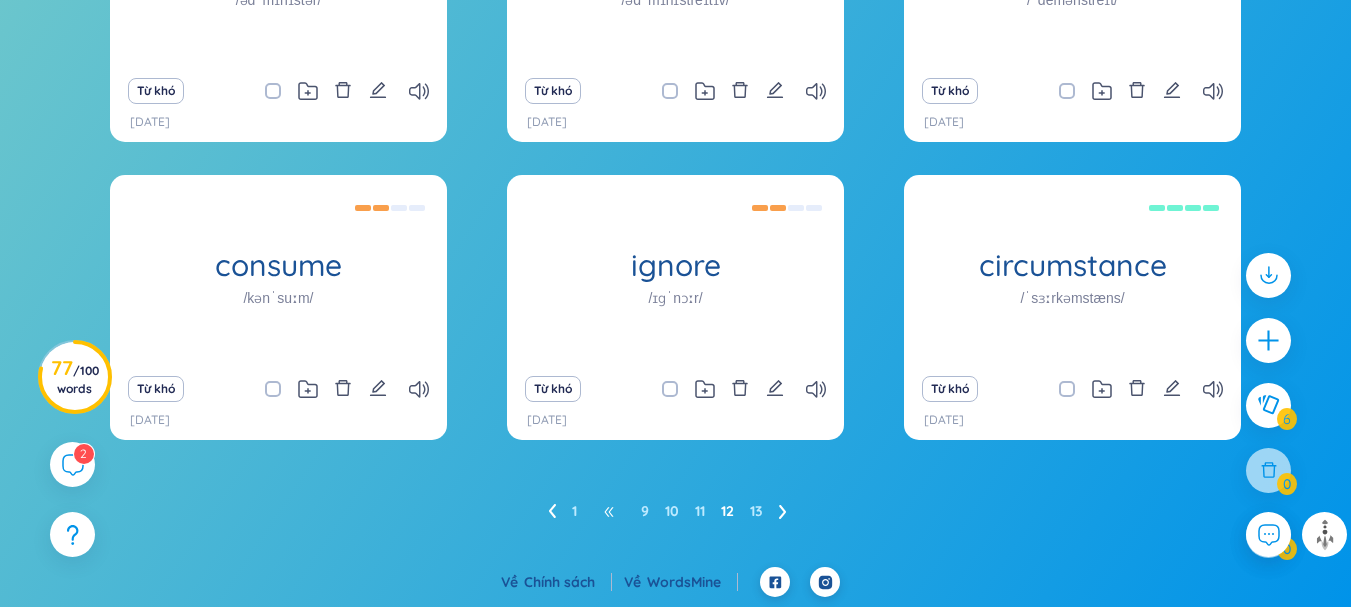 click on "•••" at bounding box center (609, 511) 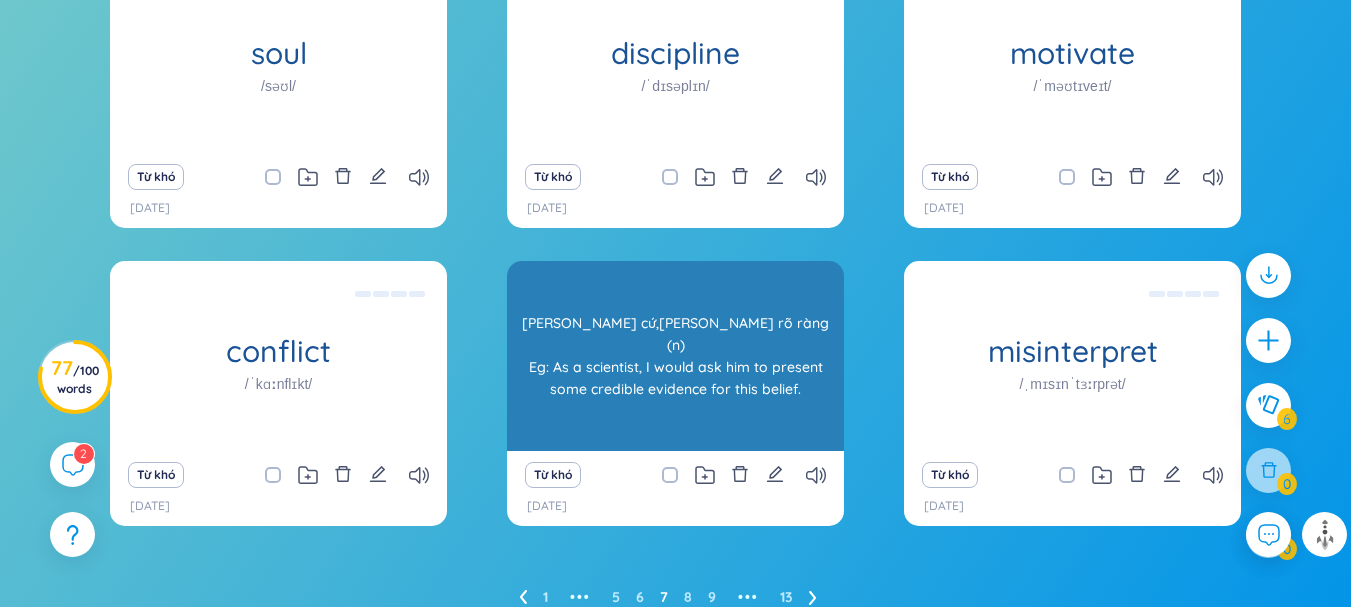 scroll, scrollTop: 413, scrollLeft: 0, axis: vertical 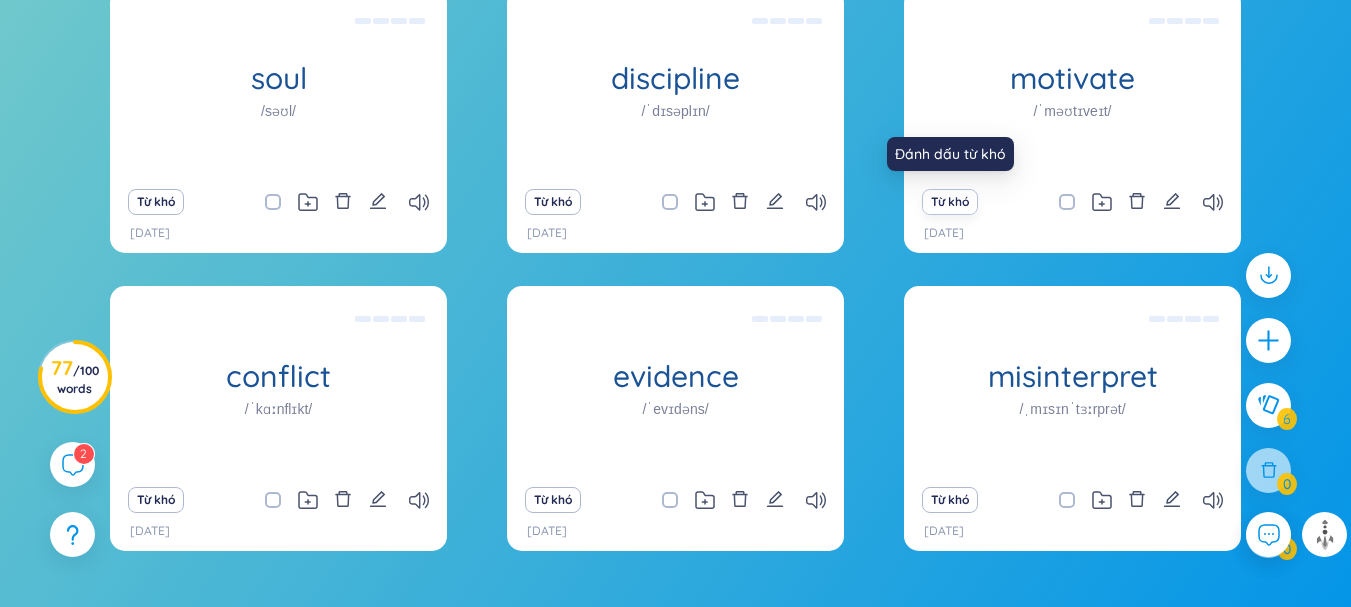 click on "Từ khó" at bounding box center (949, 202) 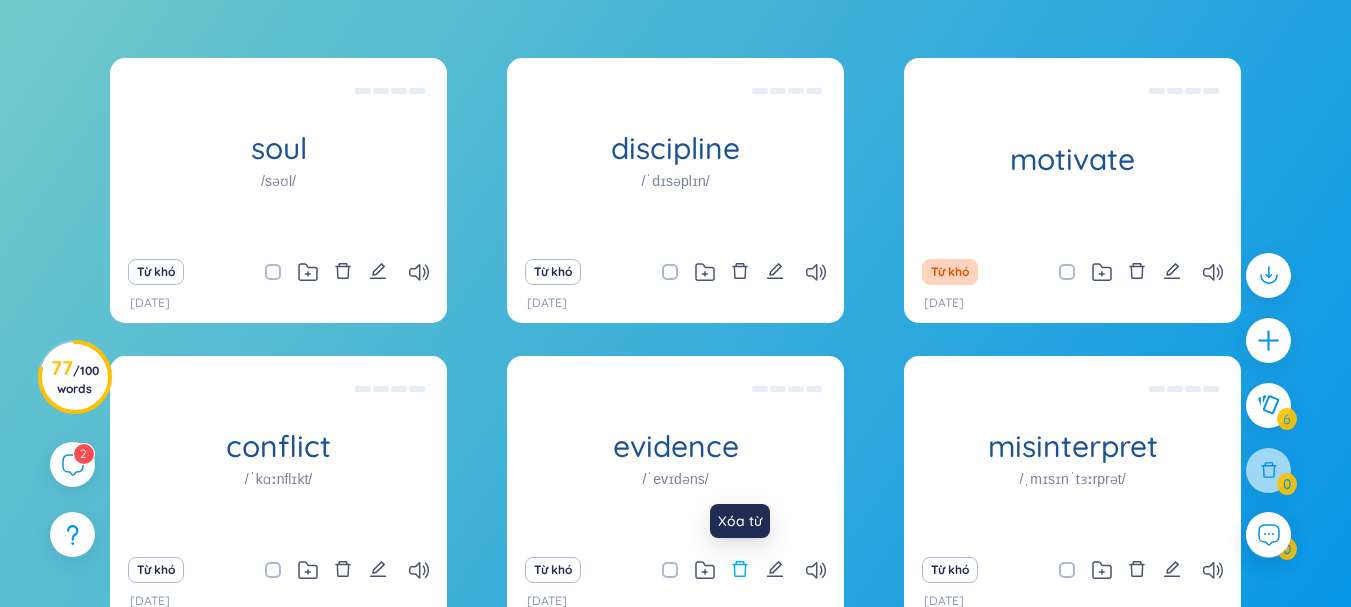 scroll, scrollTop: 124, scrollLeft: 0, axis: vertical 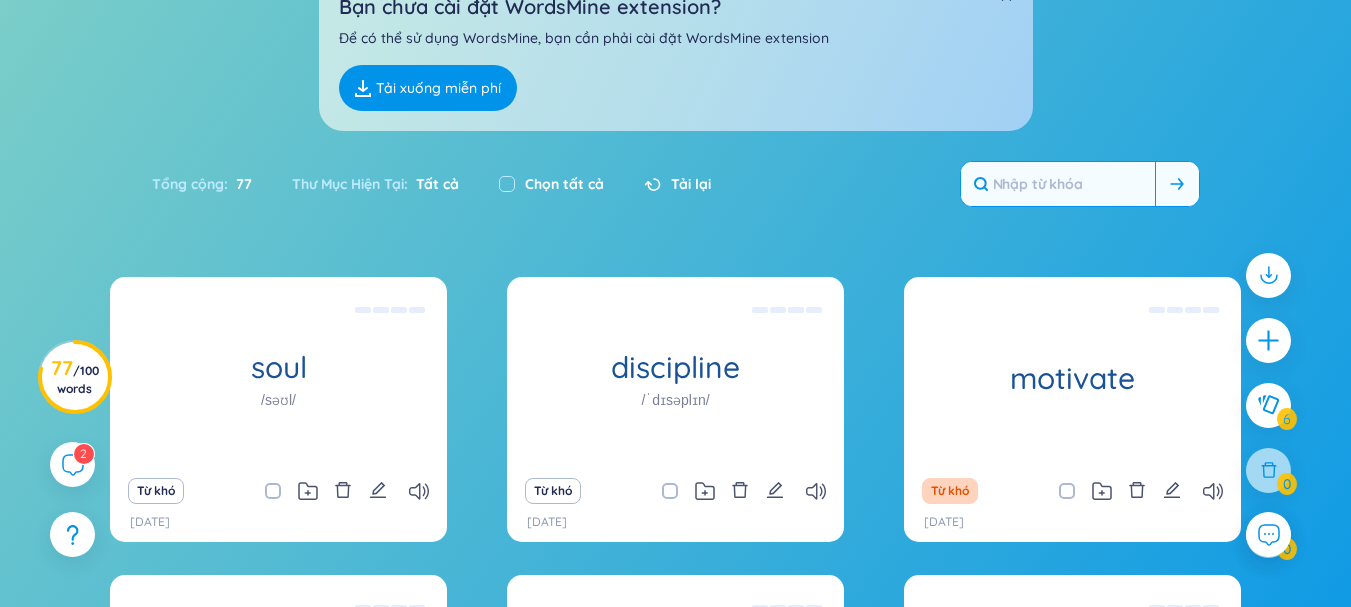 click at bounding box center [1058, 184] 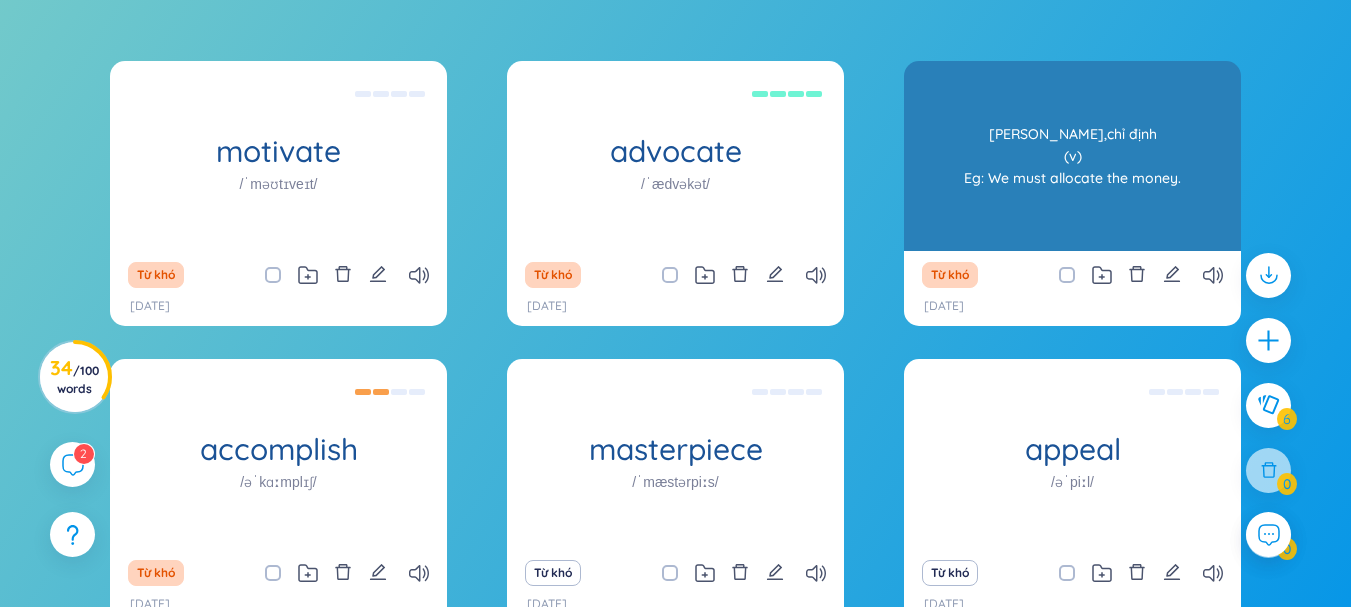 scroll, scrollTop: 324, scrollLeft: 0, axis: vertical 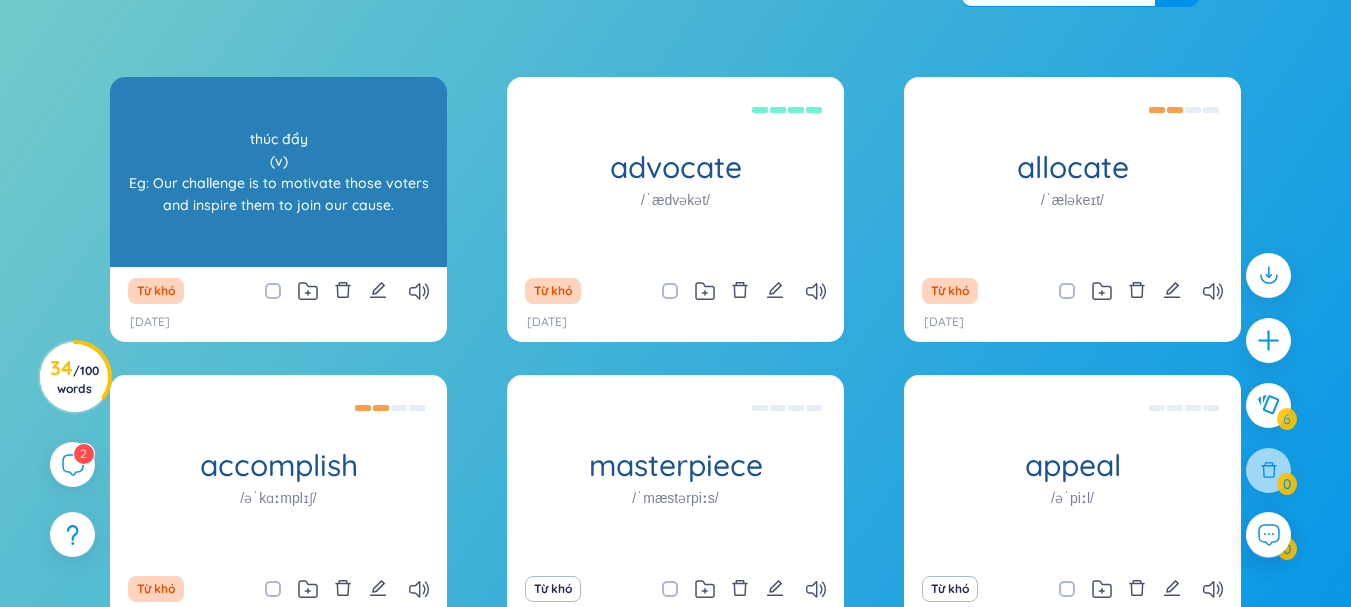 type on "a" 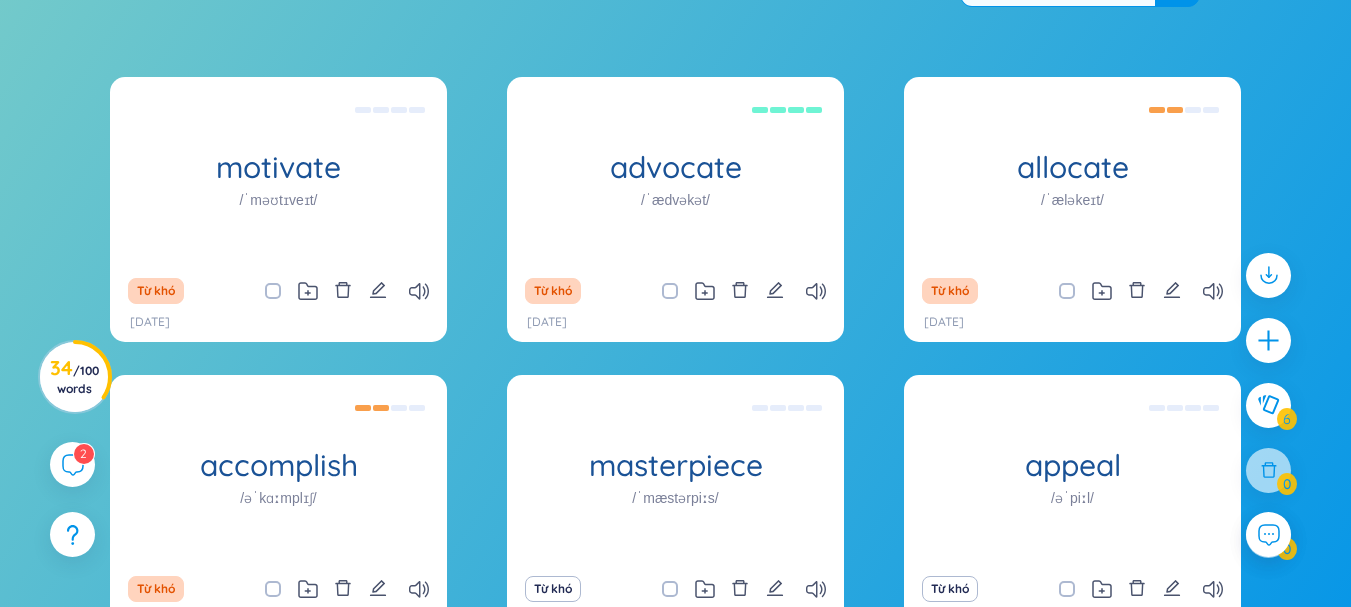 drag, startPoint x: 345, startPoint y: 270, endPoint x: 269, endPoint y: 351, distance: 111.07205 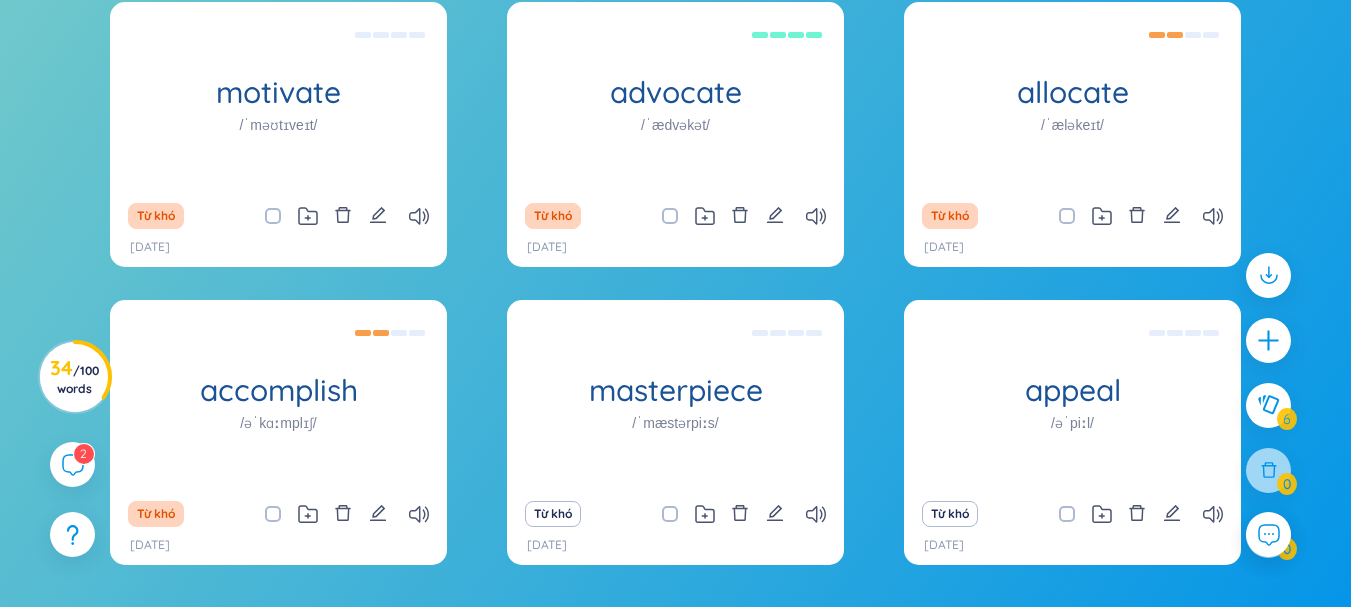 scroll, scrollTop: 524, scrollLeft: 0, axis: vertical 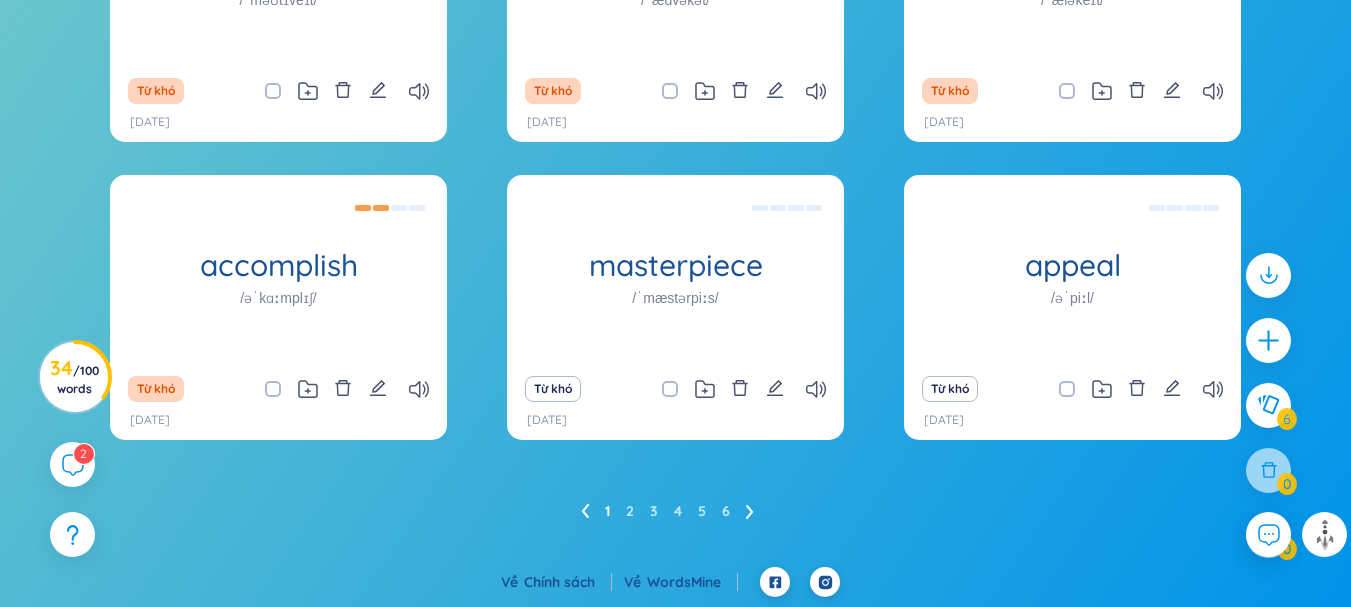 click on "1 2 3 4 5 6" at bounding box center [675, 511] 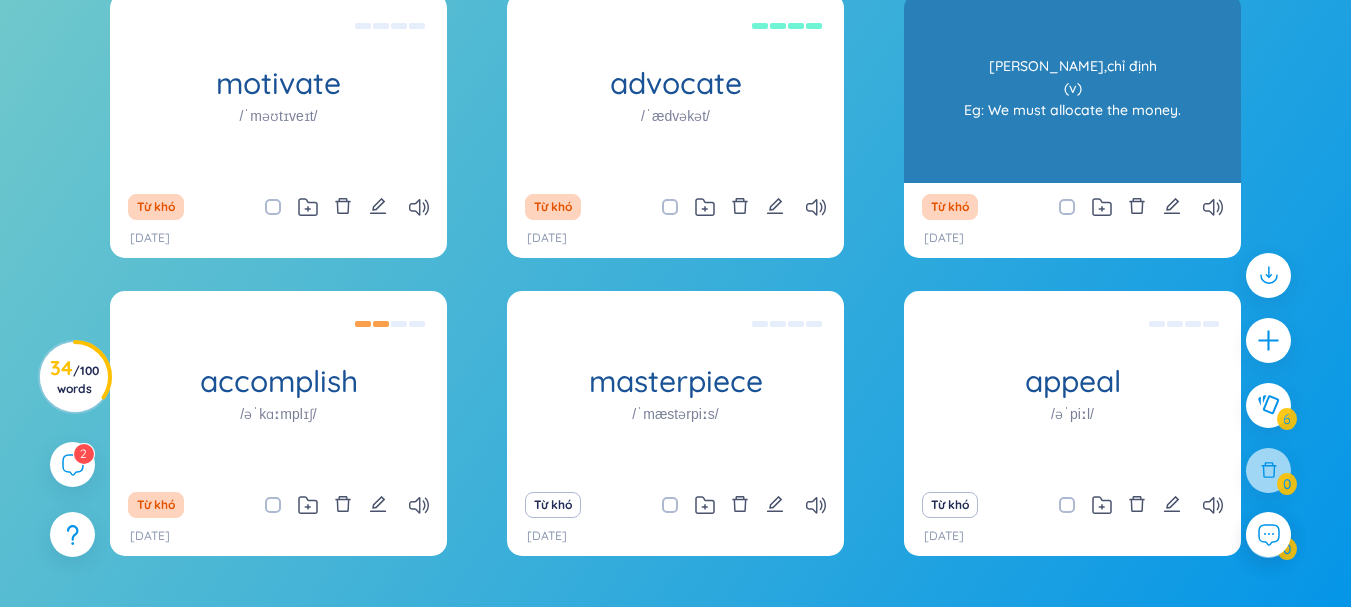 scroll, scrollTop: 224, scrollLeft: 0, axis: vertical 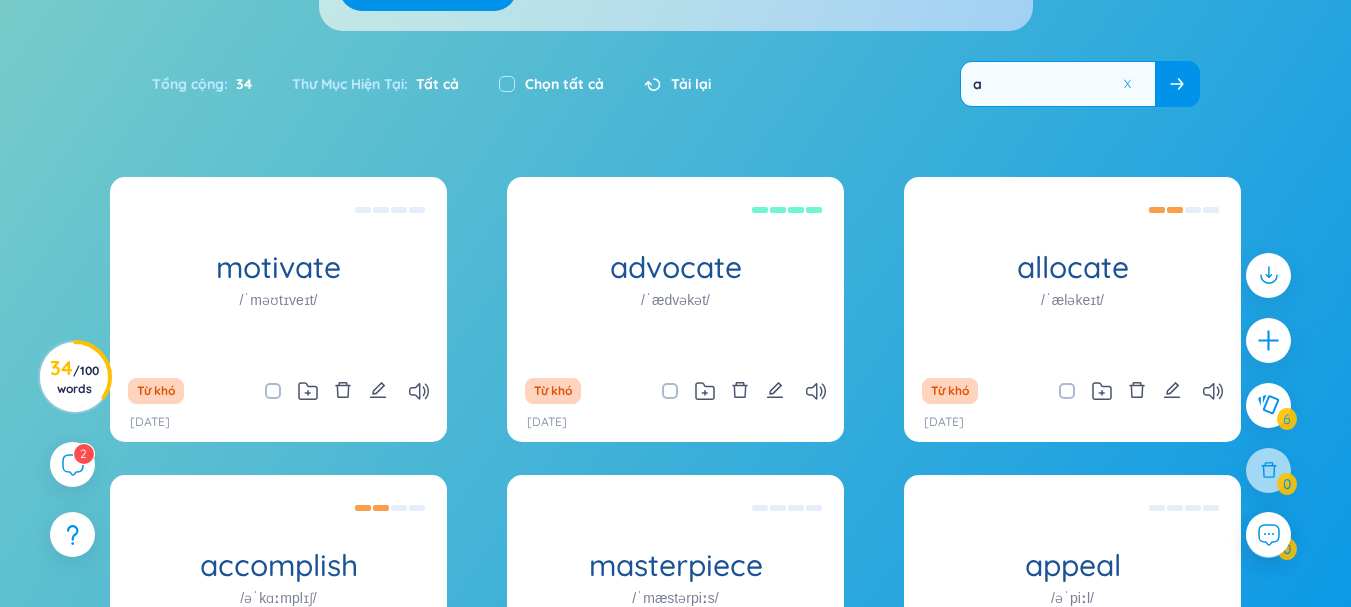 click on "a" at bounding box center [1058, 84] 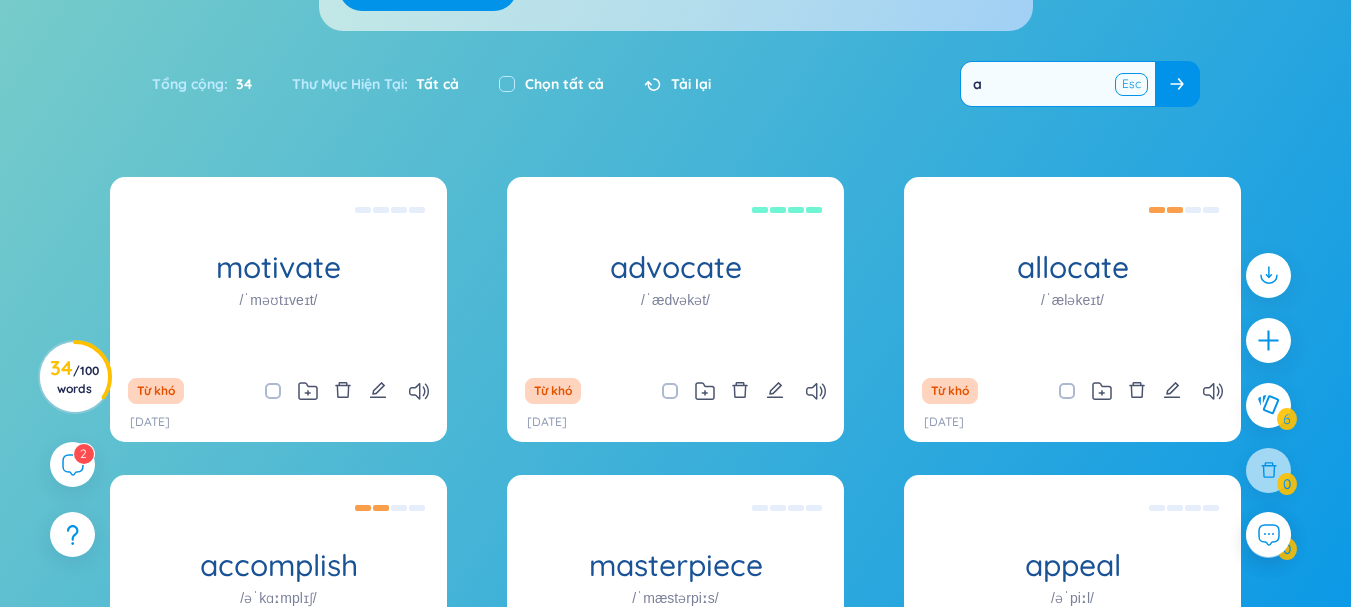 click at bounding box center (1132, 84) 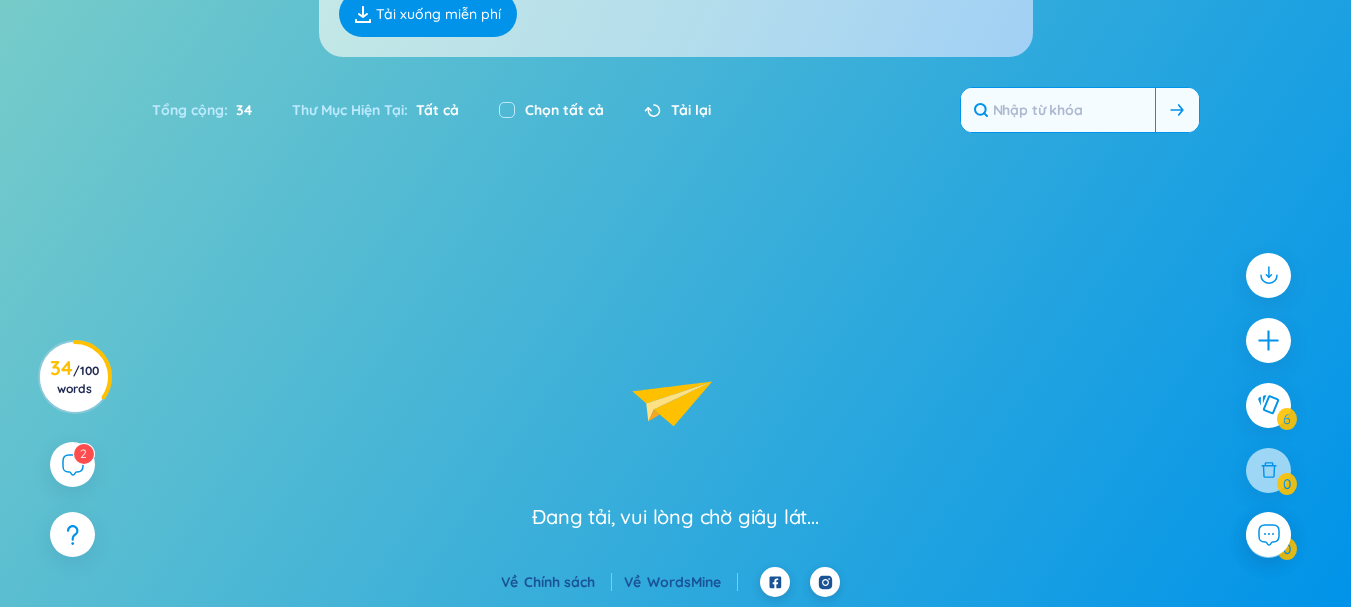 scroll, scrollTop: 198, scrollLeft: 0, axis: vertical 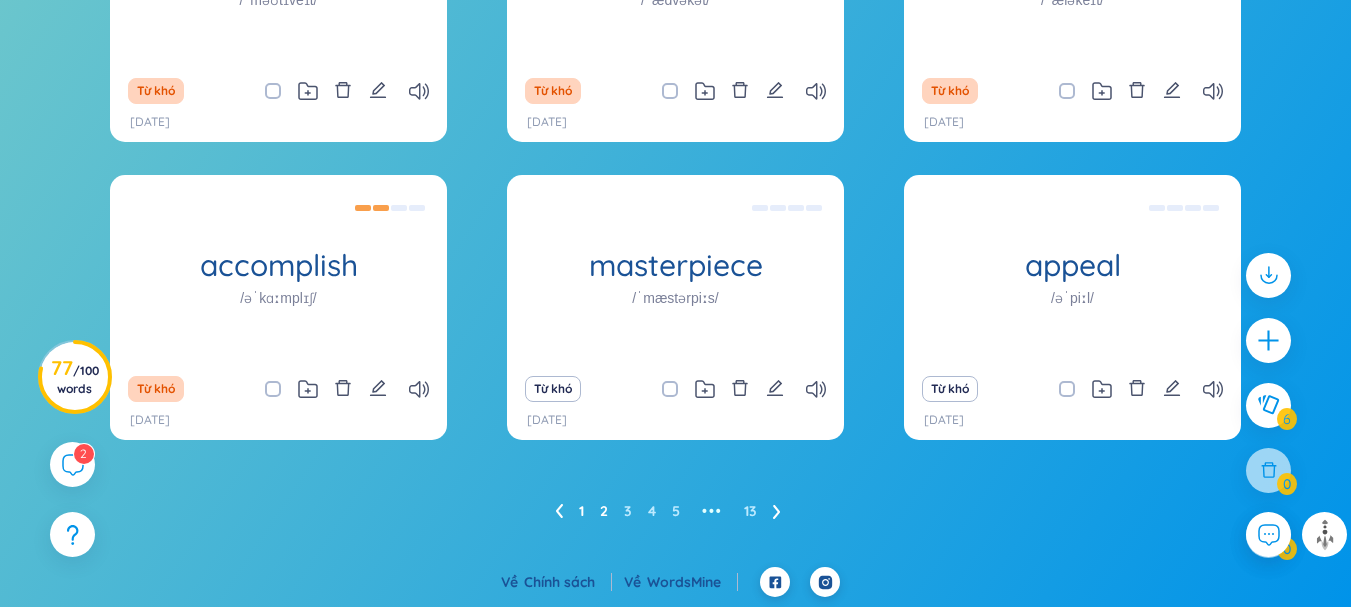 click on "2" at bounding box center (604, 511) 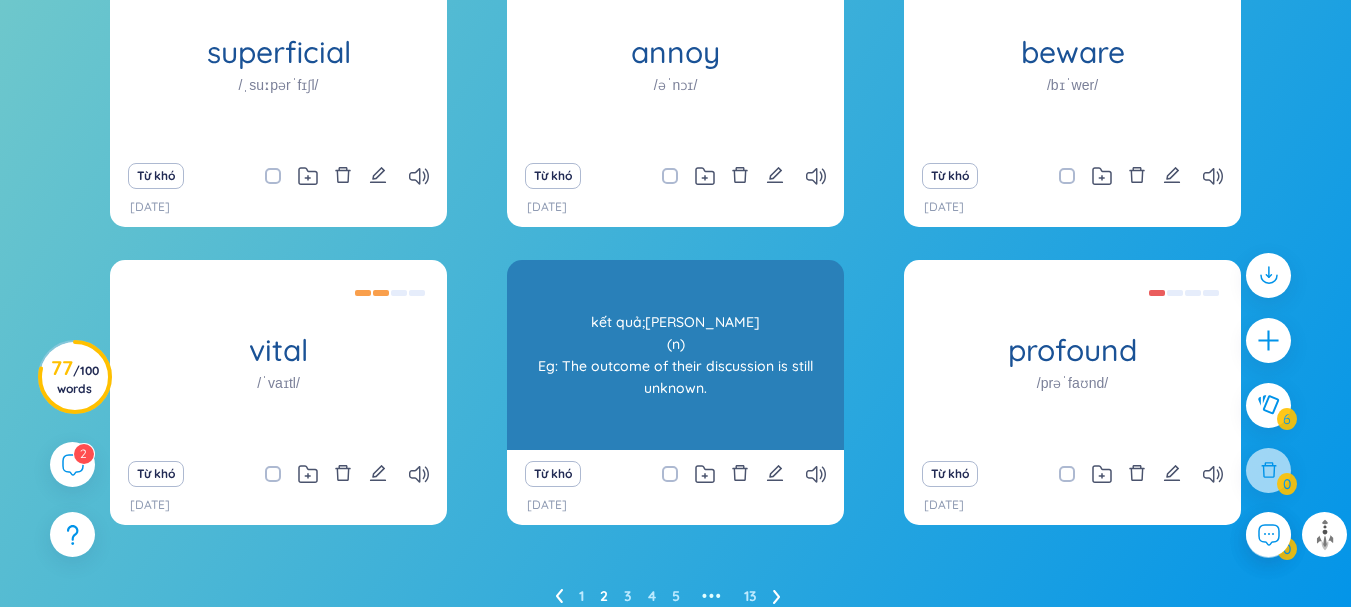 scroll, scrollTop: 413, scrollLeft: 0, axis: vertical 